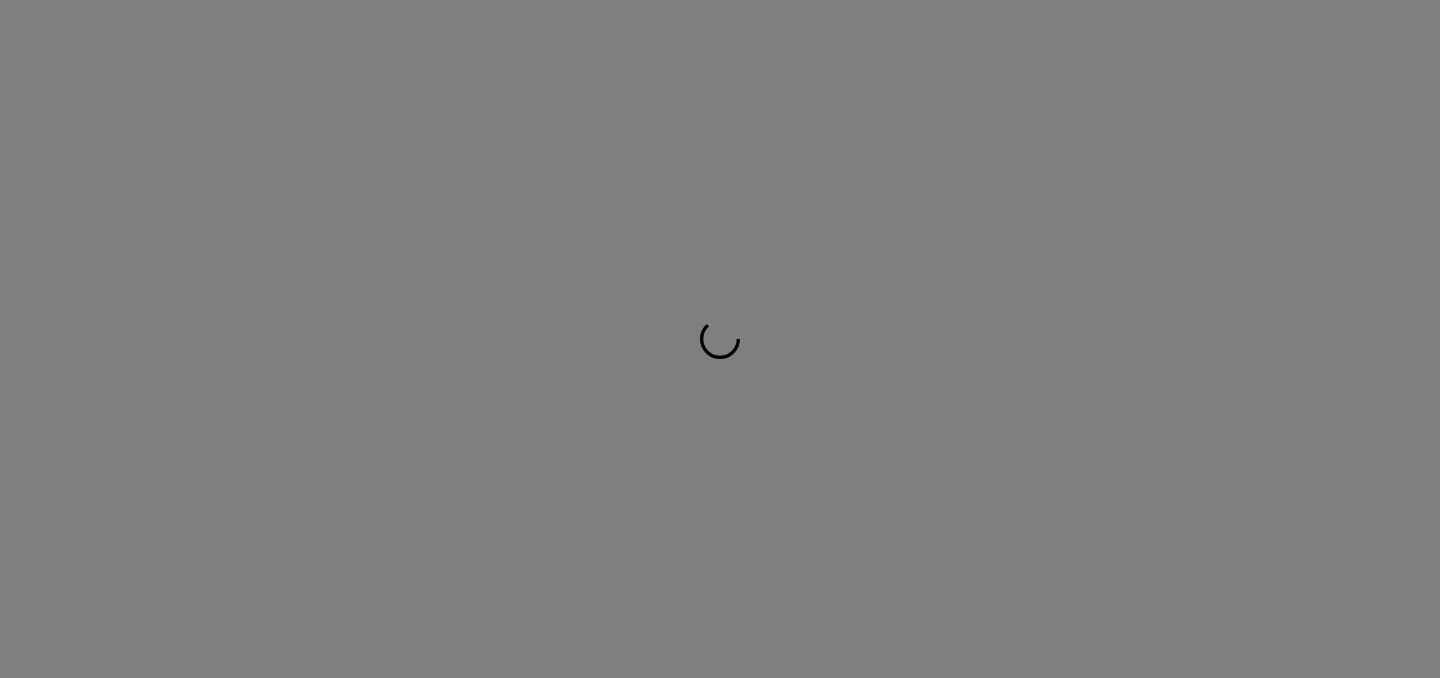 scroll, scrollTop: 0, scrollLeft: 0, axis: both 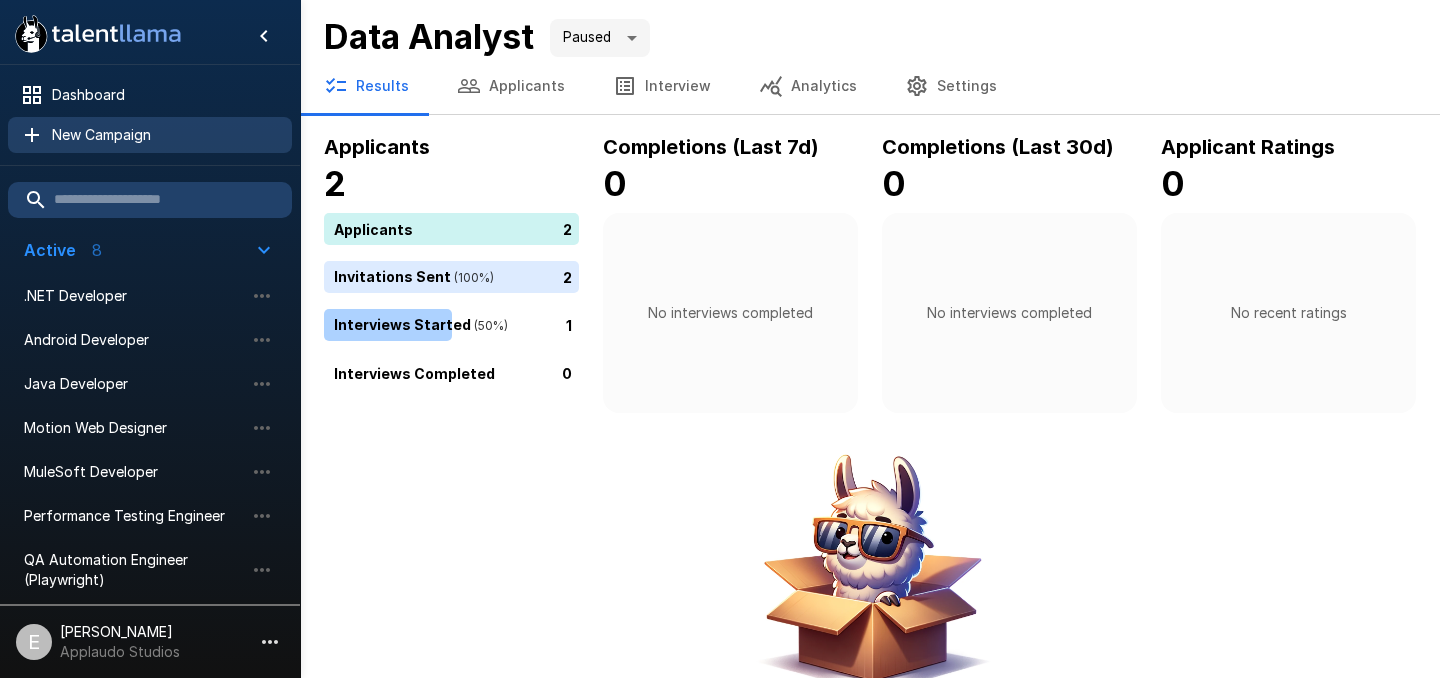 click on "New Campaign" at bounding box center [164, 135] 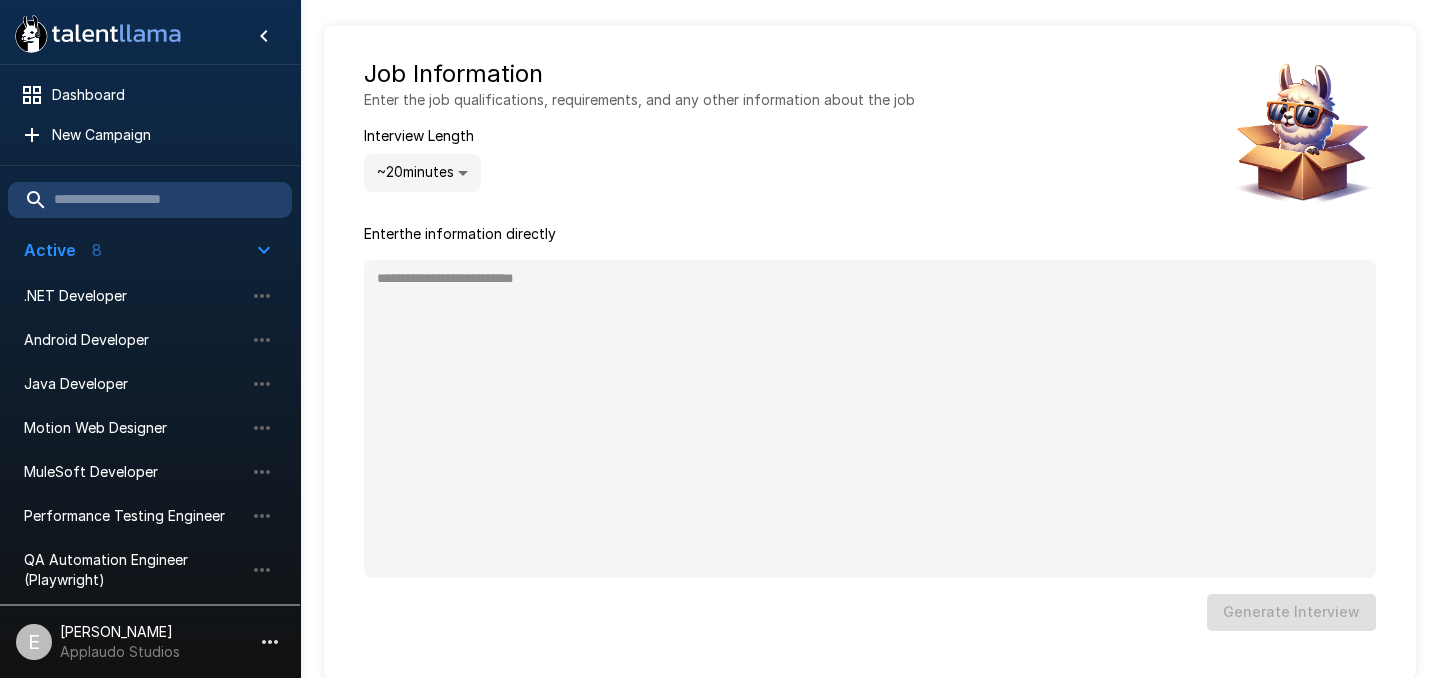 scroll, scrollTop: 96, scrollLeft: 0, axis: vertical 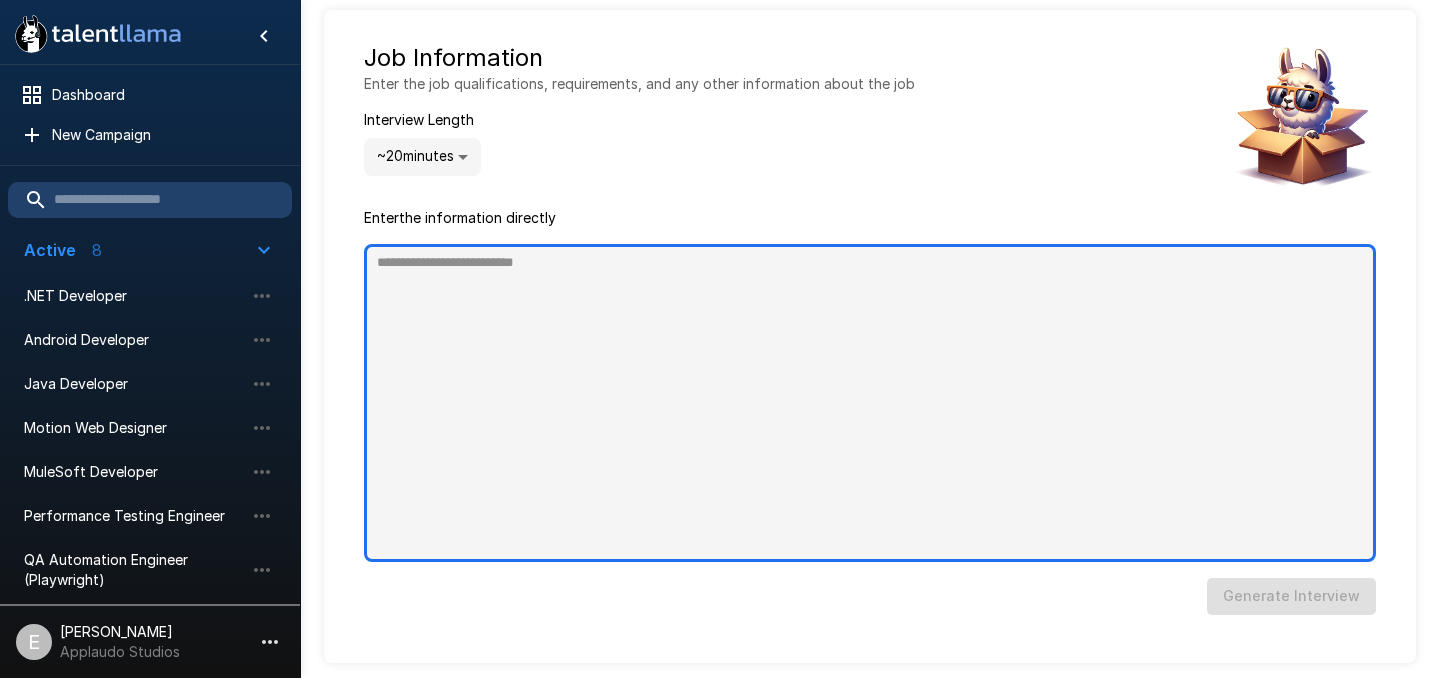 click at bounding box center (870, 403) 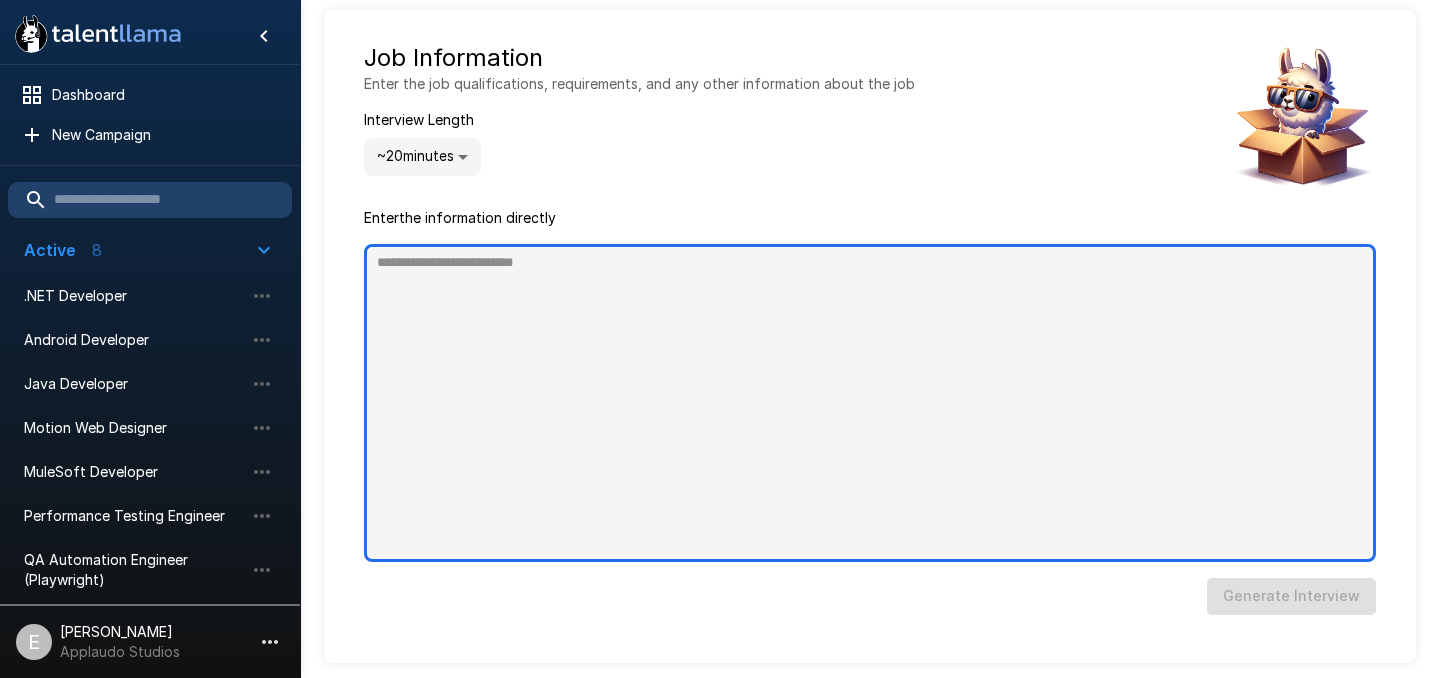 type on "*" 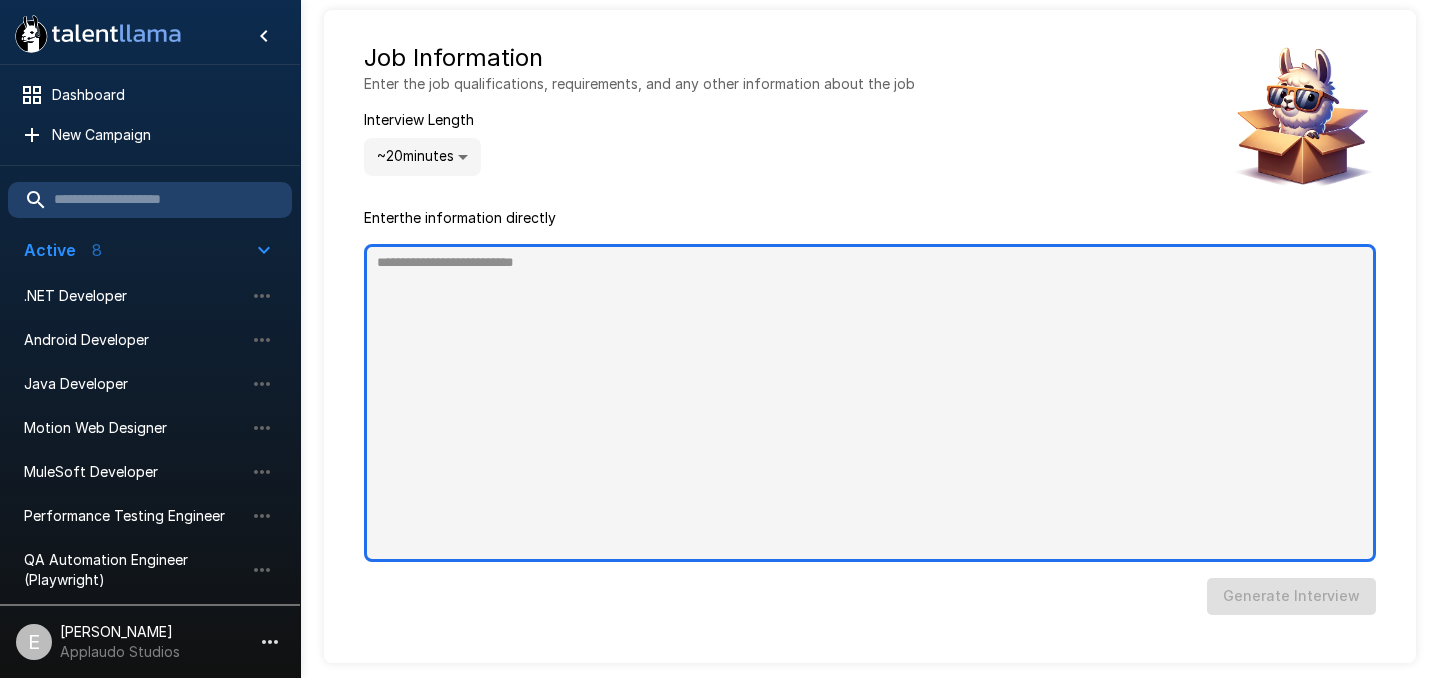 type on "*" 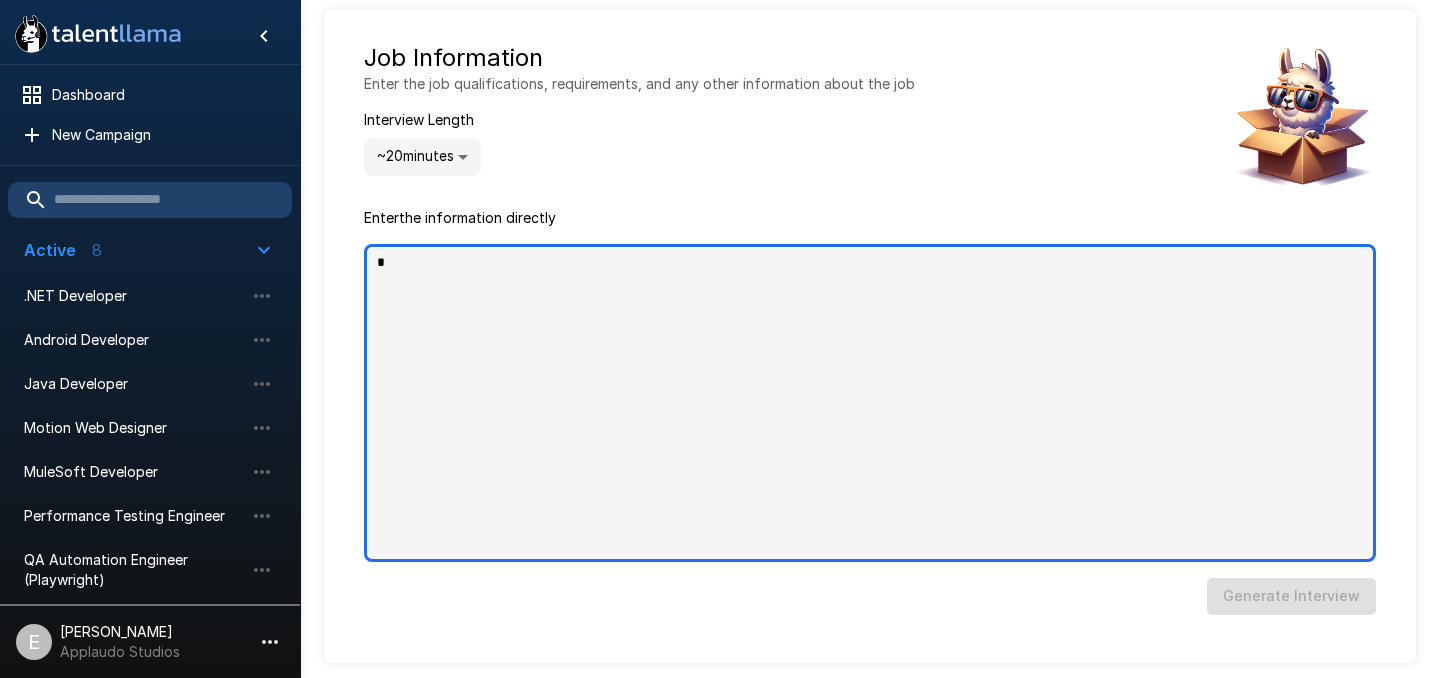 type on "**" 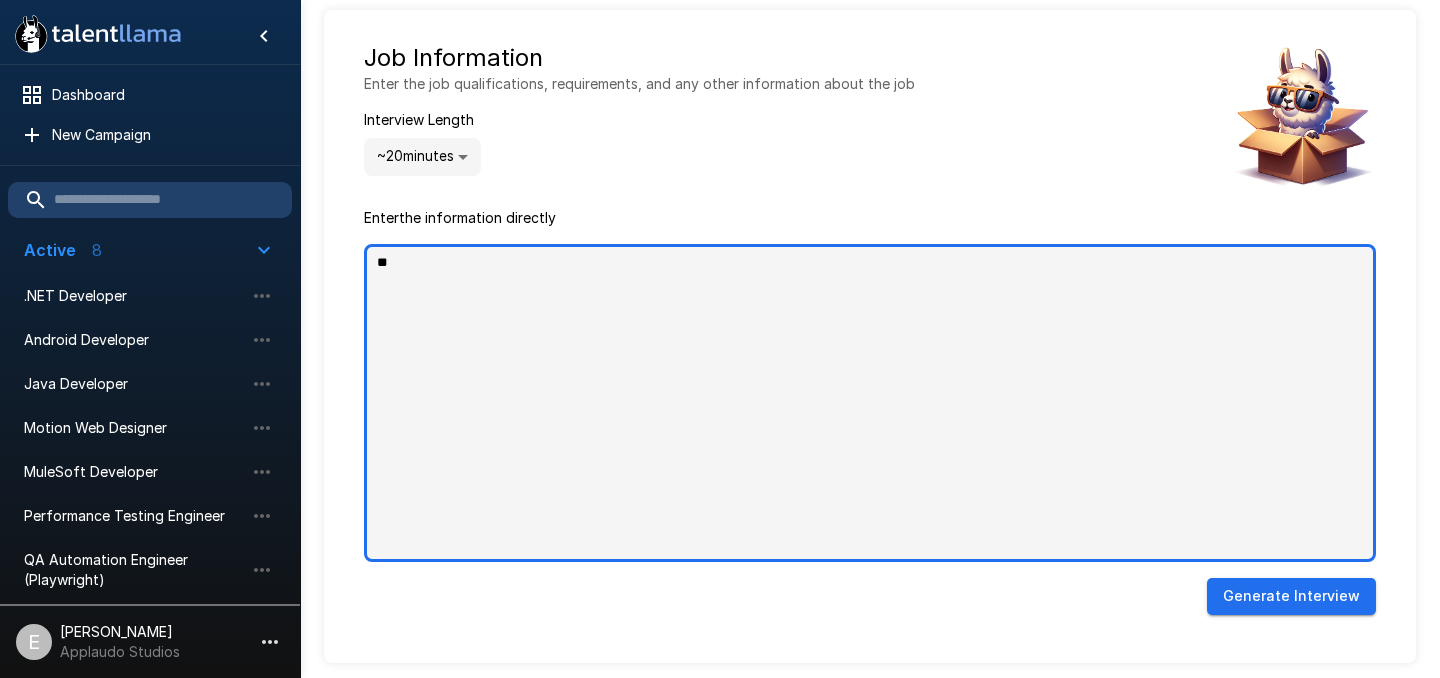 type on "***" 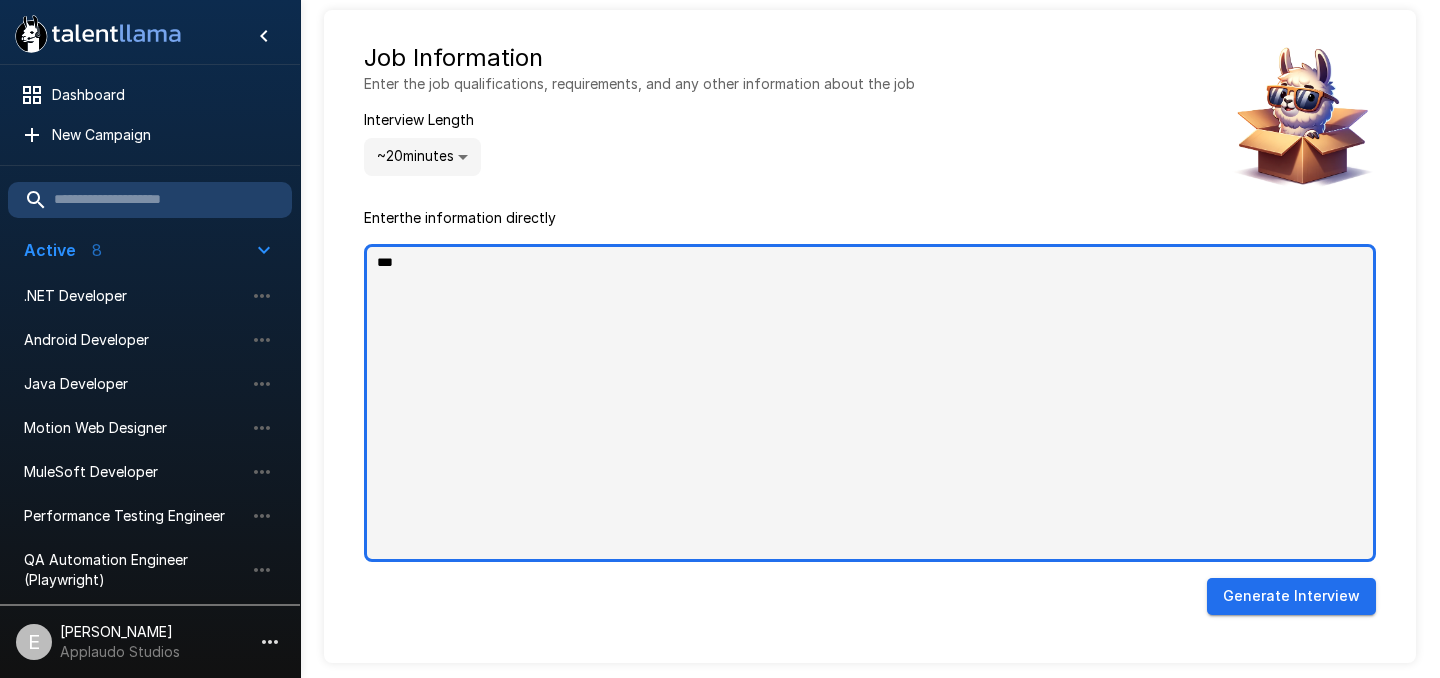 type on "****" 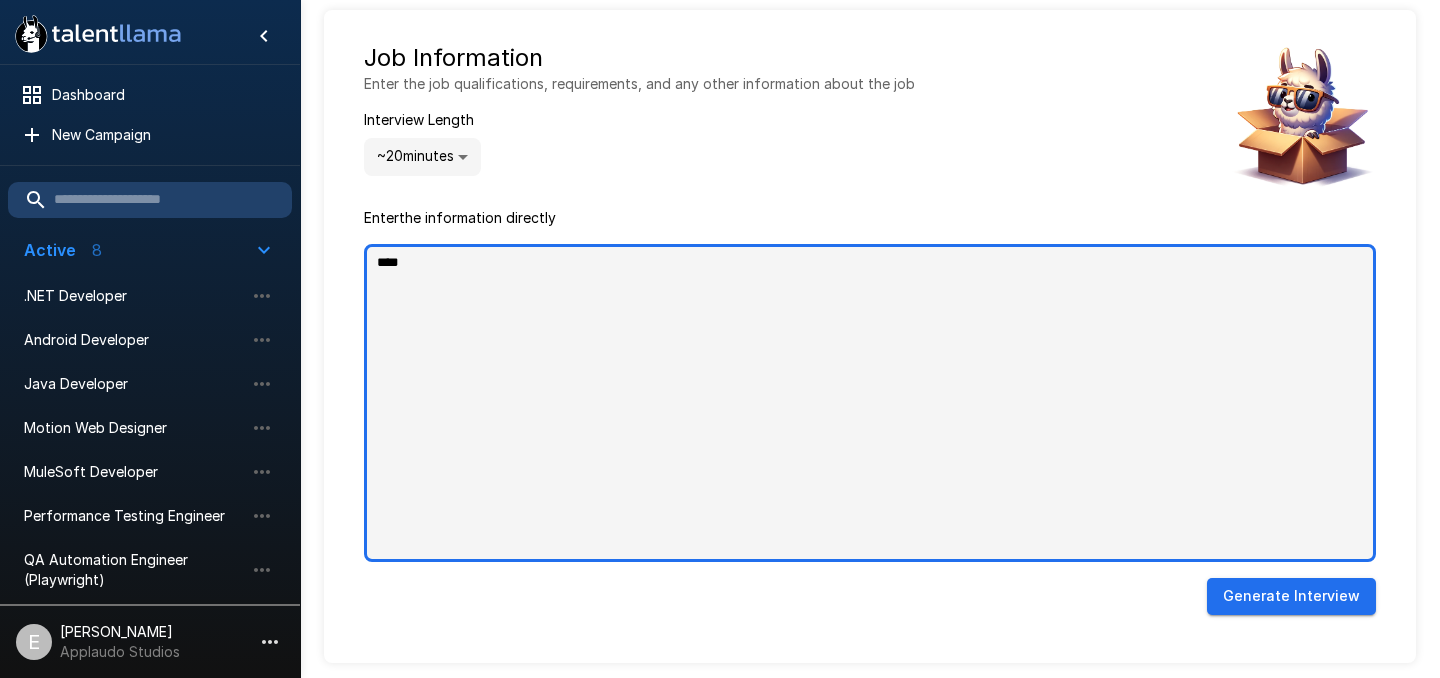 type on "*****" 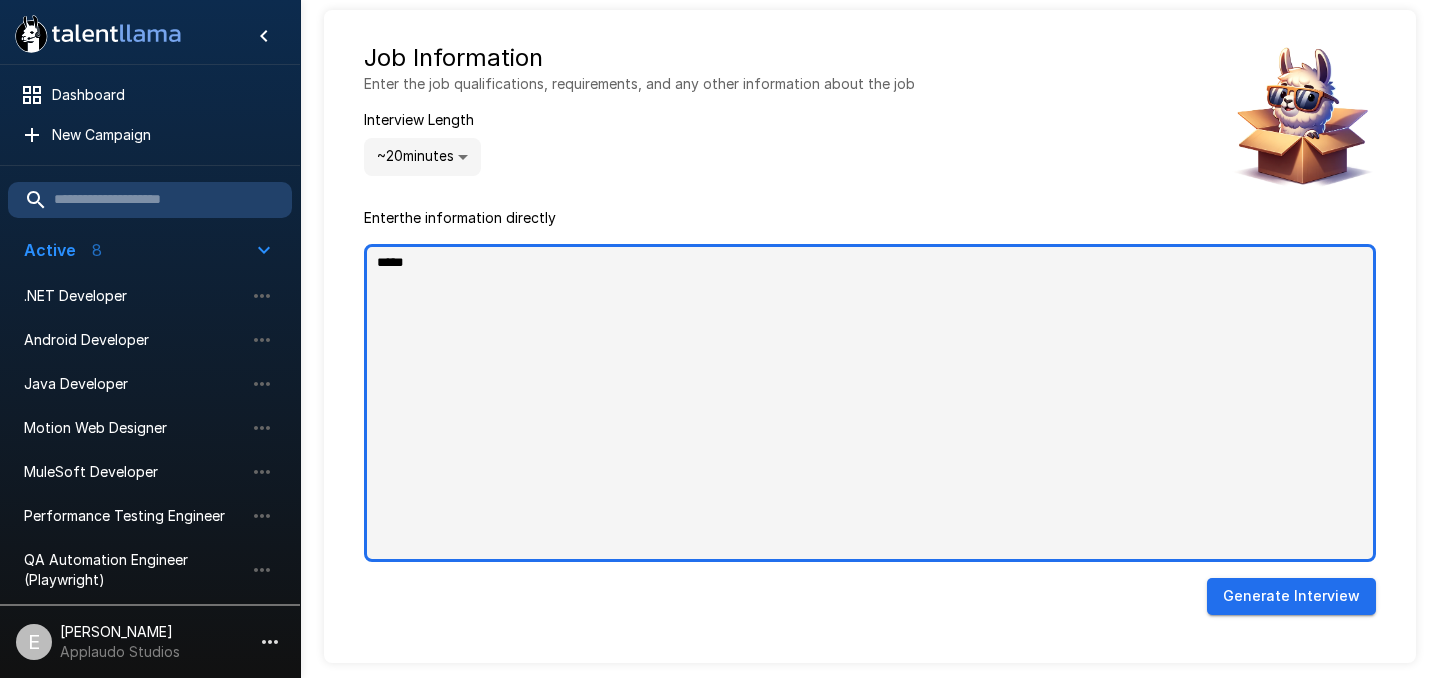 type on "******" 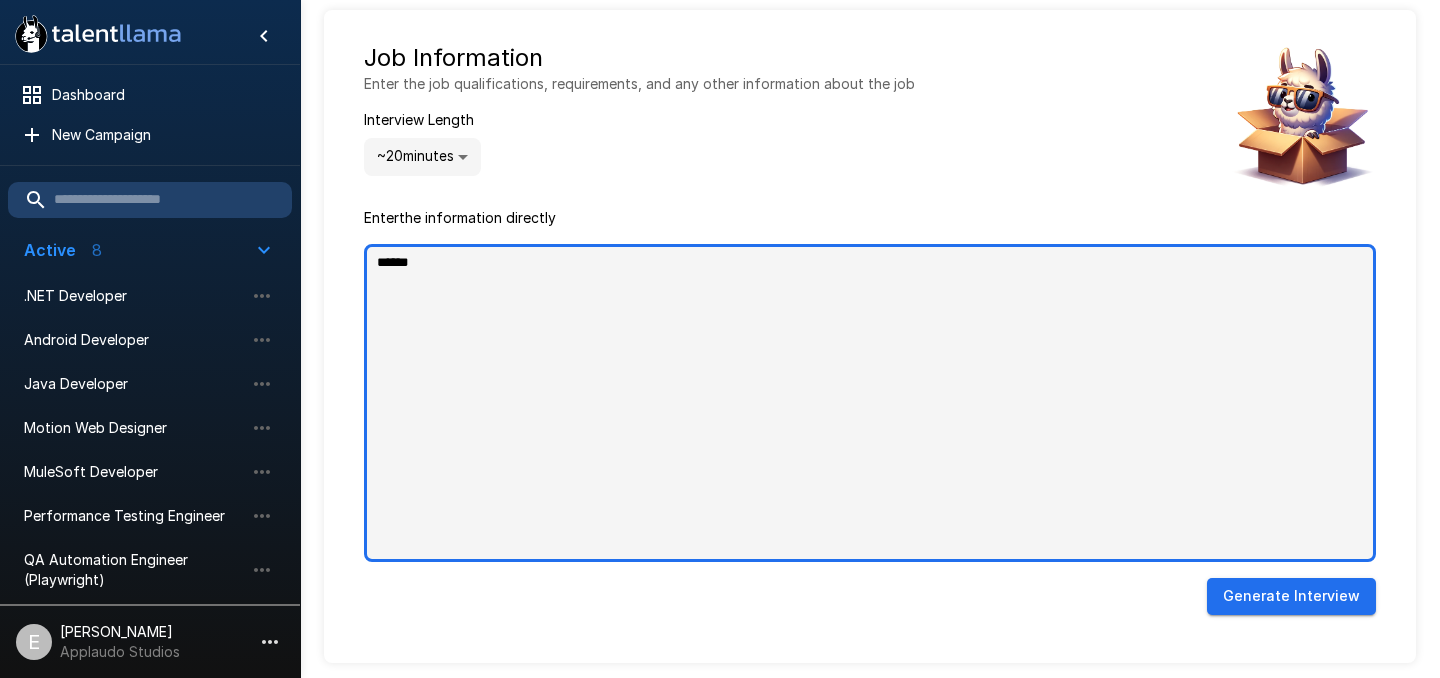 type on "*******" 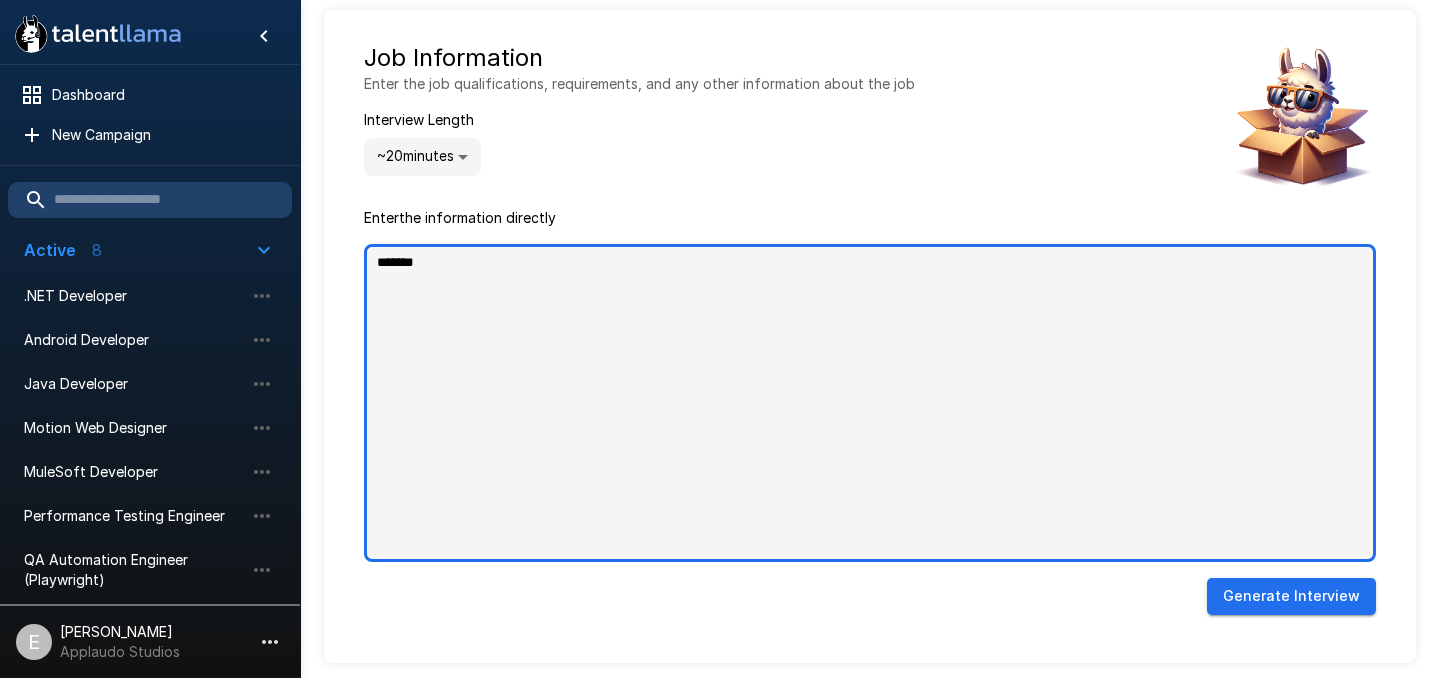 type on "********" 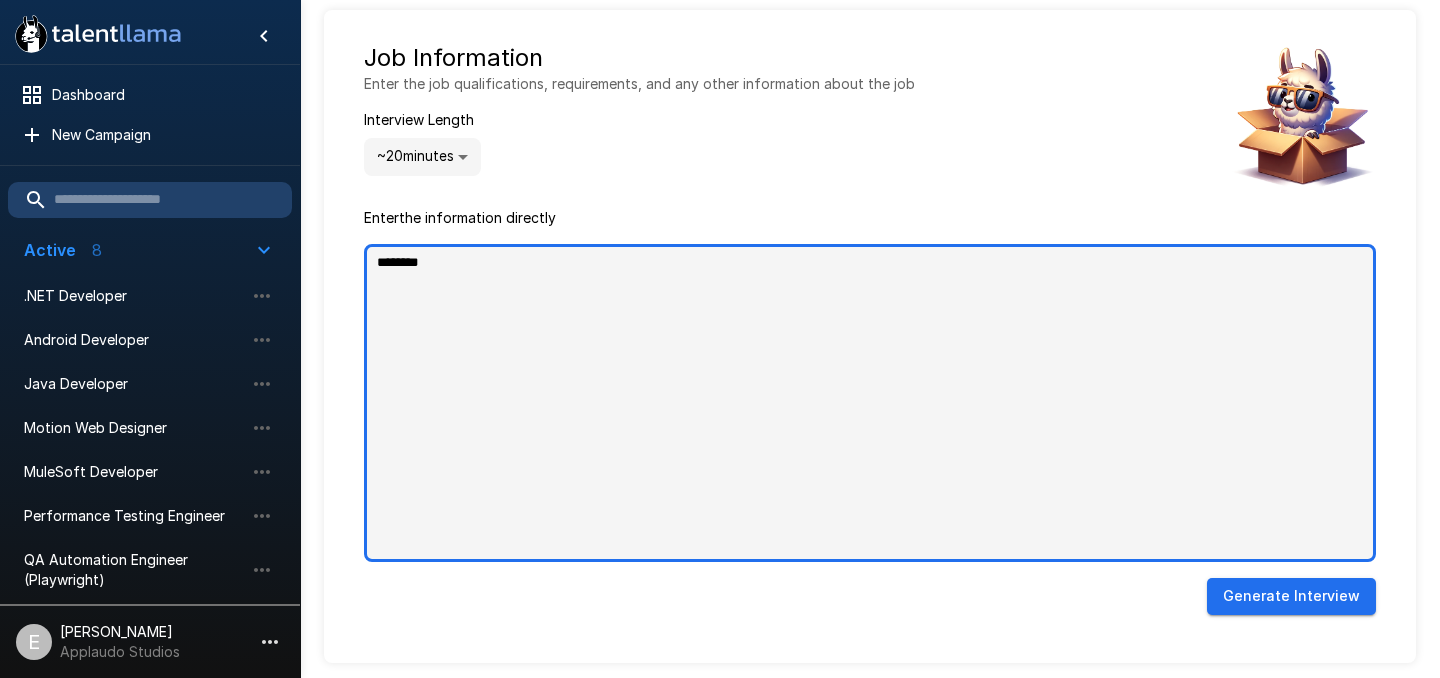 type on "*********" 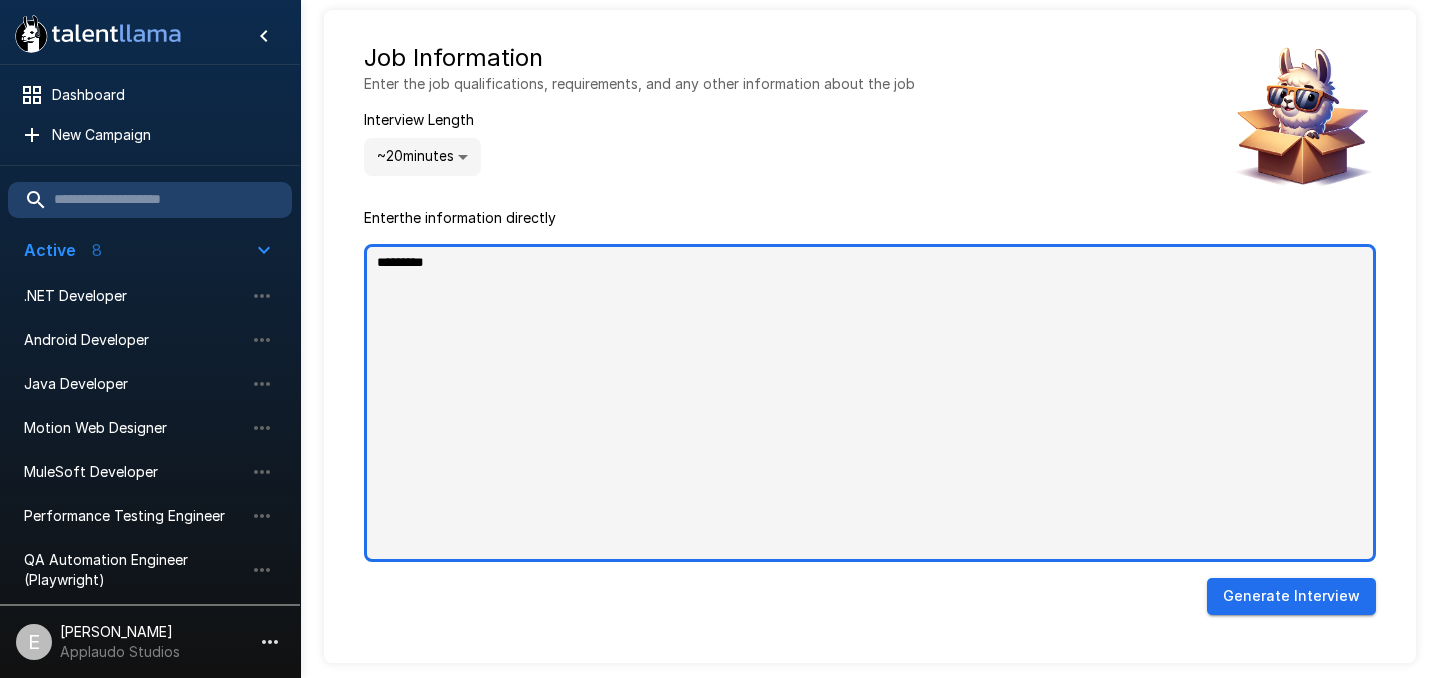 type on "*********" 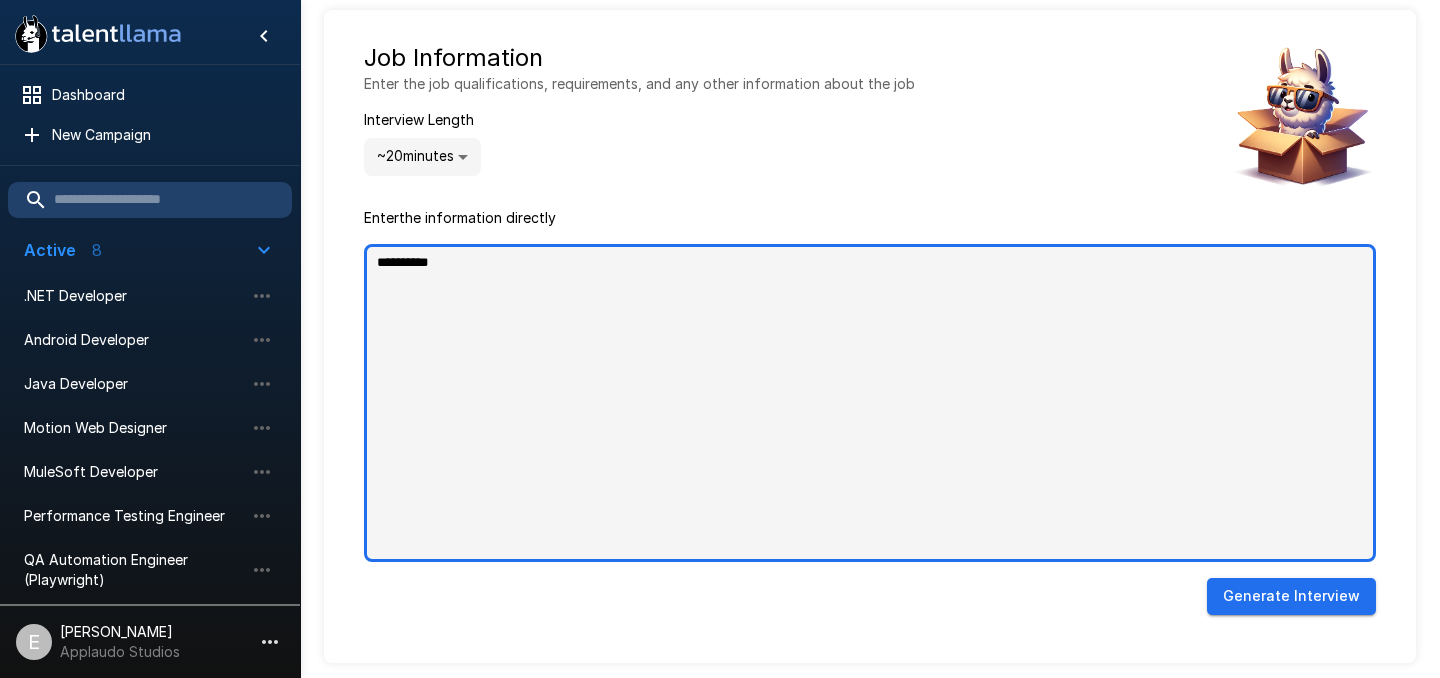 type on "**********" 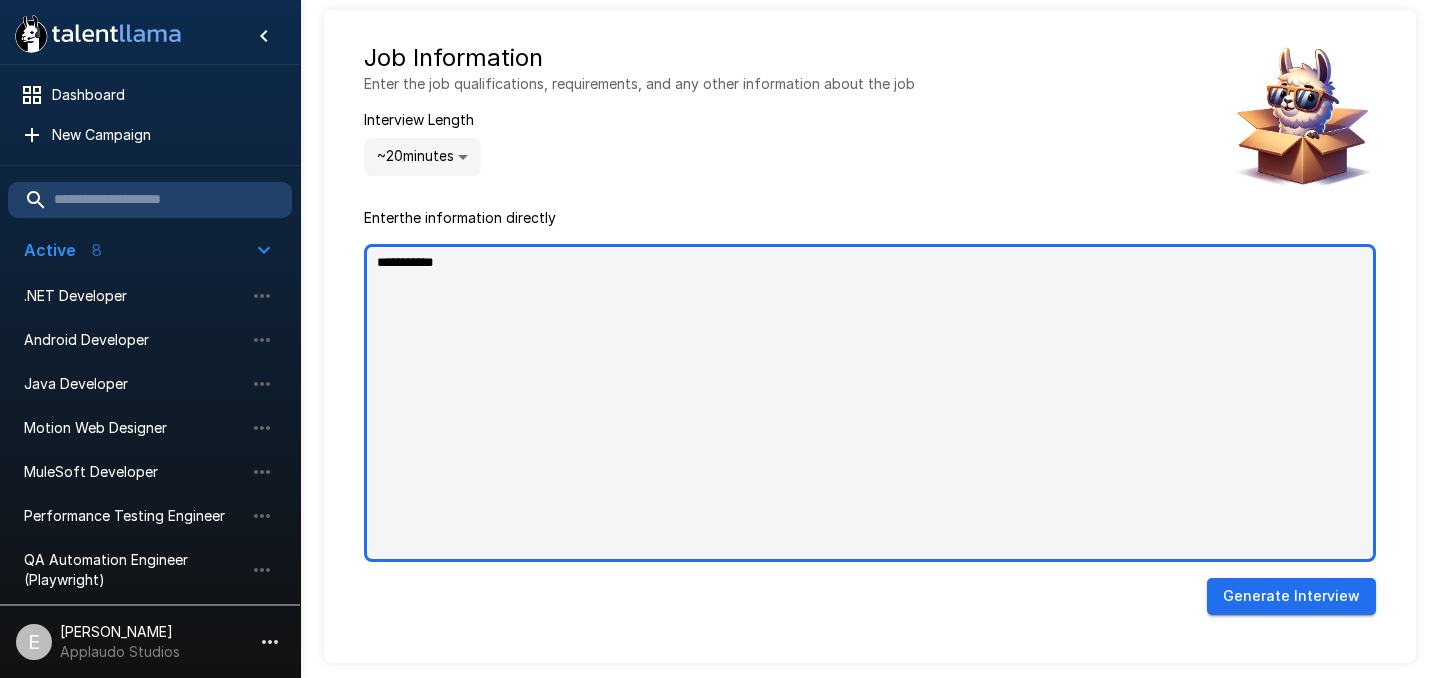 type on "**********" 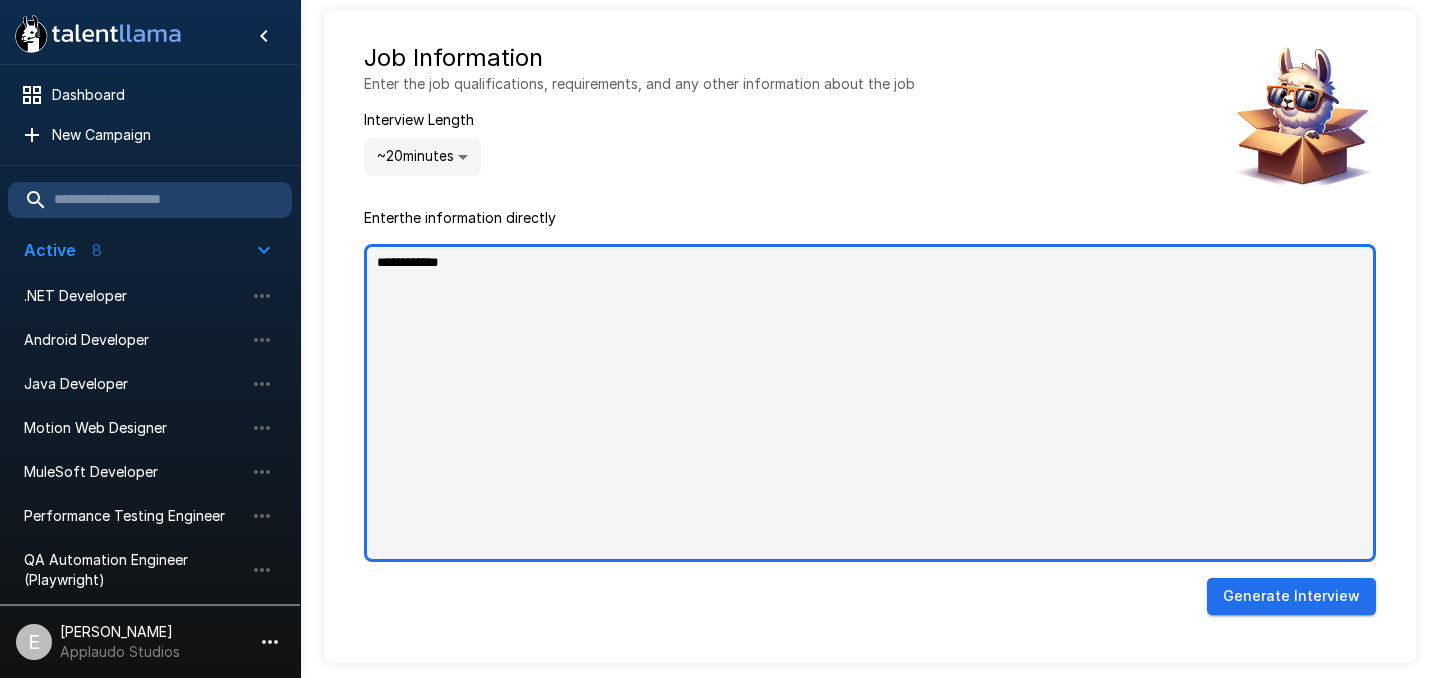 type on "**********" 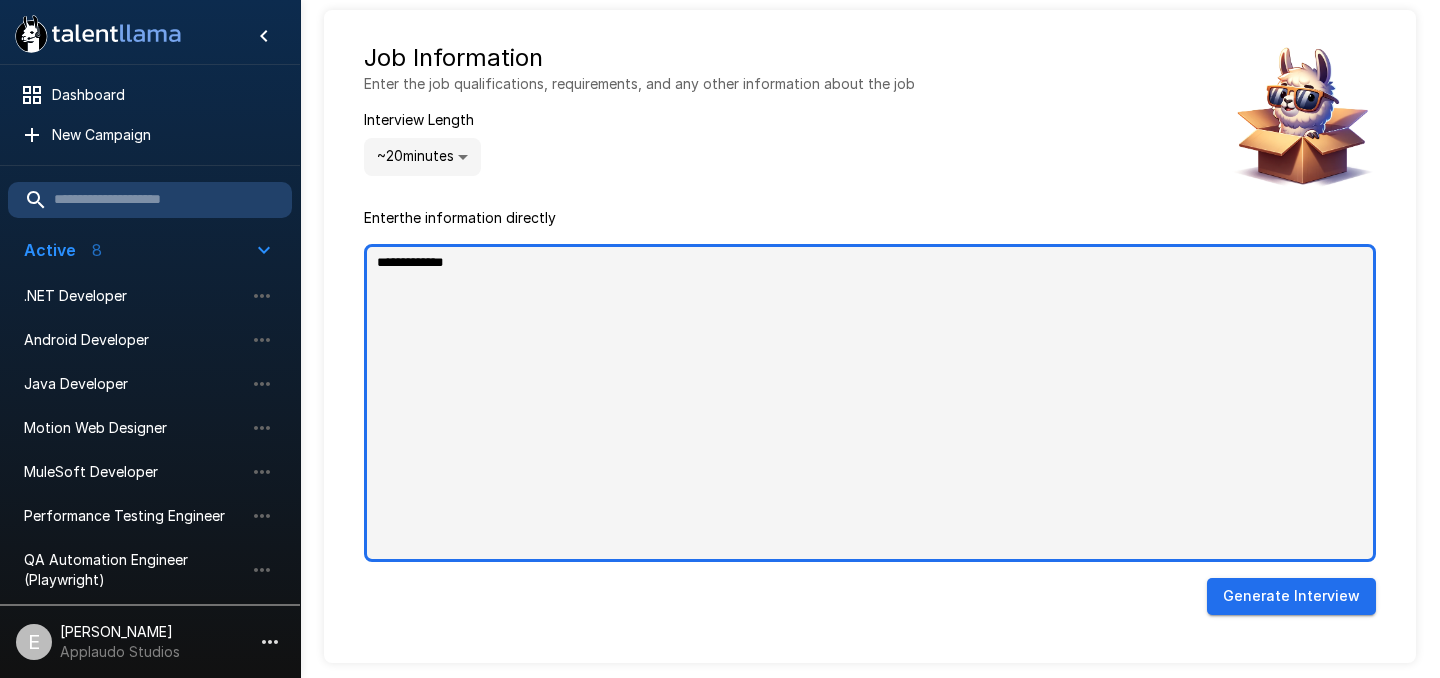 type on "*" 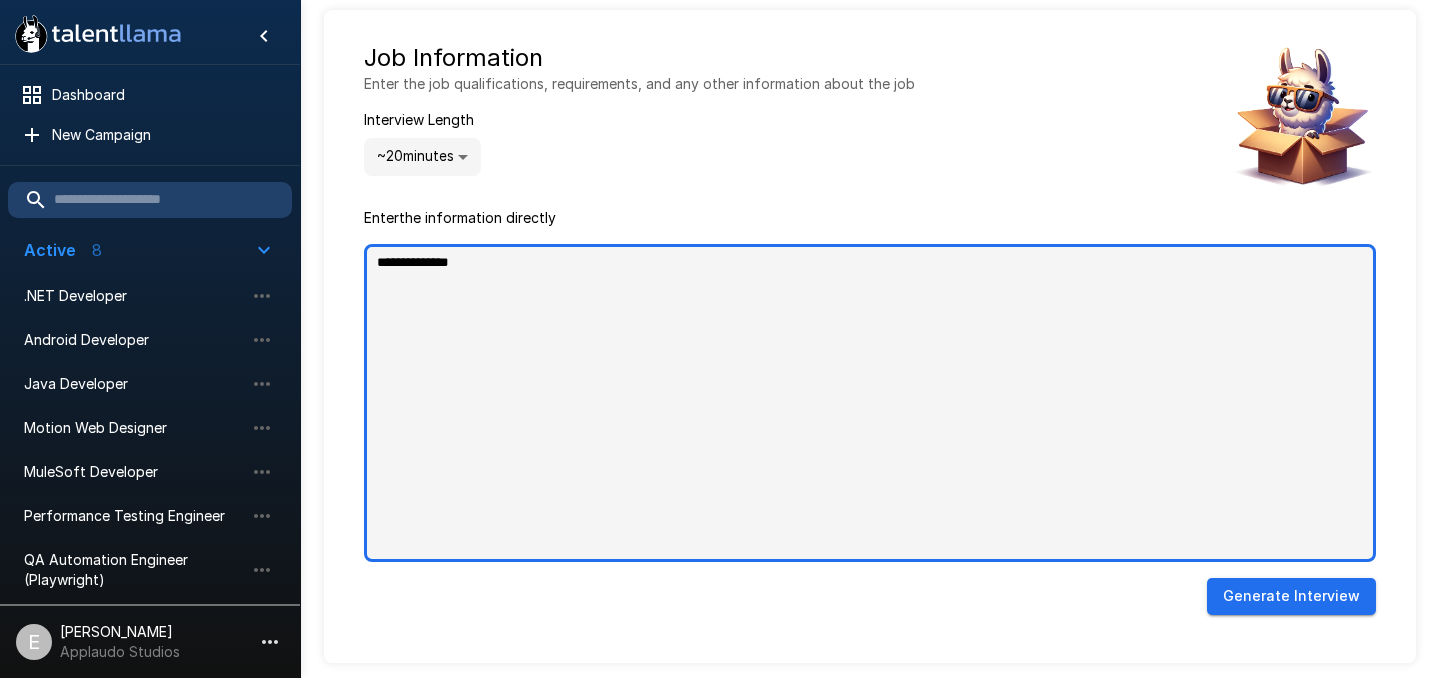 type on "**********" 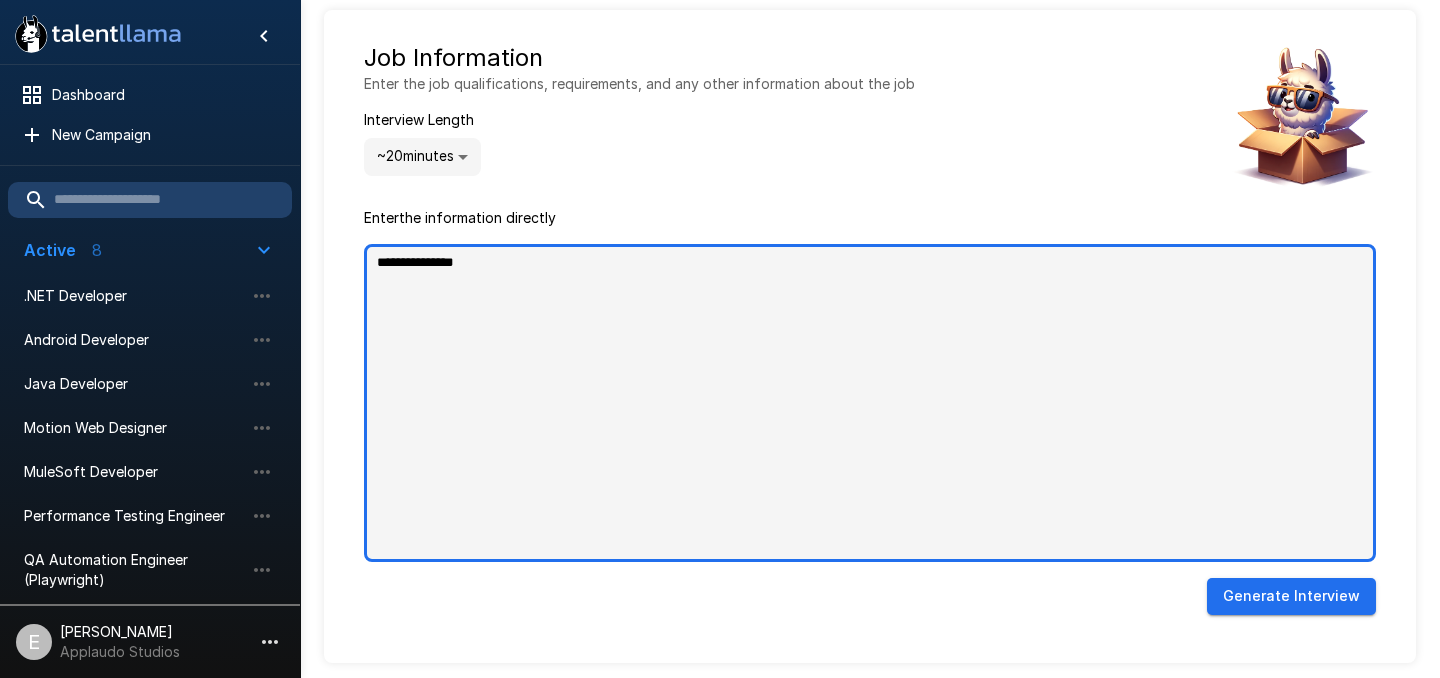 type on "**********" 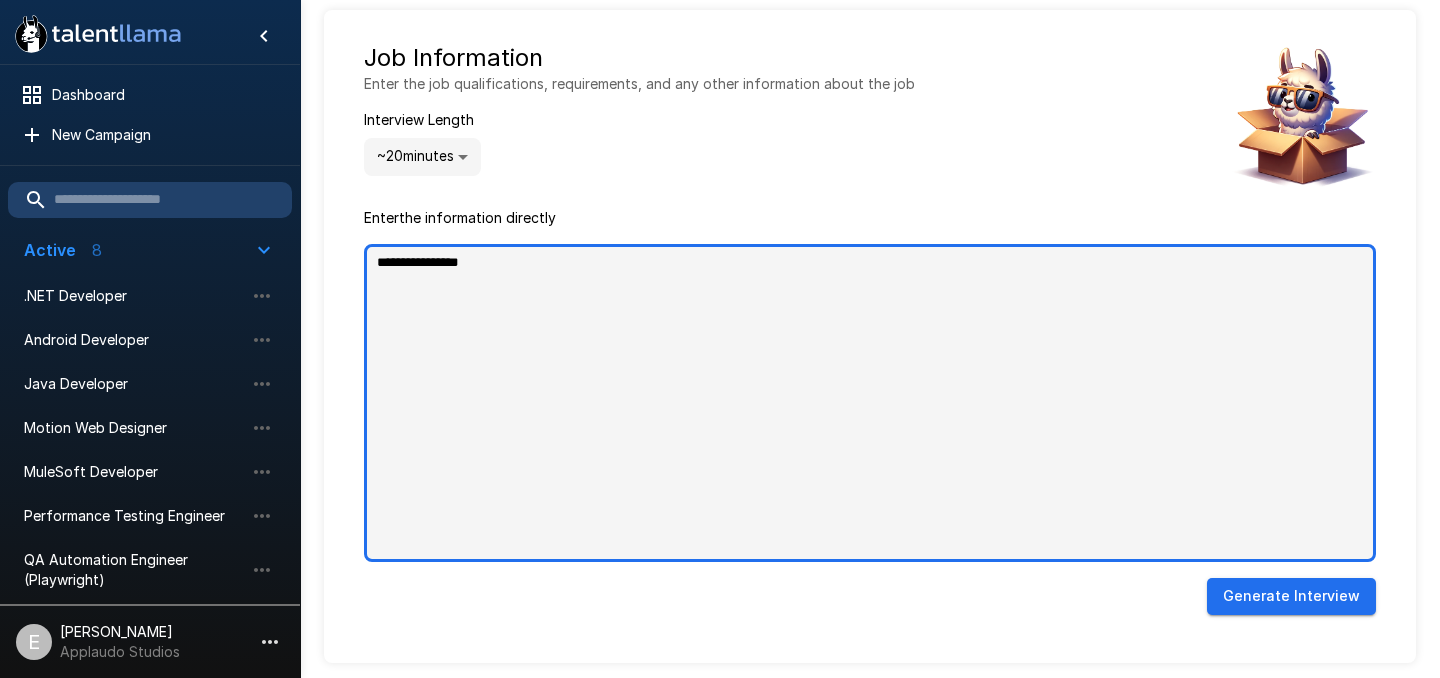 type on "**********" 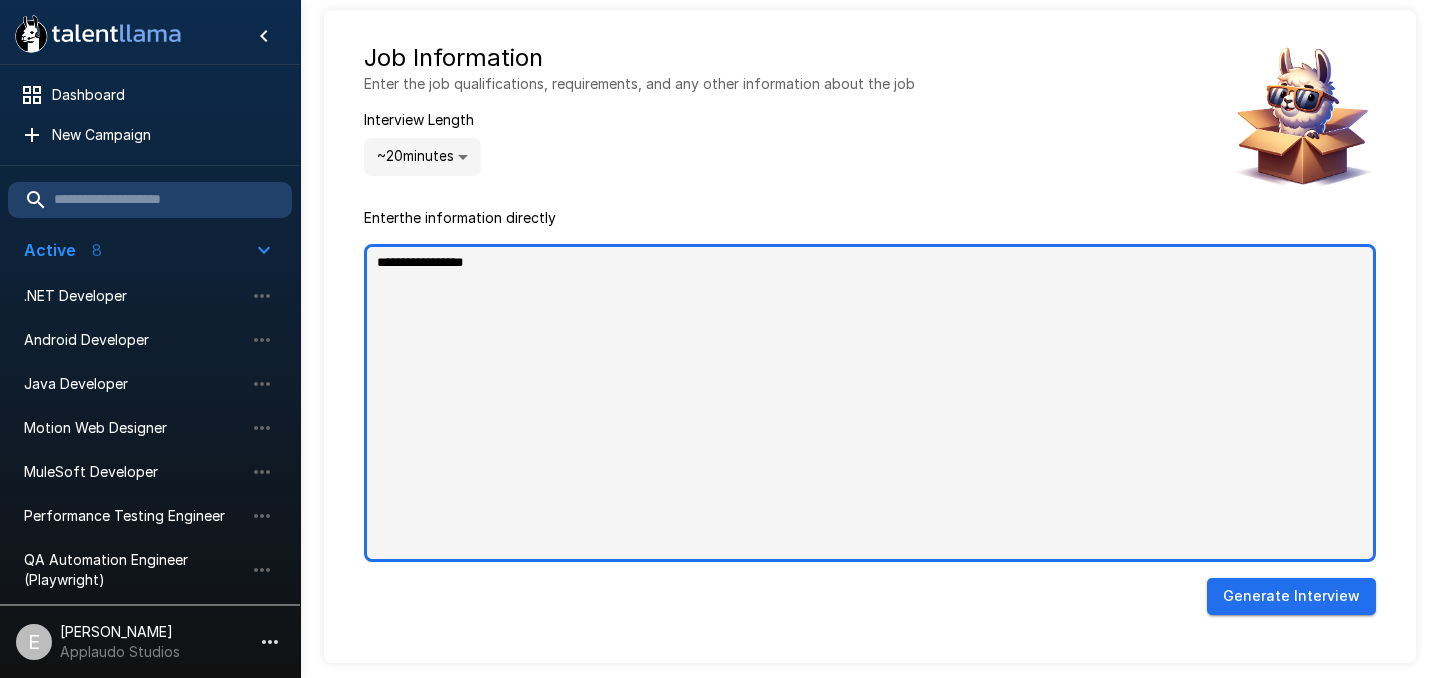 type on "**********" 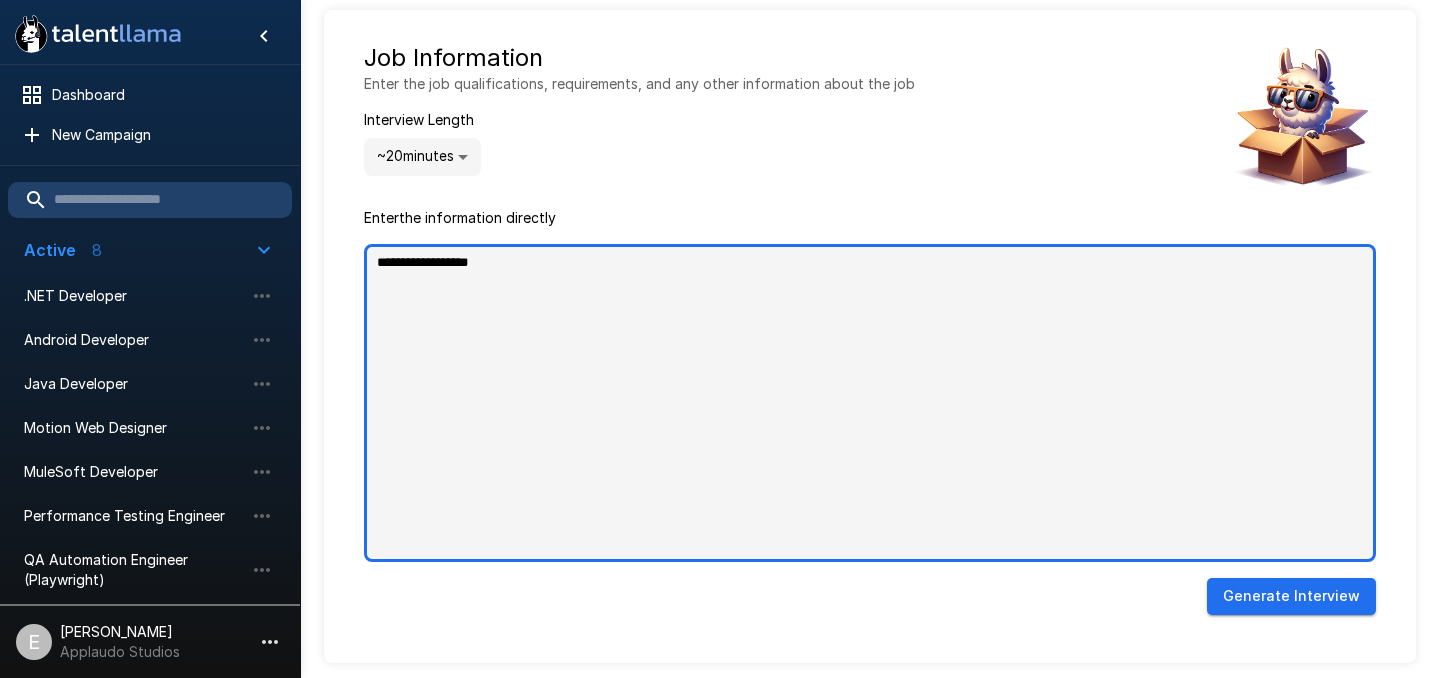 type on "**********" 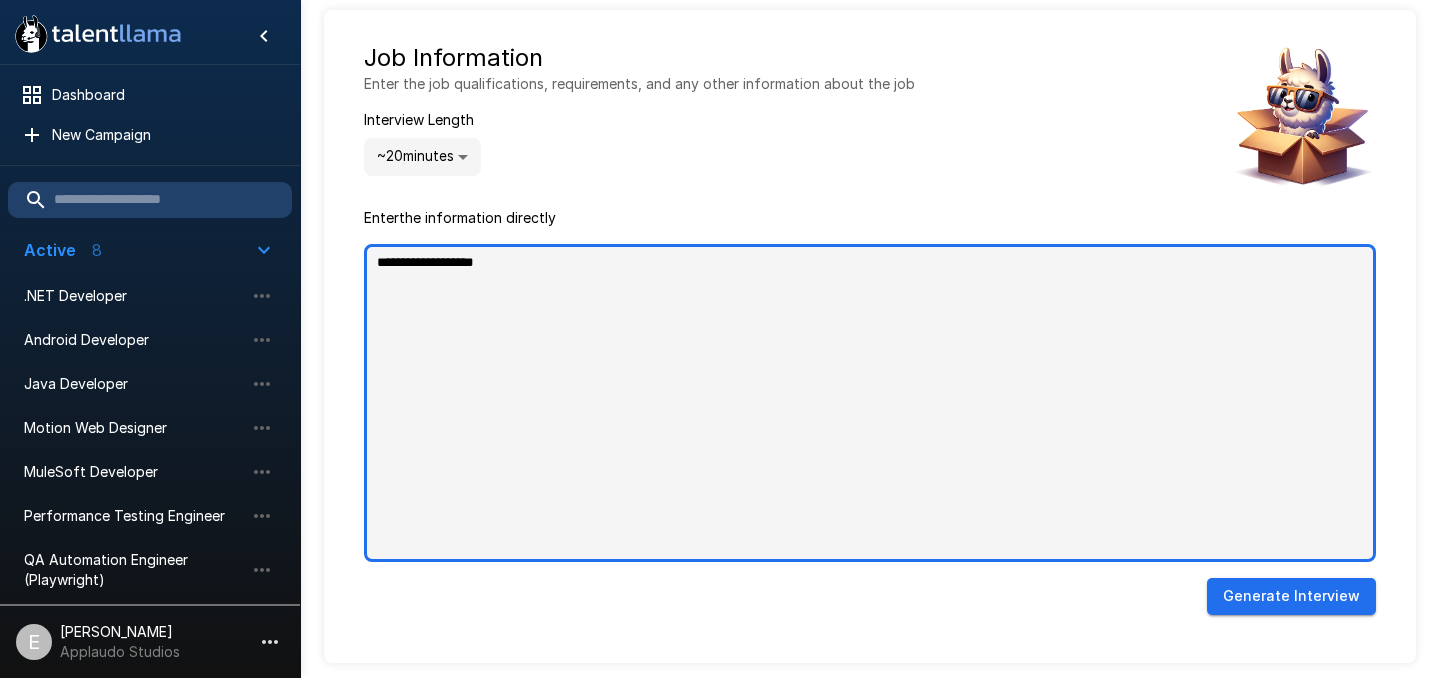 type on "**********" 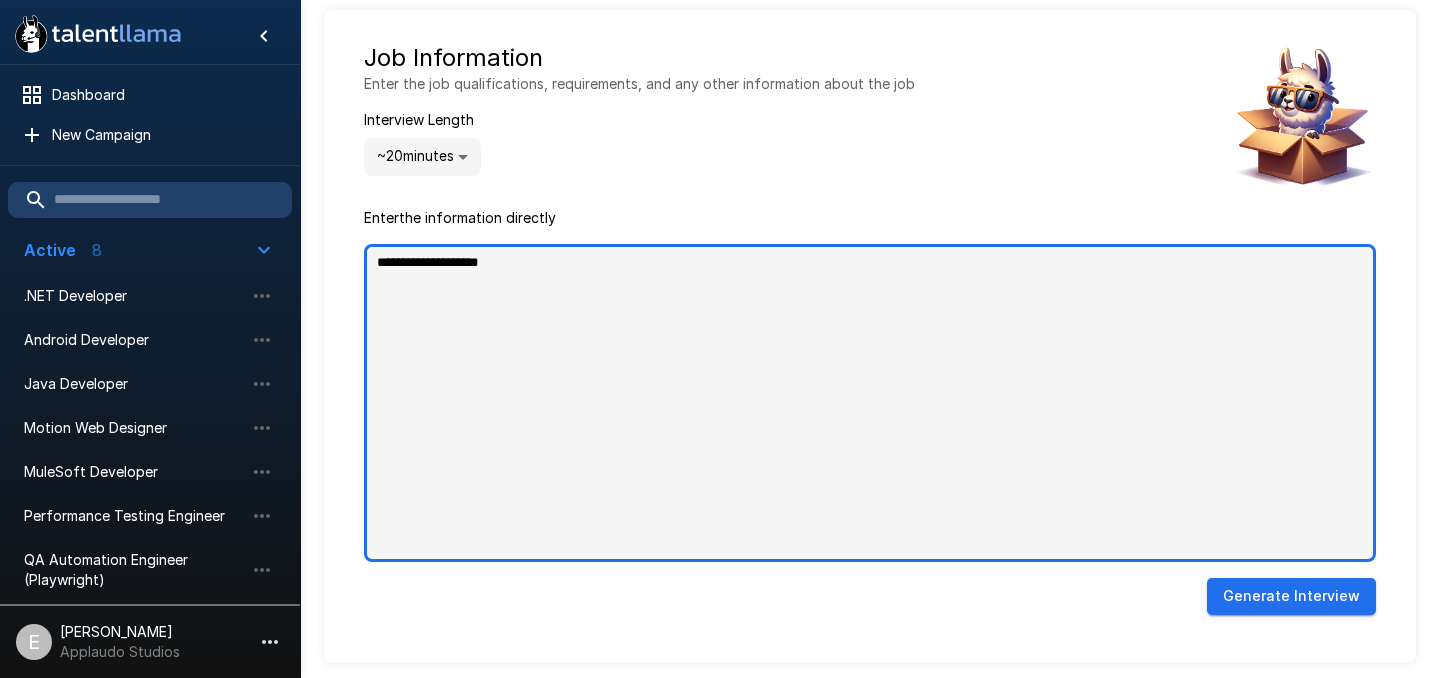 type on "**********" 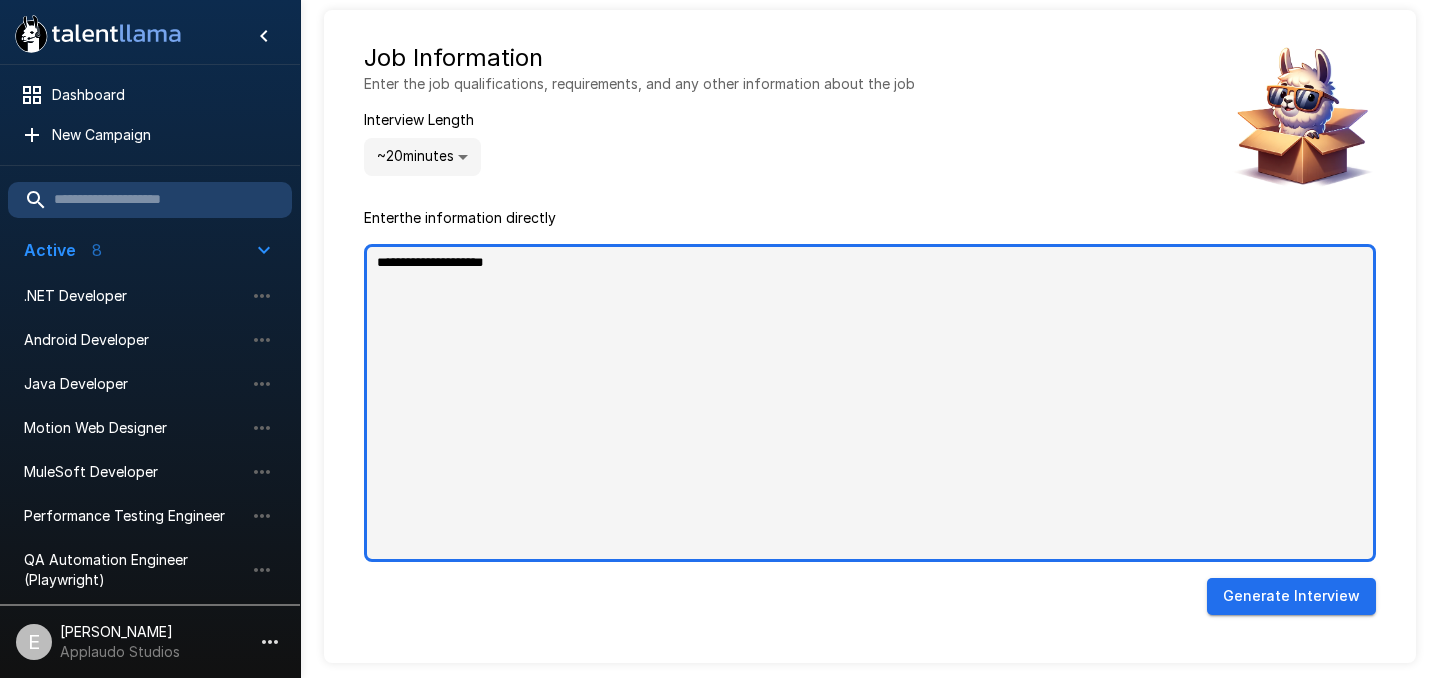 type on "**********" 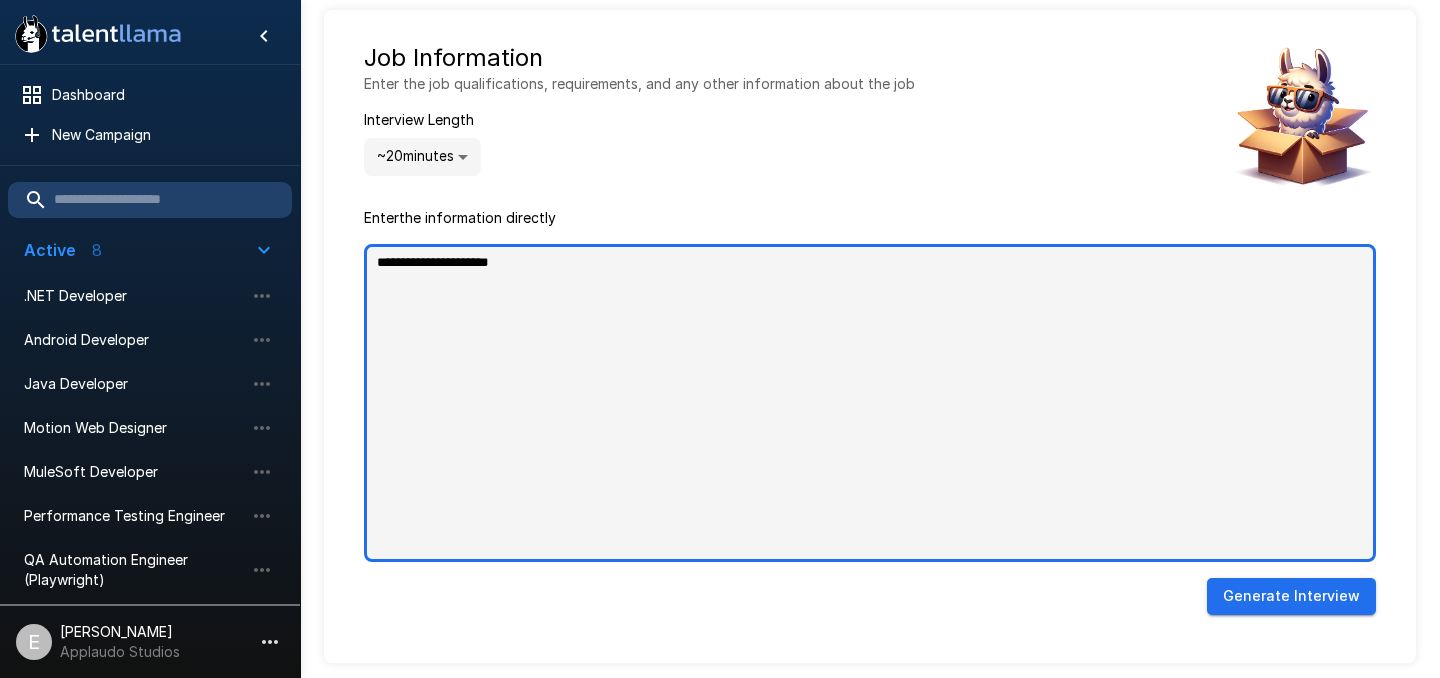 type on "**********" 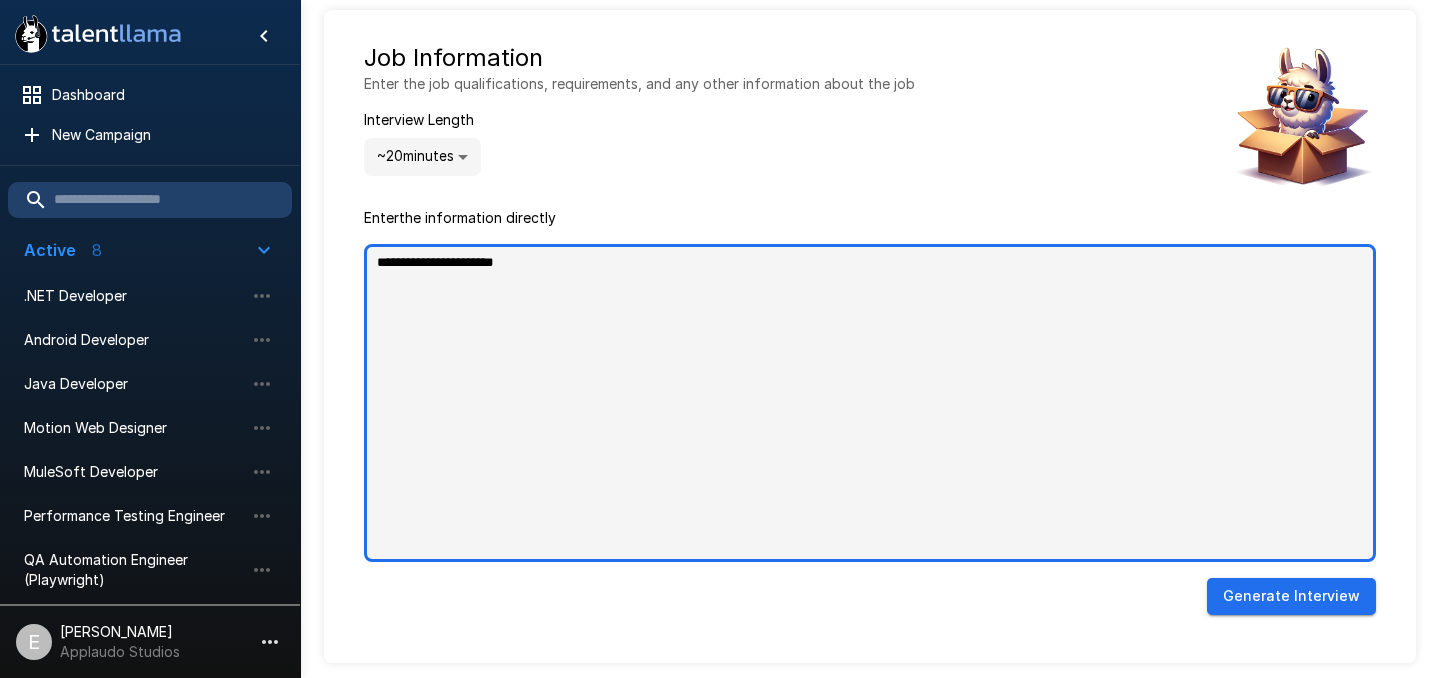 type on "**********" 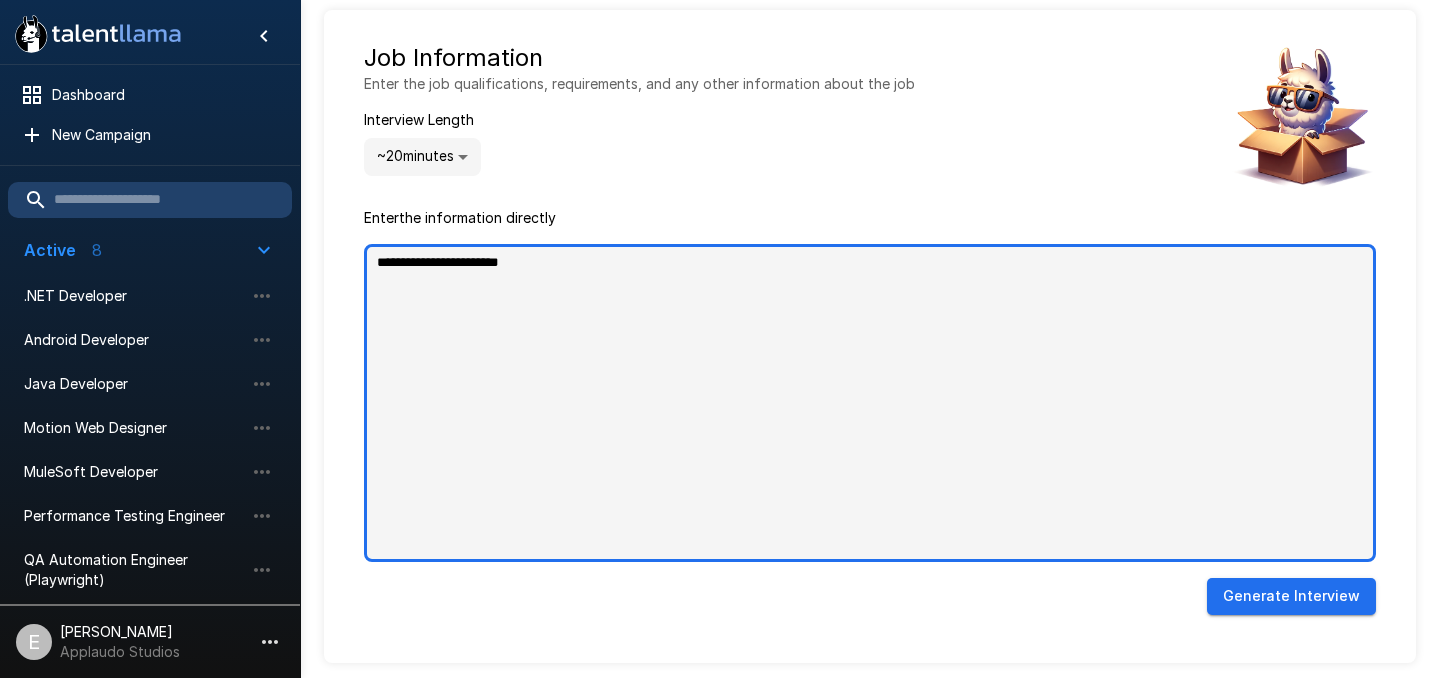 type on "**********" 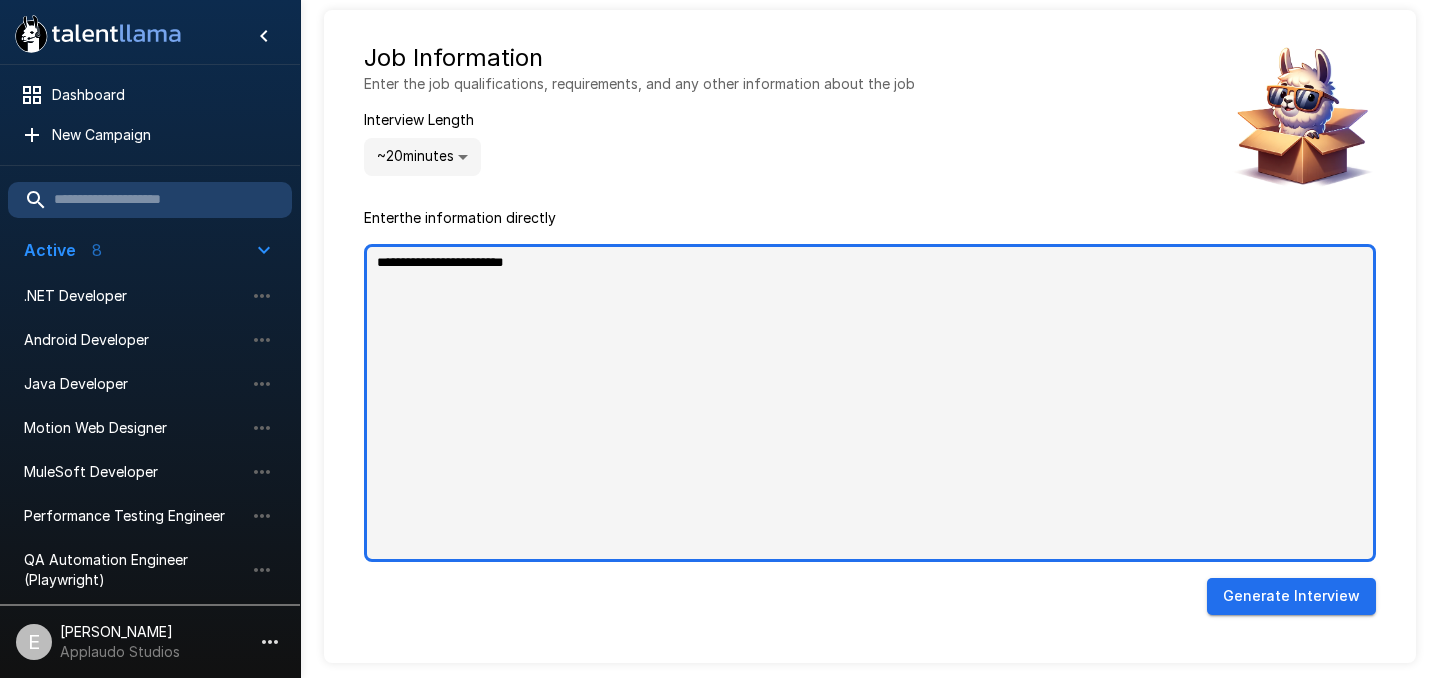type on "**********" 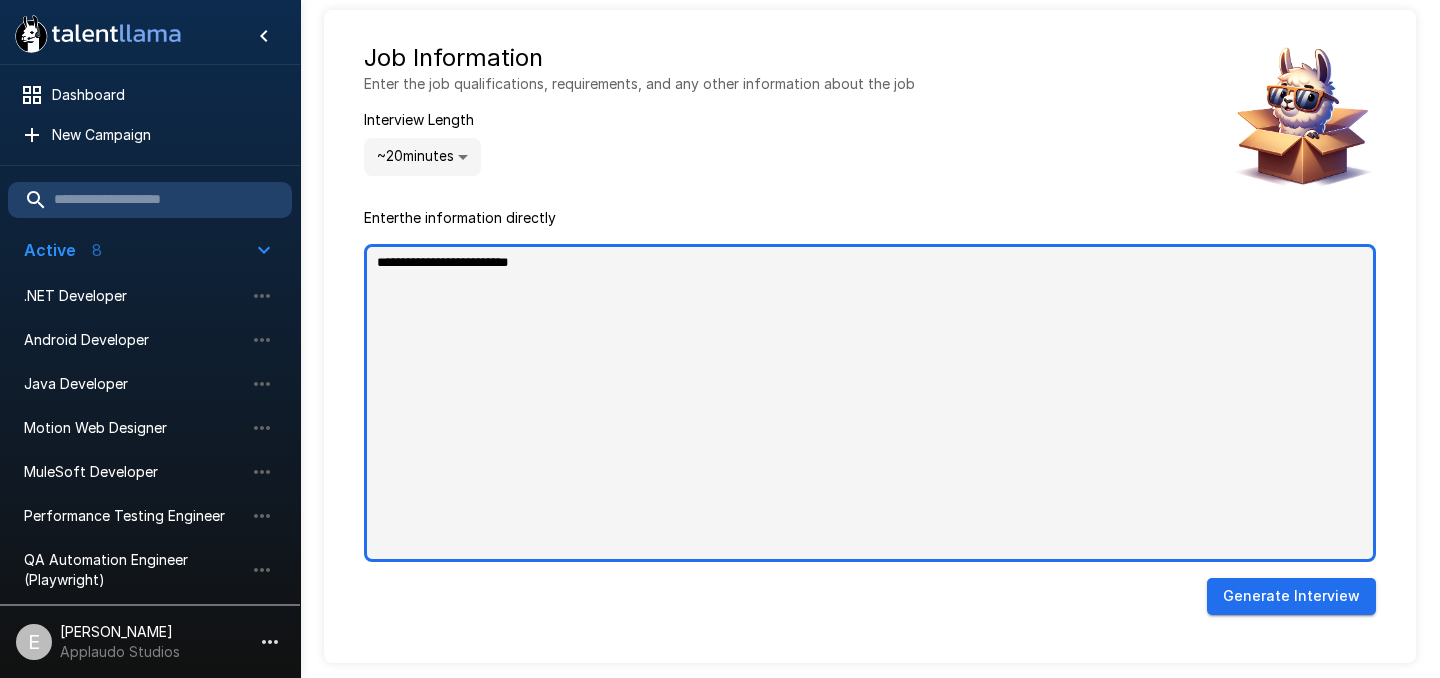 type on "**********" 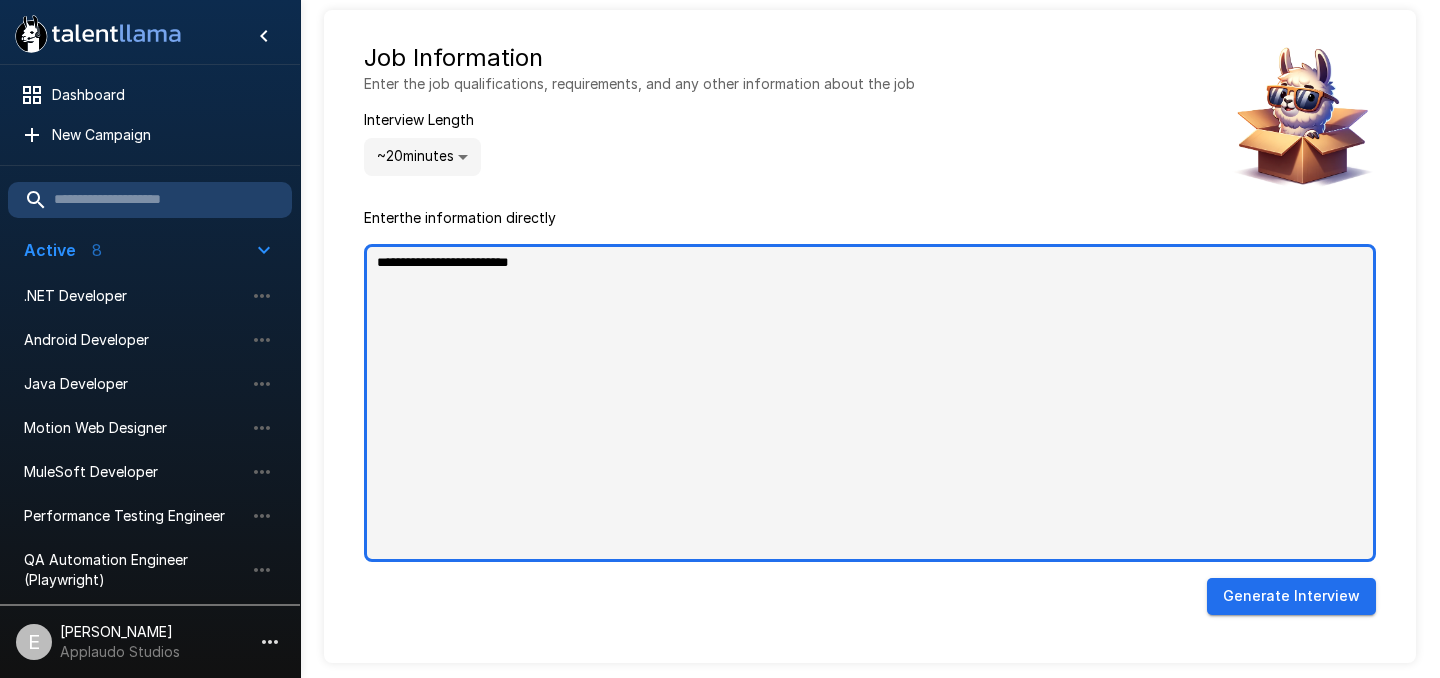 type on "*" 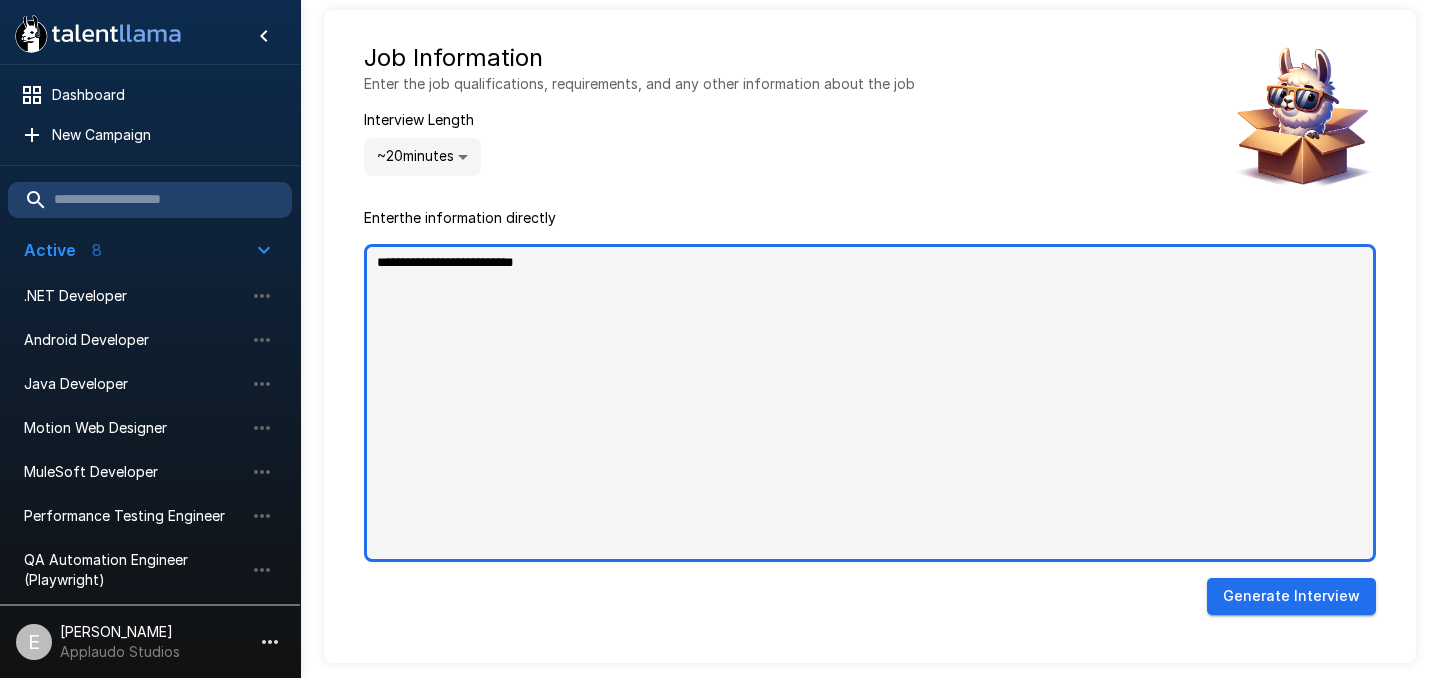 type on "**********" 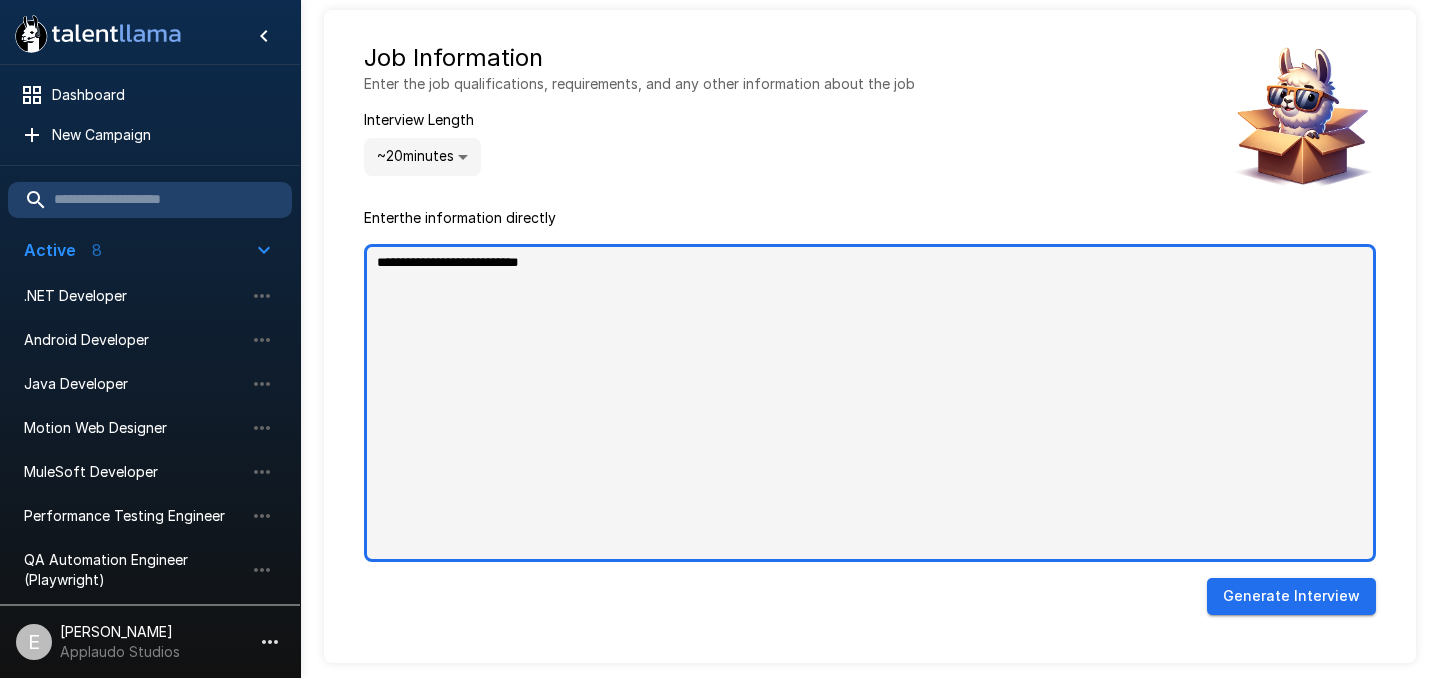 type on "**********" 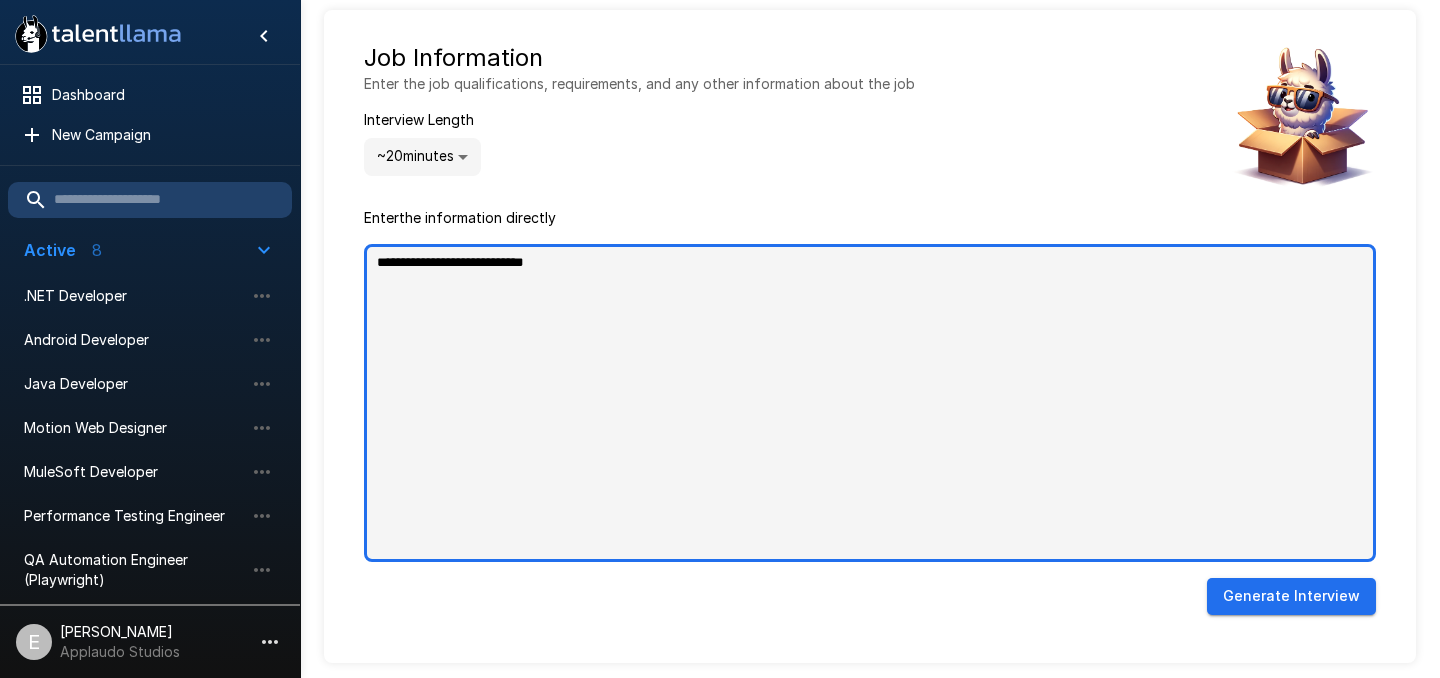 type on "**********" 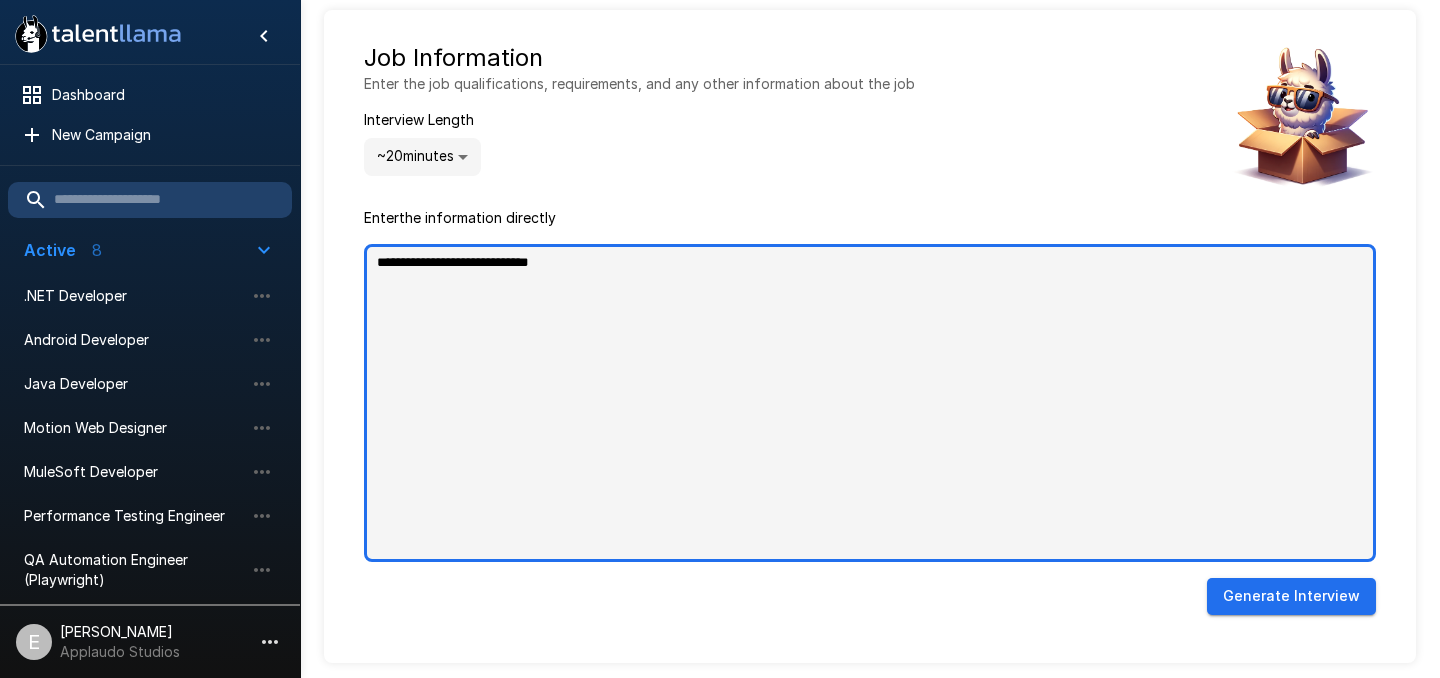 type on "*" 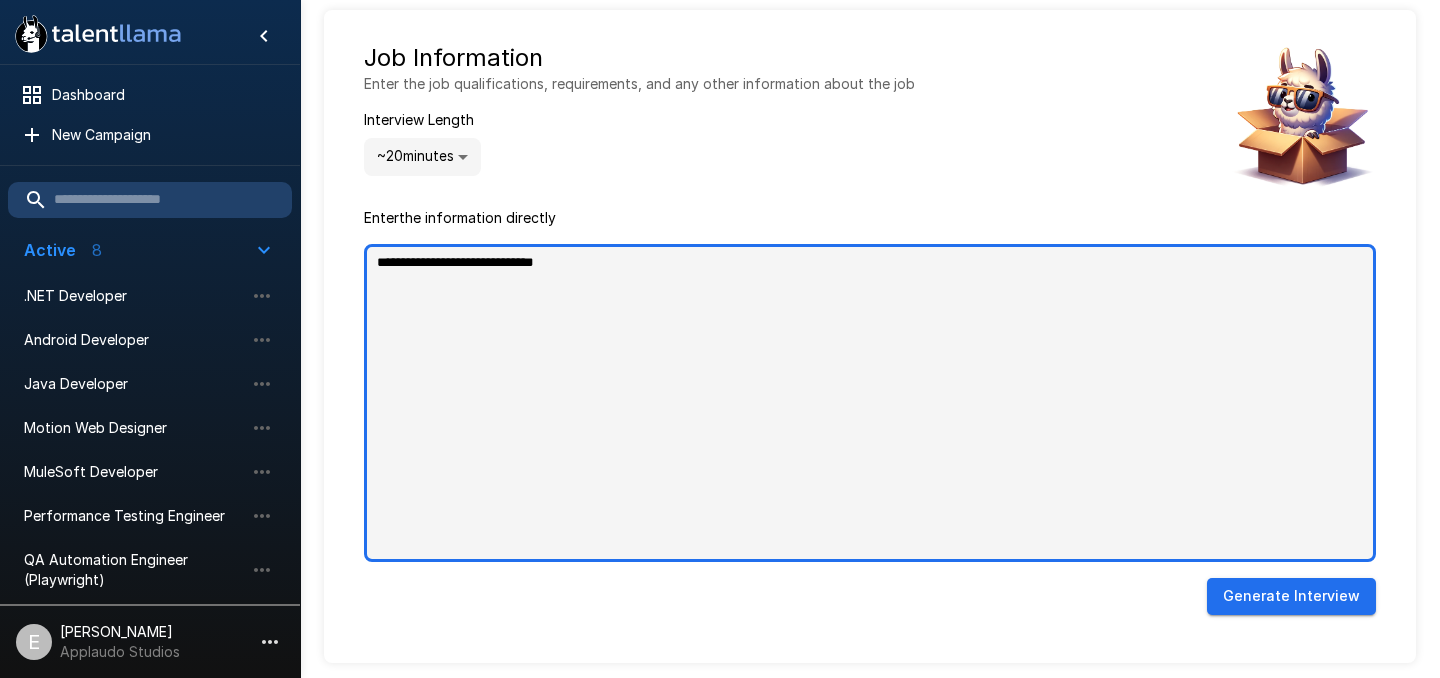 type on "**********" 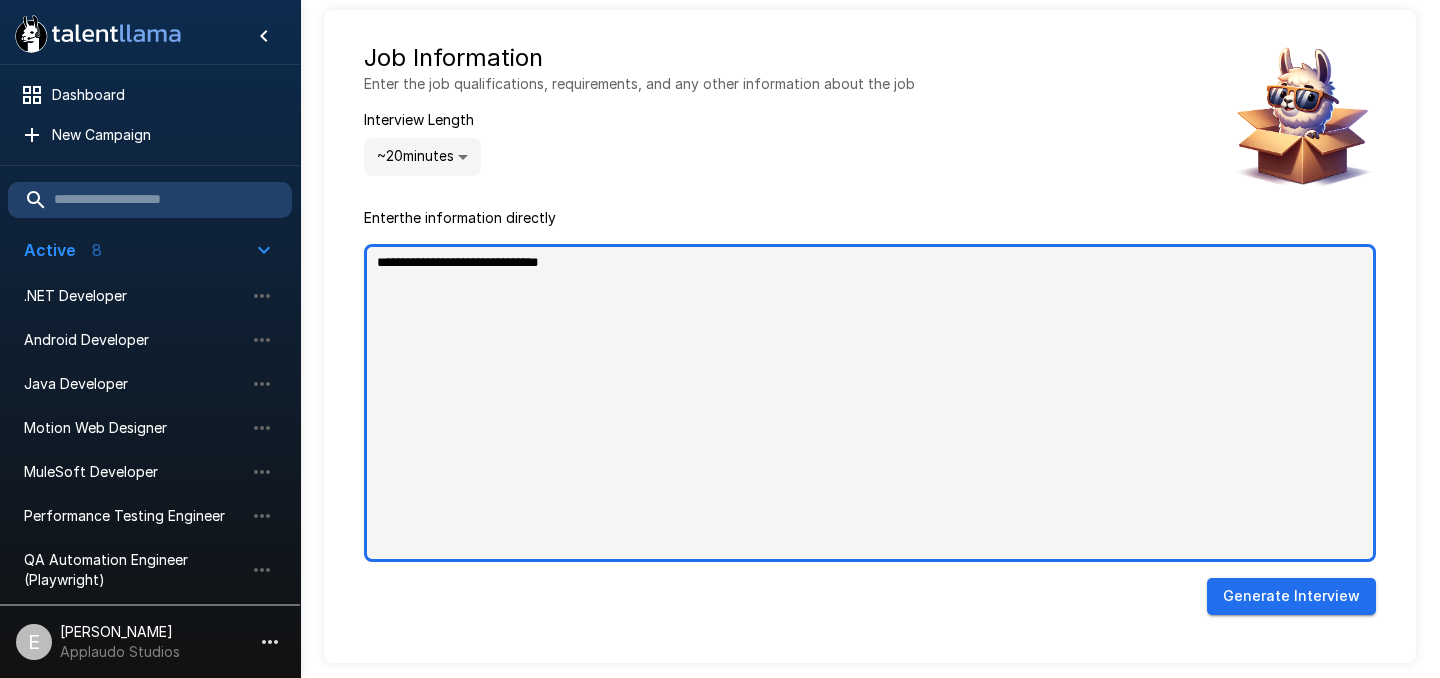 type on "**********" 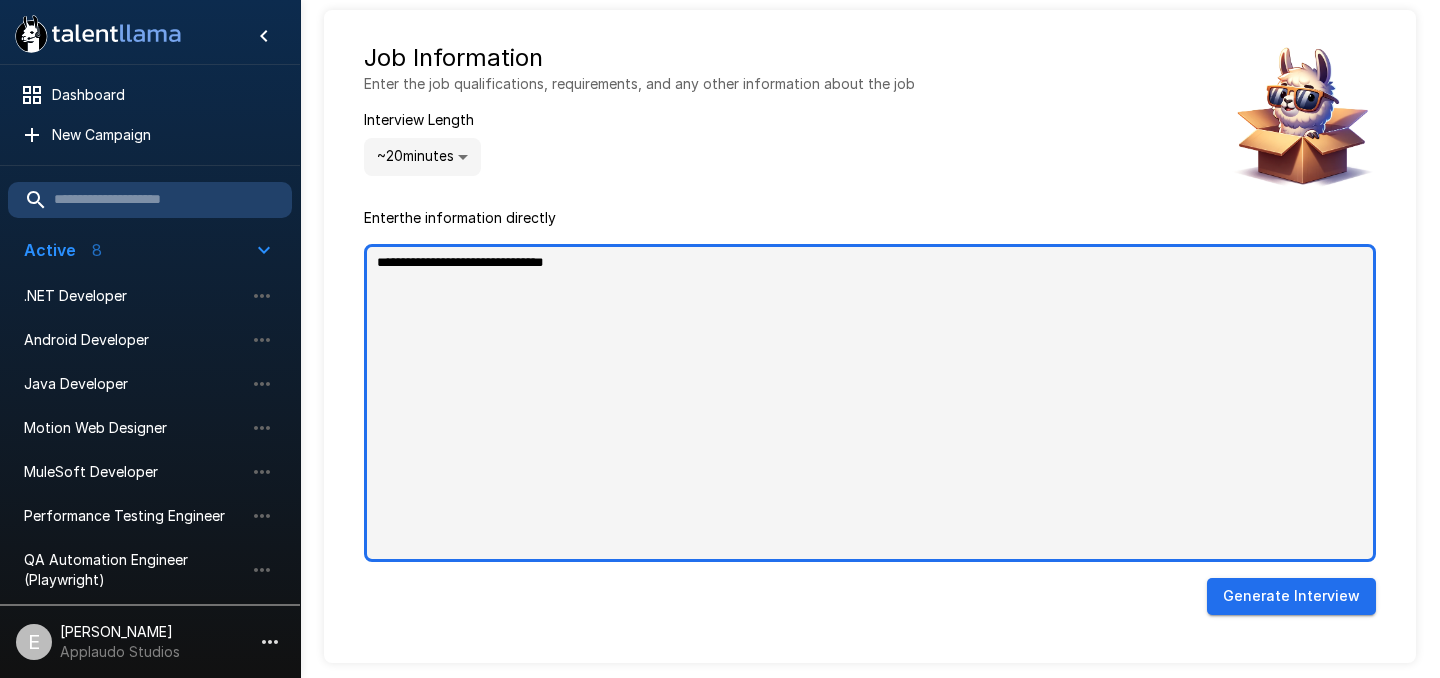 type on "**********" 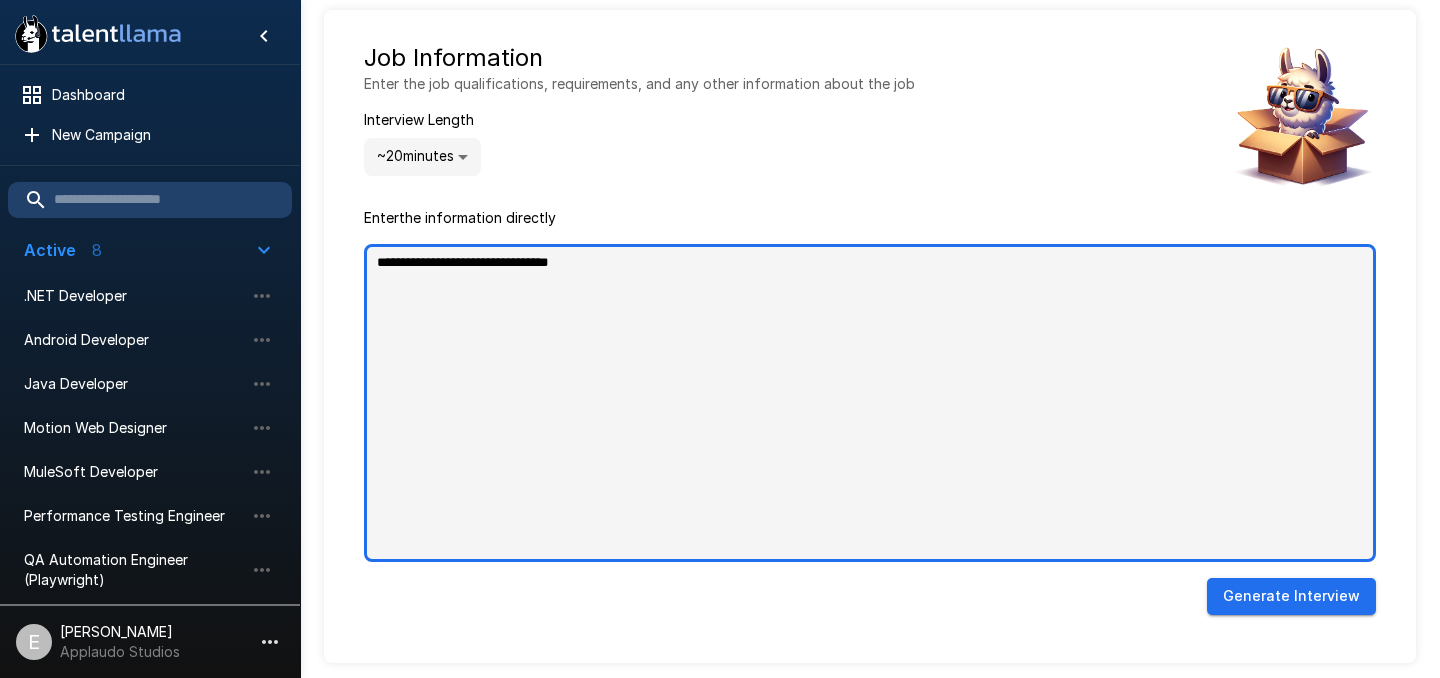 type on "**********" 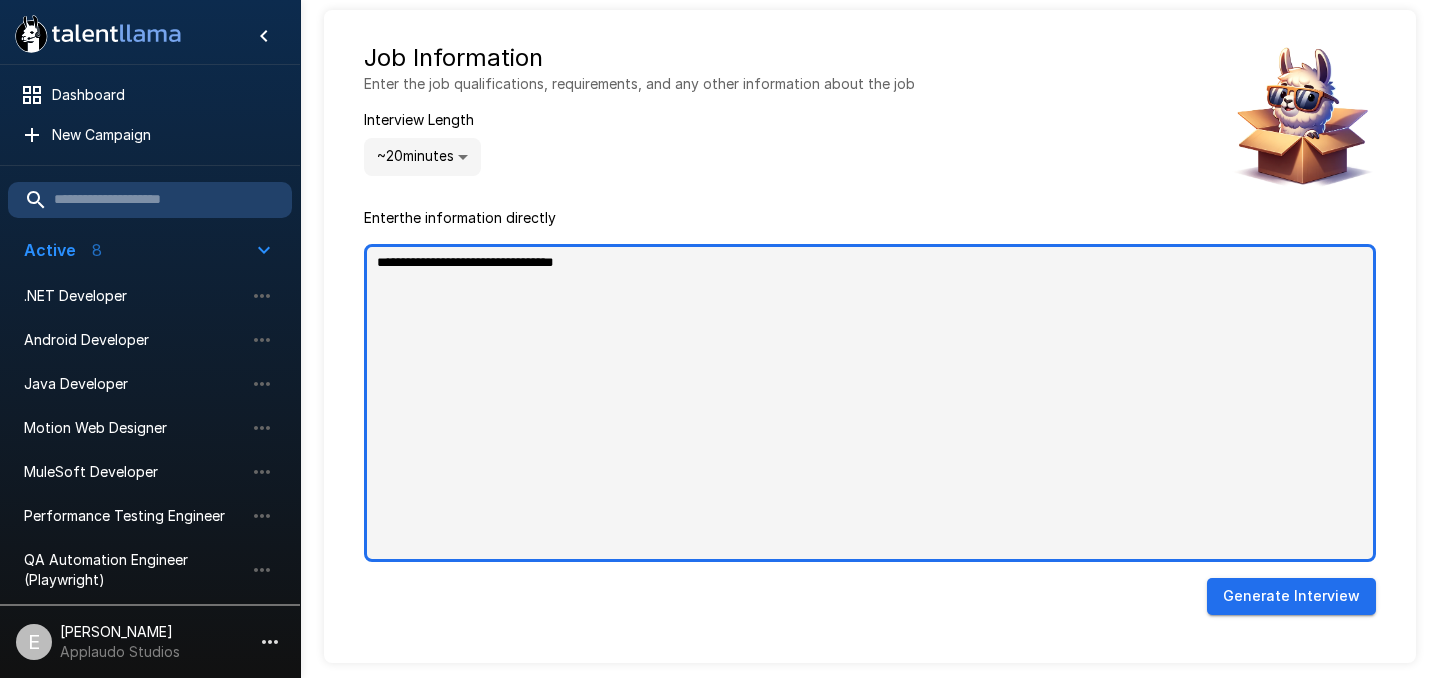 type on "*" 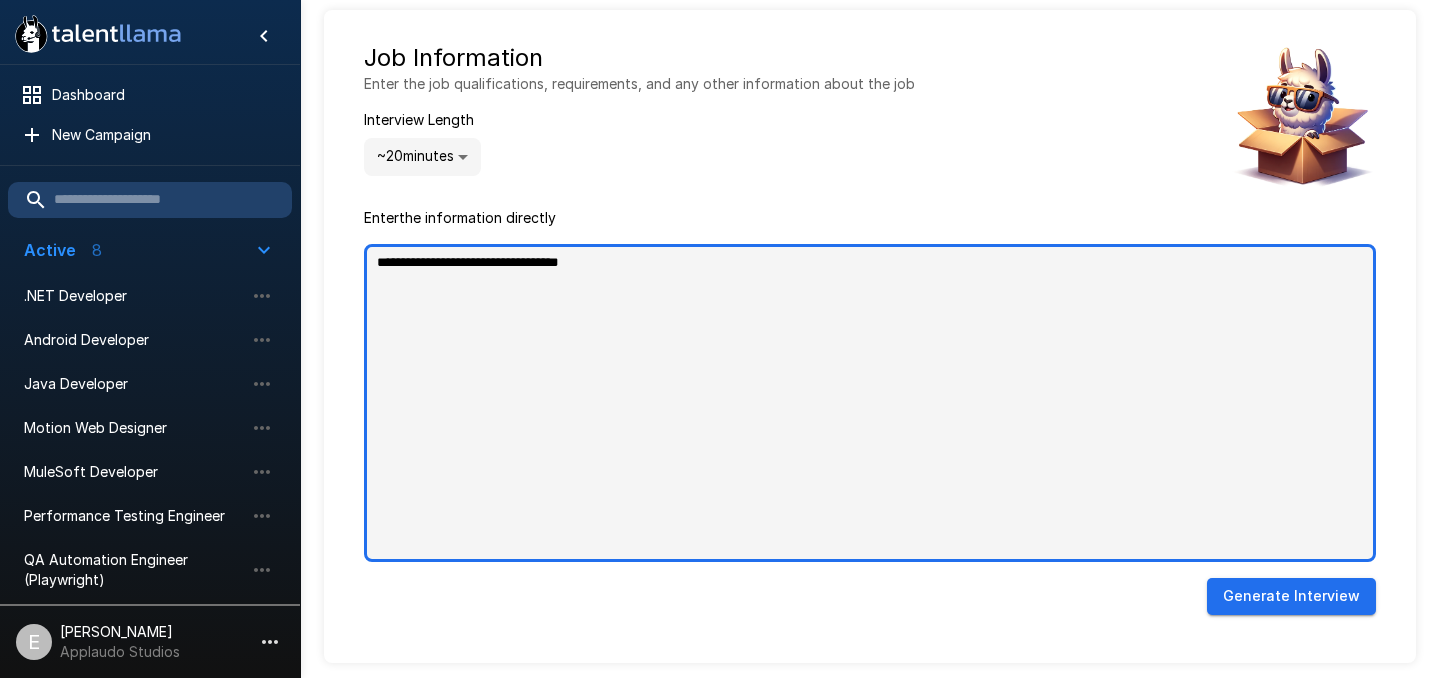 type on "**********" 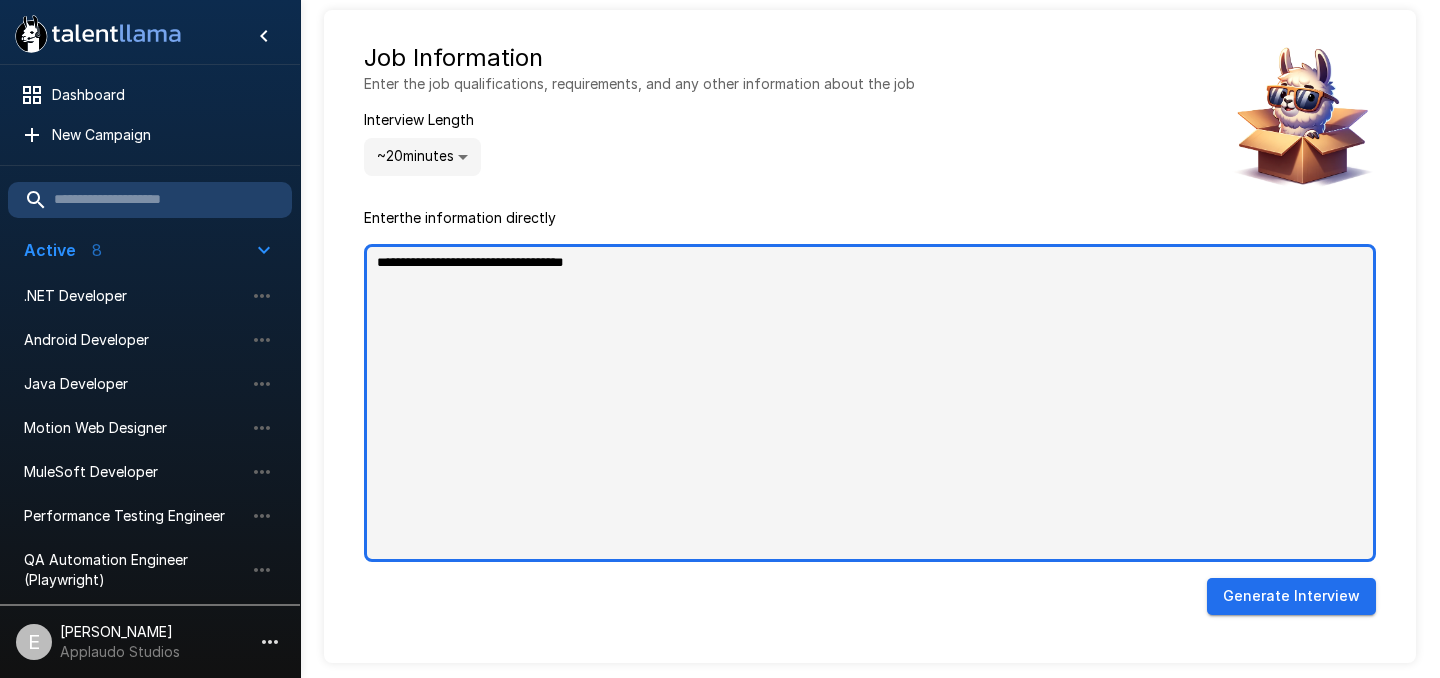 type on "**********" 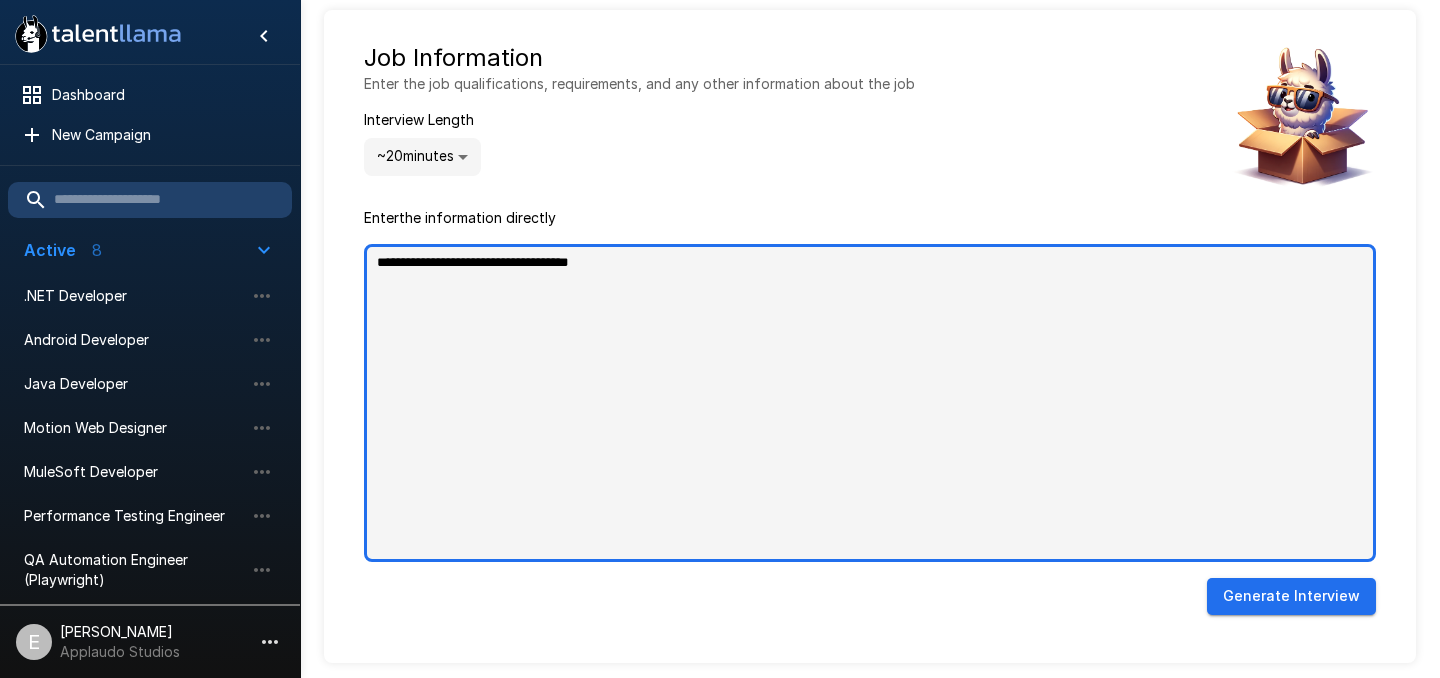 type on "**********" 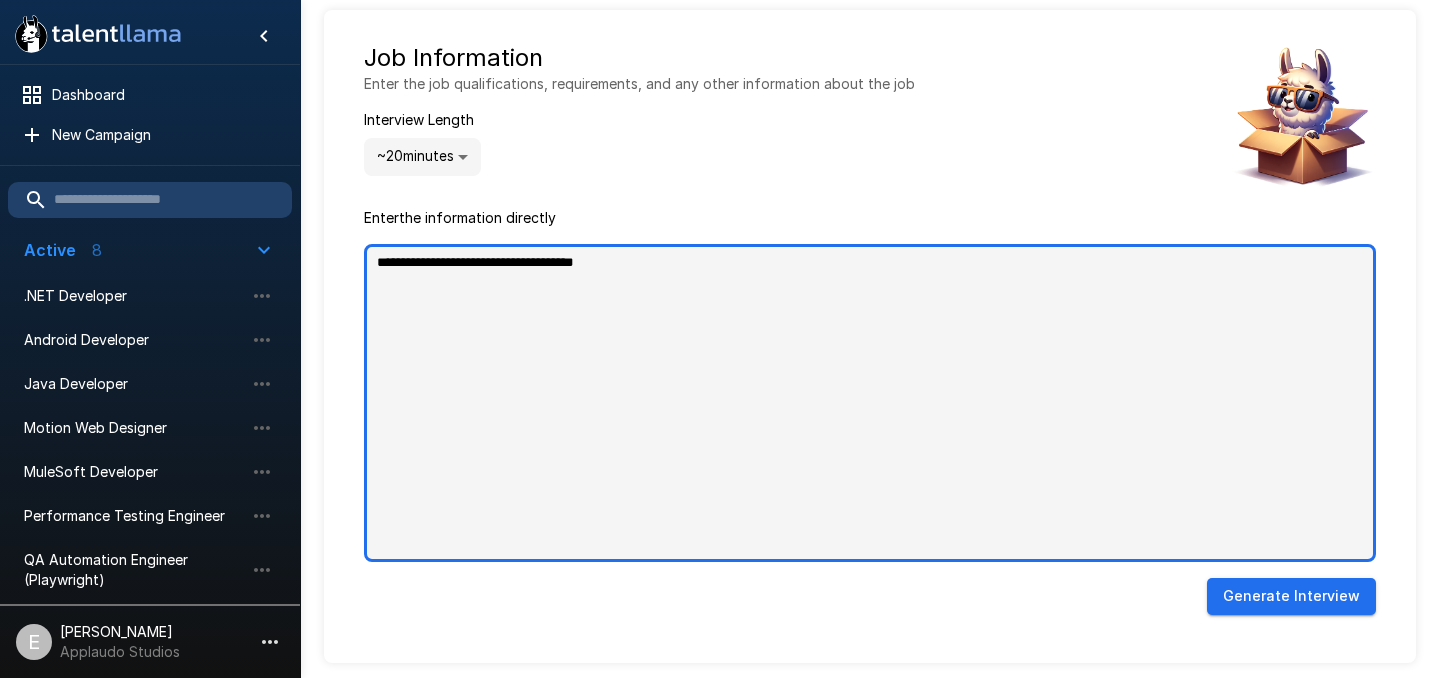 type on "**********" 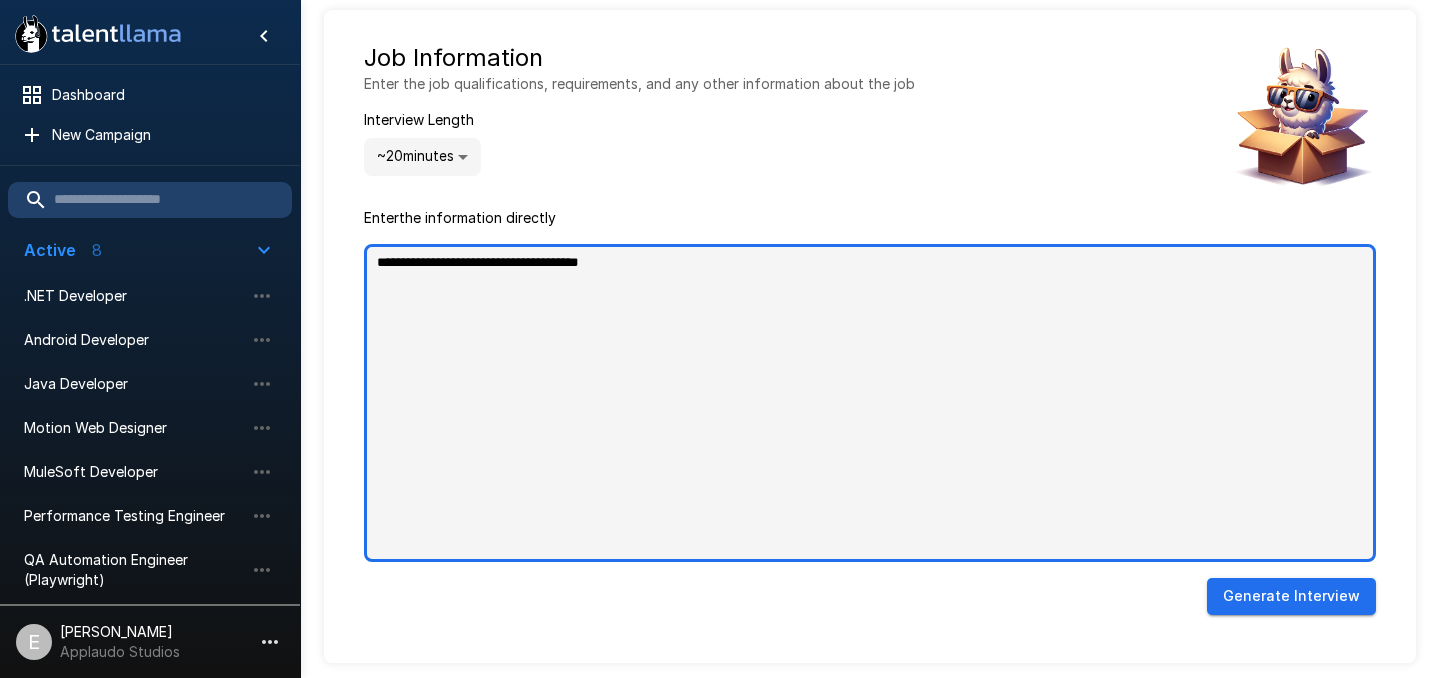 type on "**********" 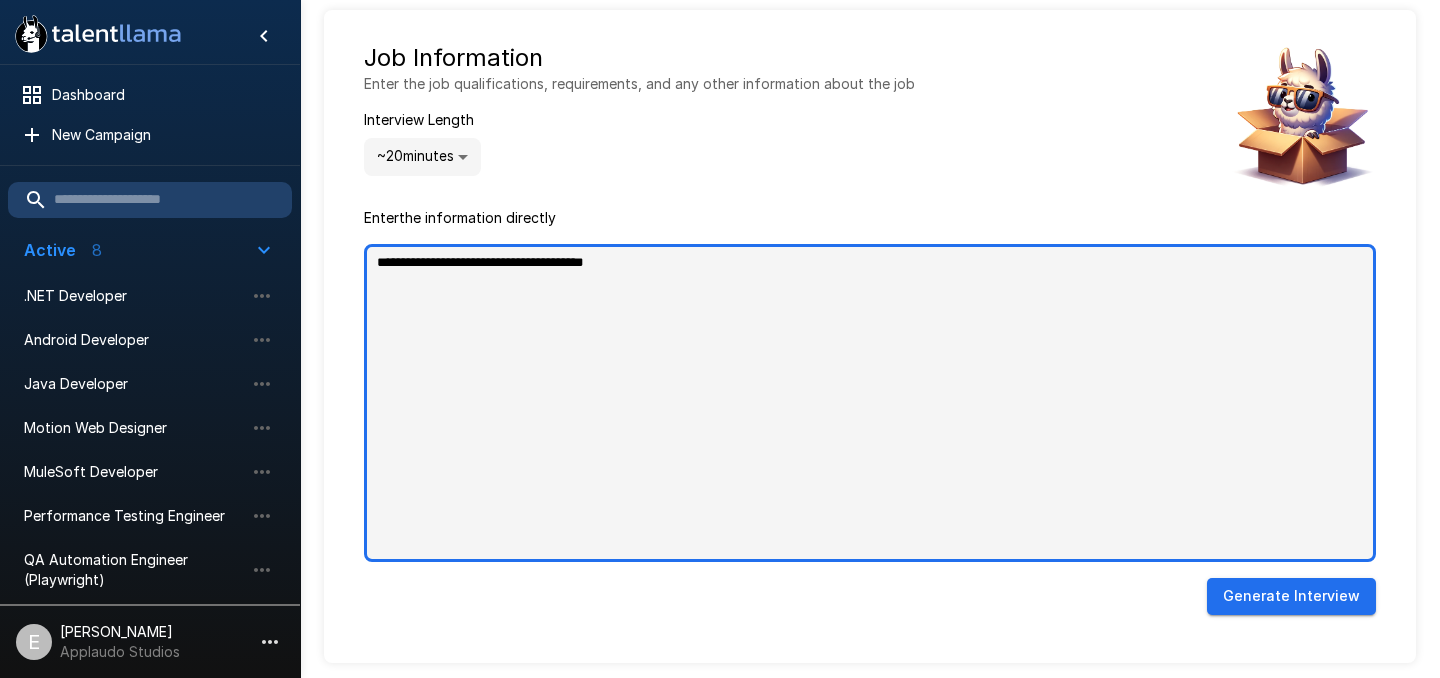 type on "*" 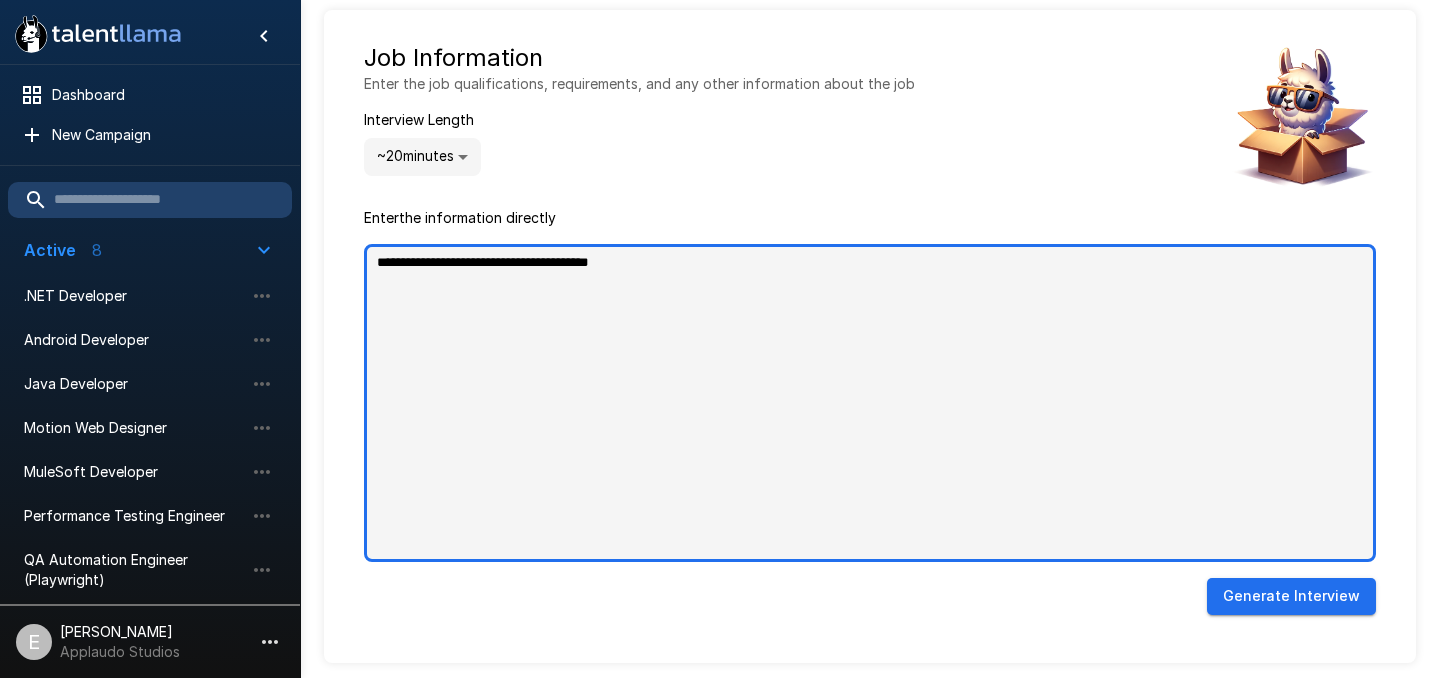 type on "**********" 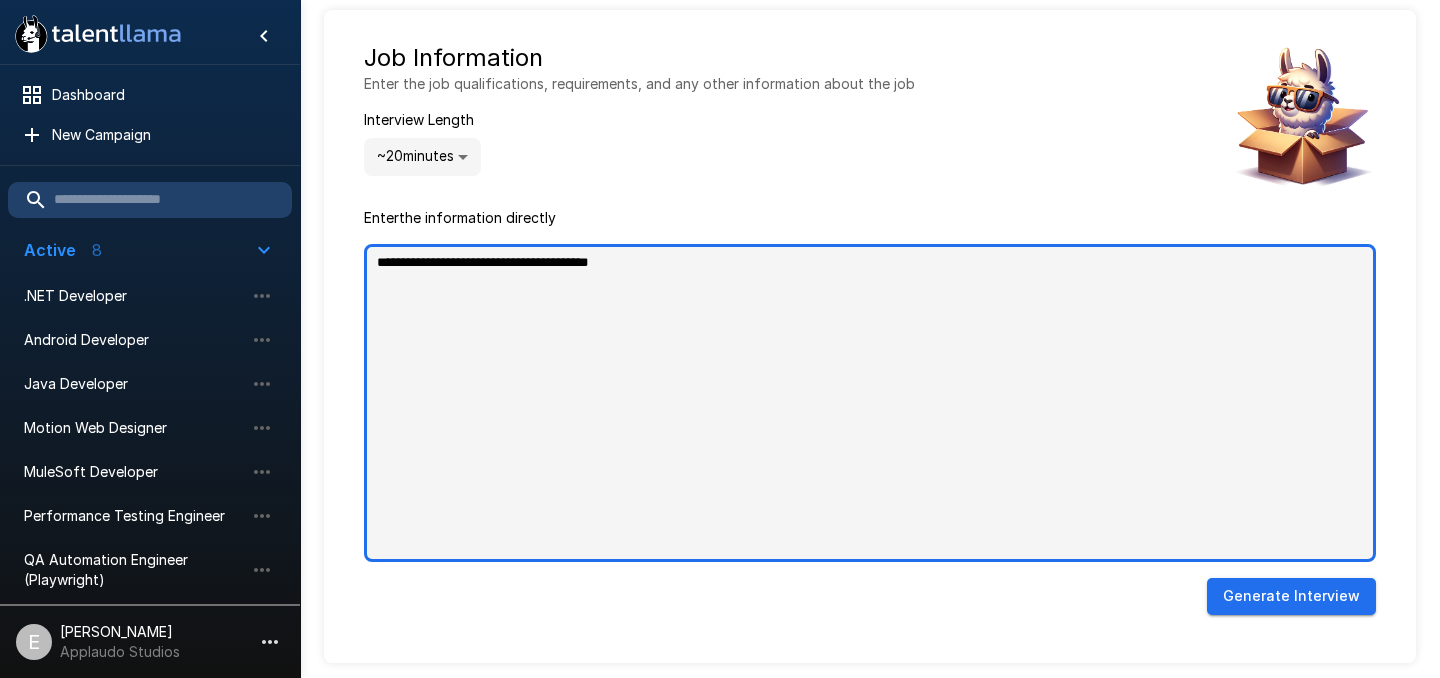 type on "*" 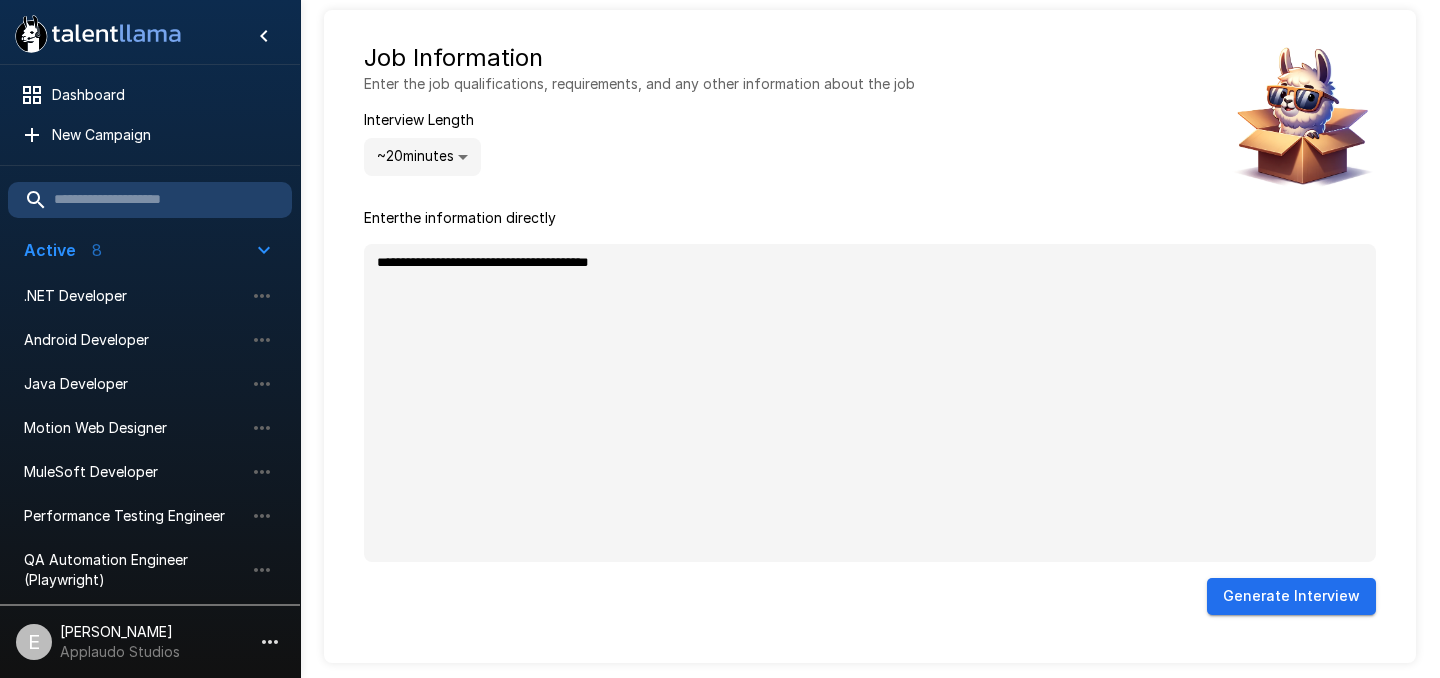 click on "Generate Interview" at bounding box center [1291, 596] 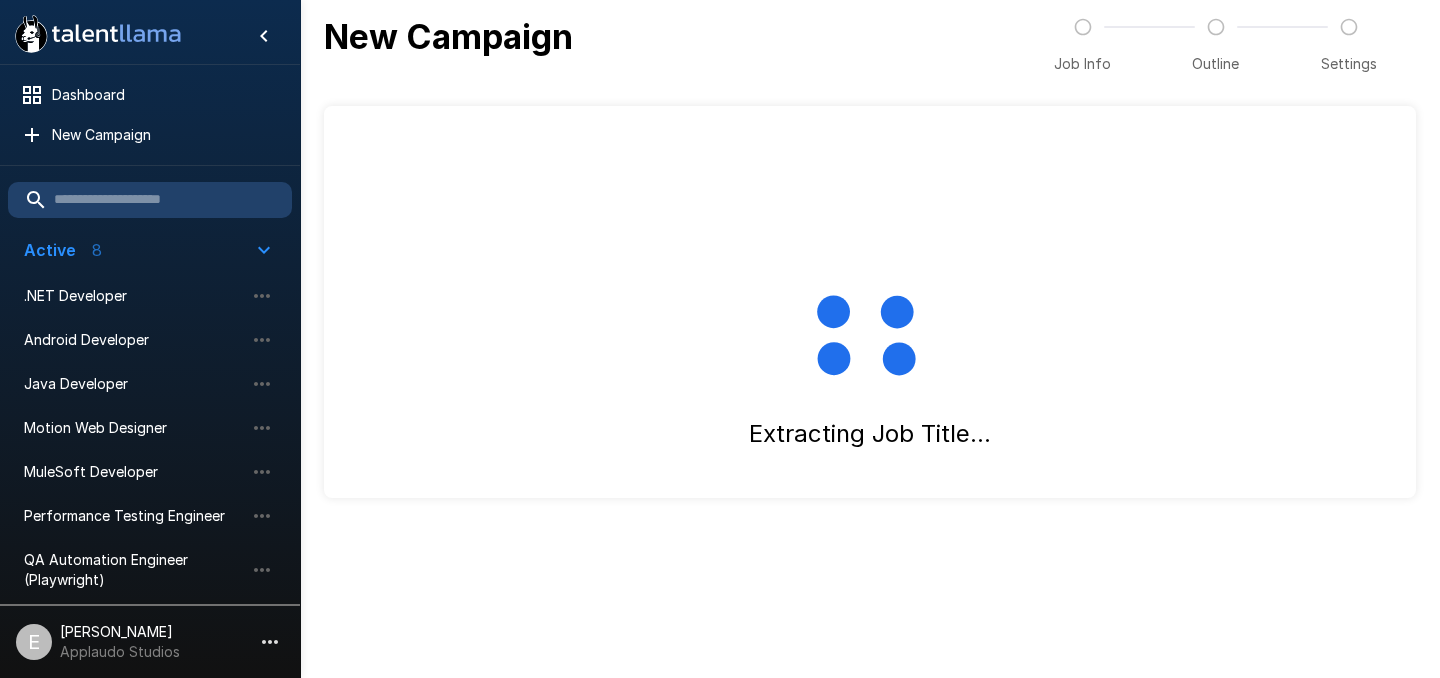 scroll, scrollTop: 0, scrollLeft: 0, axis: both 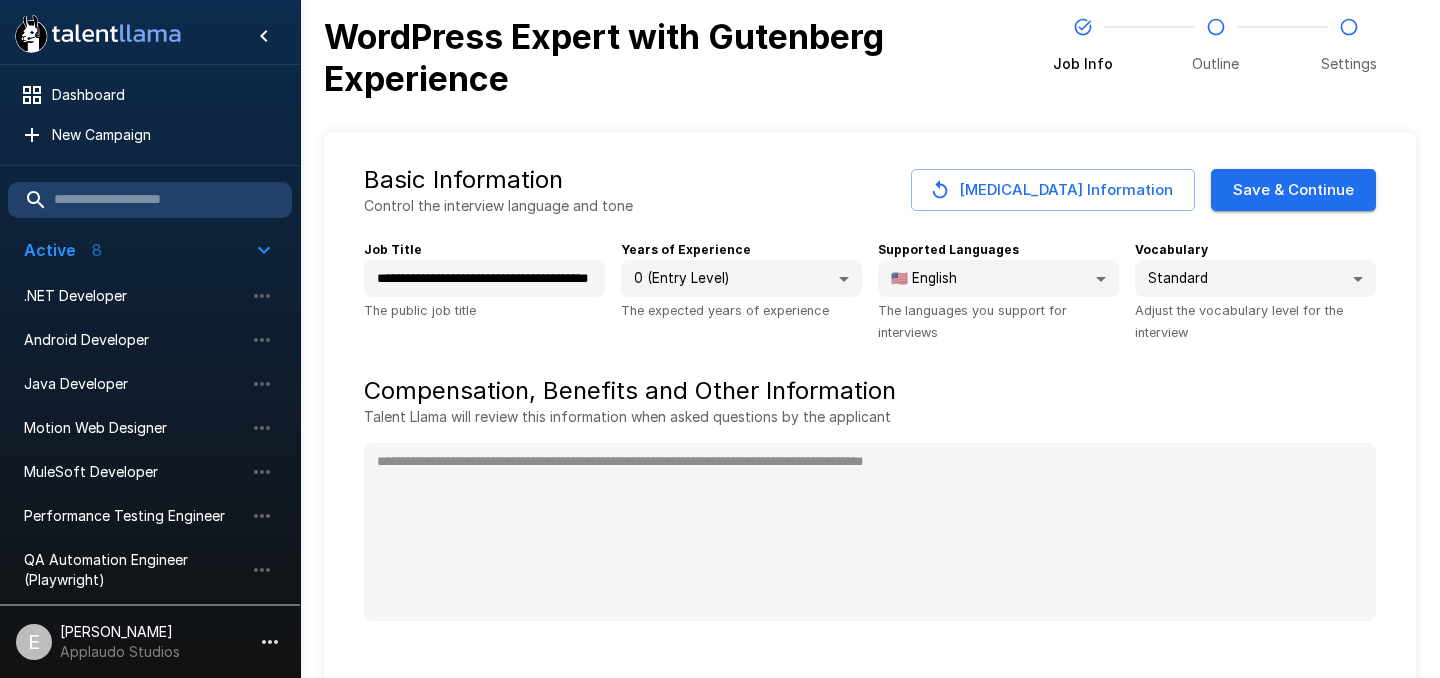 type on "*" 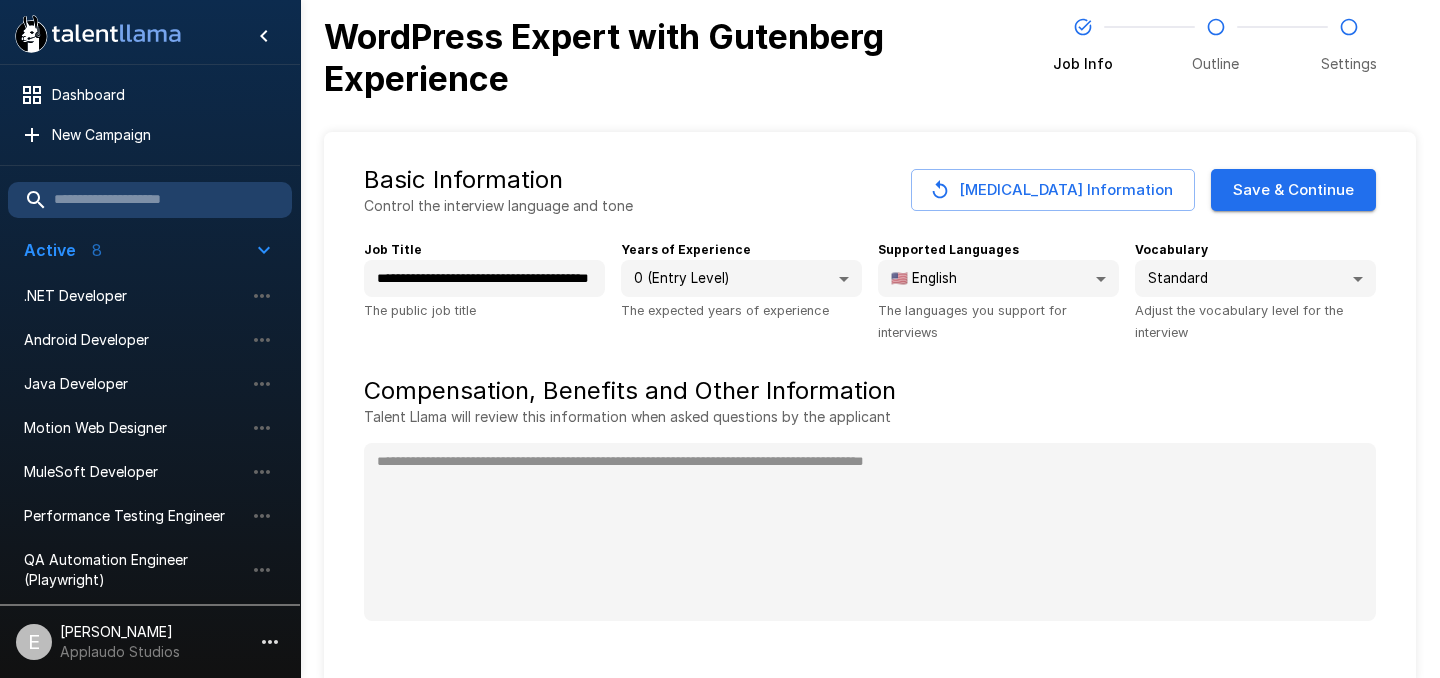 scroll, scrollTop: 24, scrollLeft: 0, axis: vertical 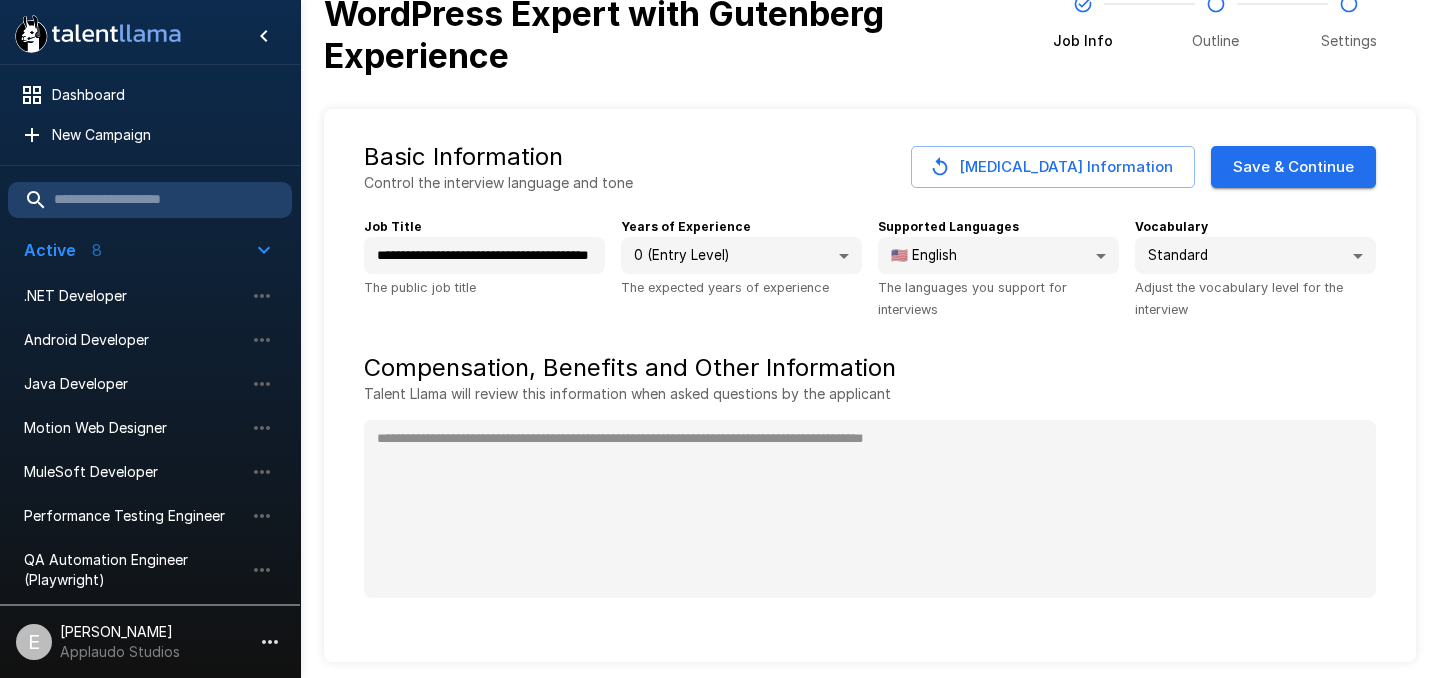 click on "**********" at bounding box center (720, 316) 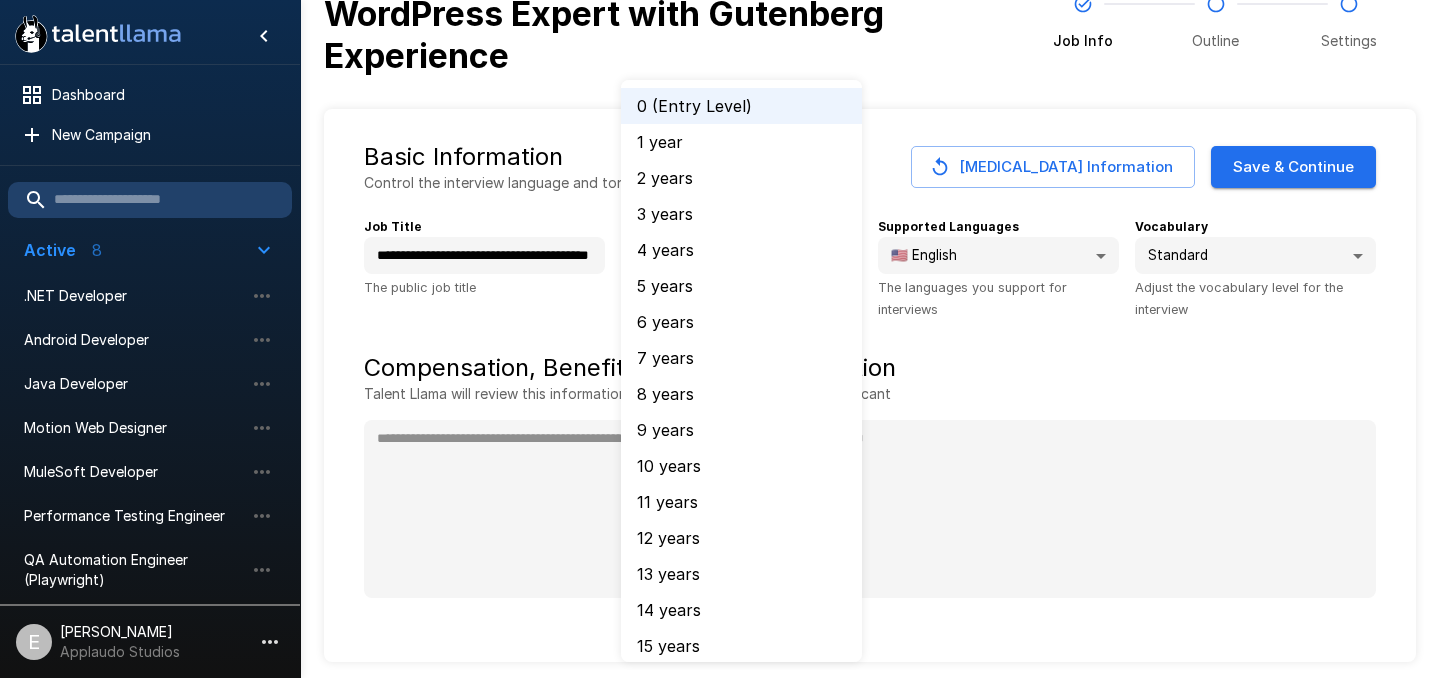 click on "4 years" at bounding box center [741, 250] 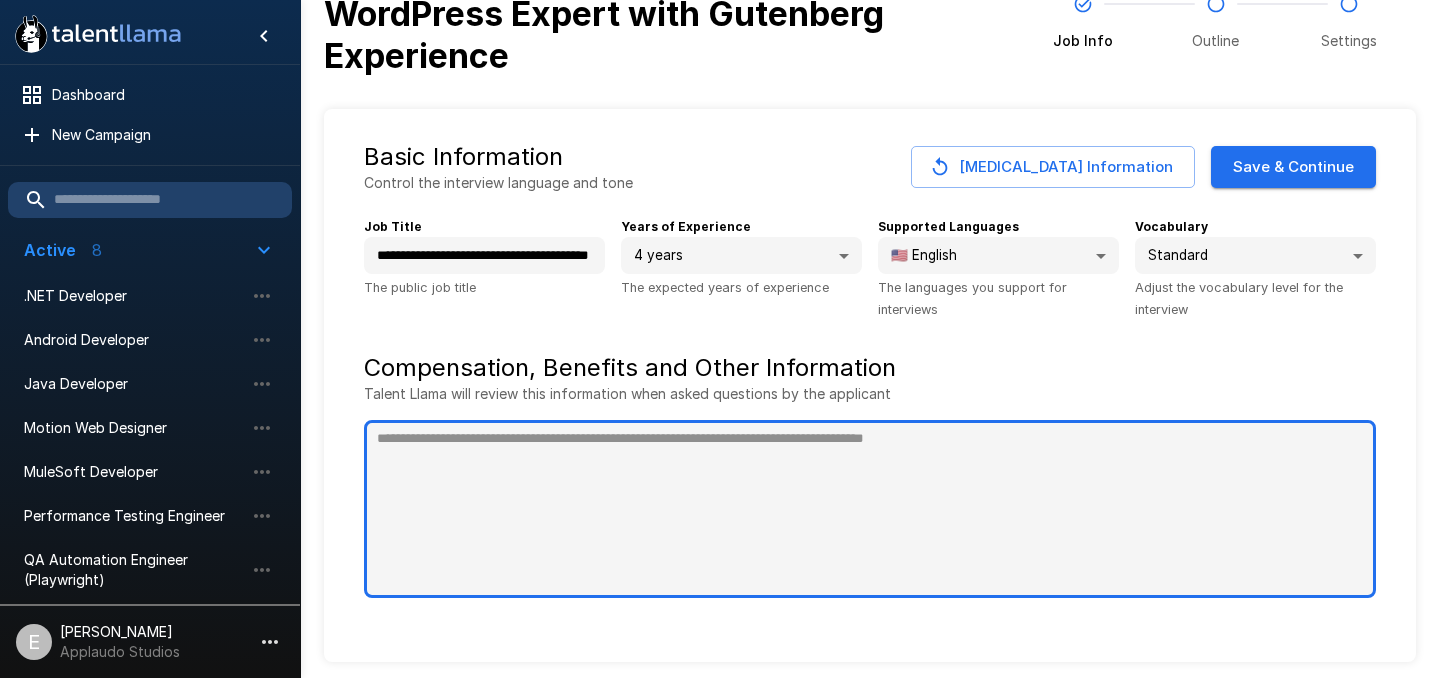 click at bounding box center [870, 509] 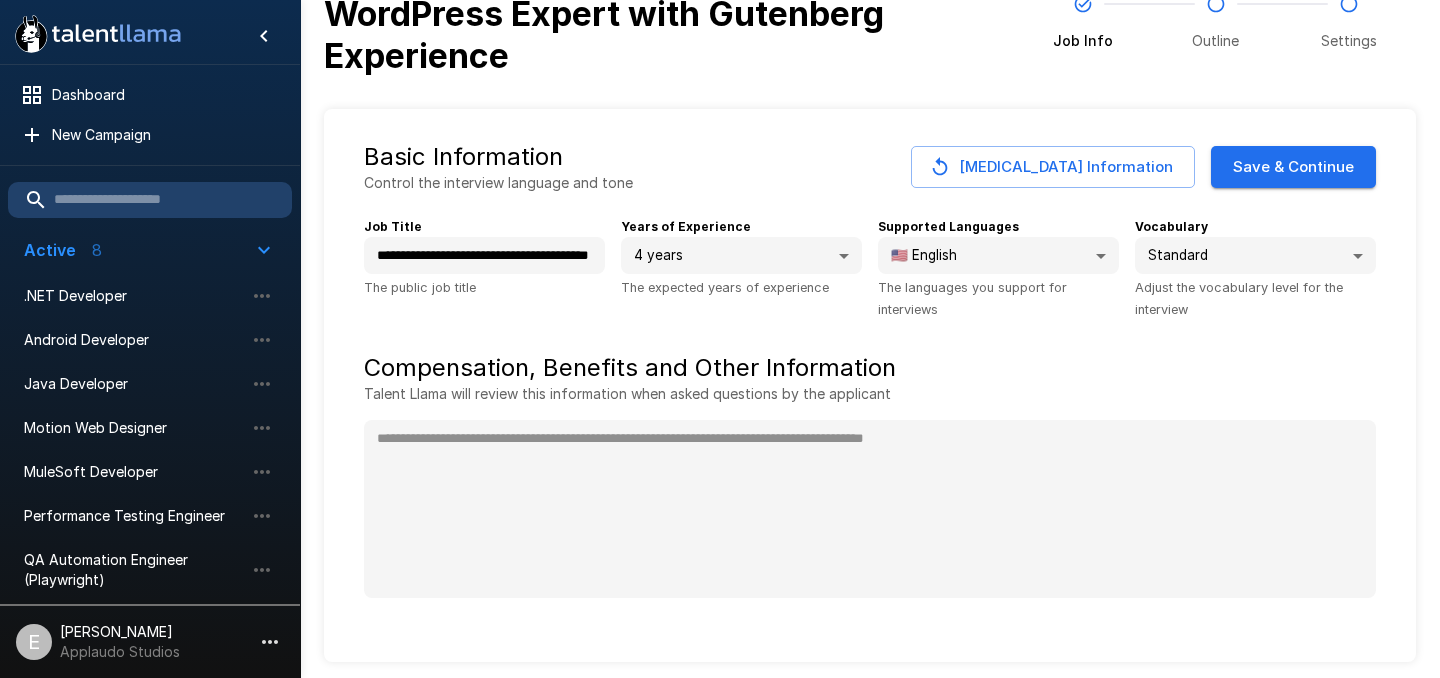 click on "Save & Continue" at bounding box center (1293, 167) 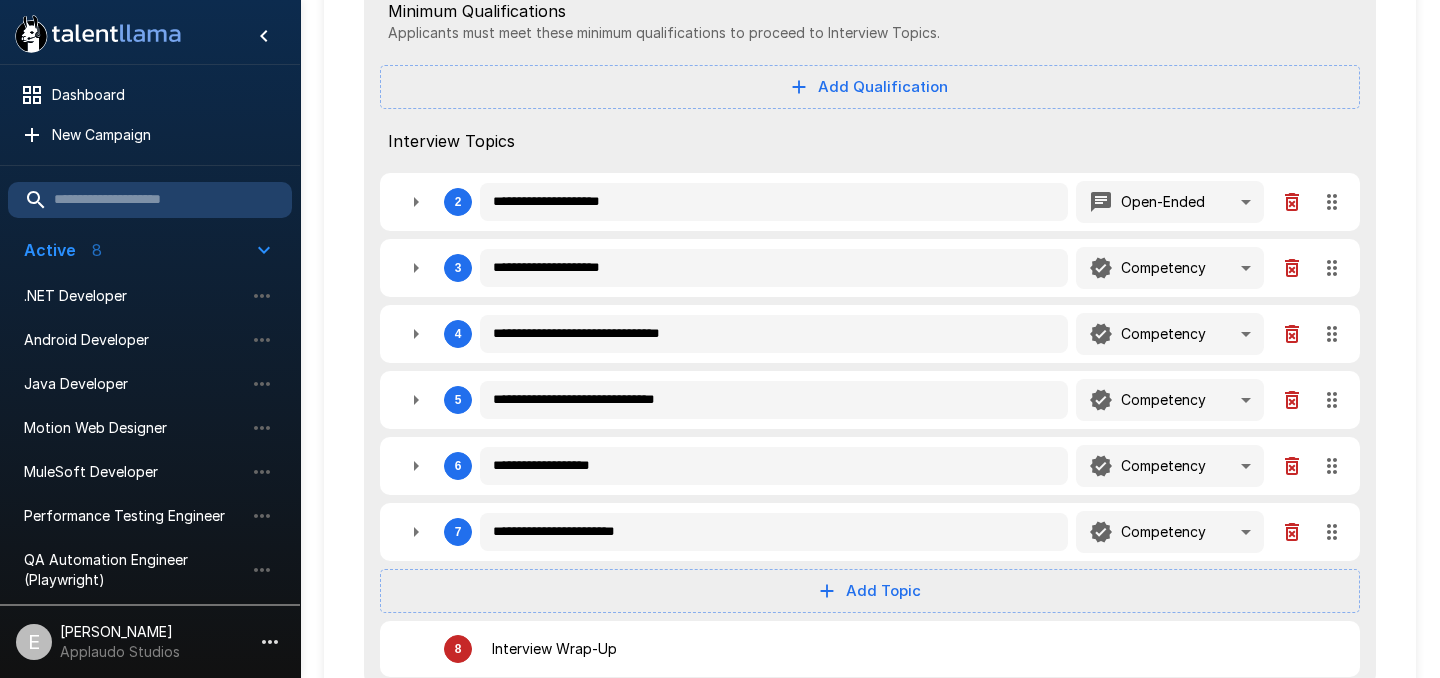 scroll, scrollTop: 381, scrollLeft: 0, axis: vertical 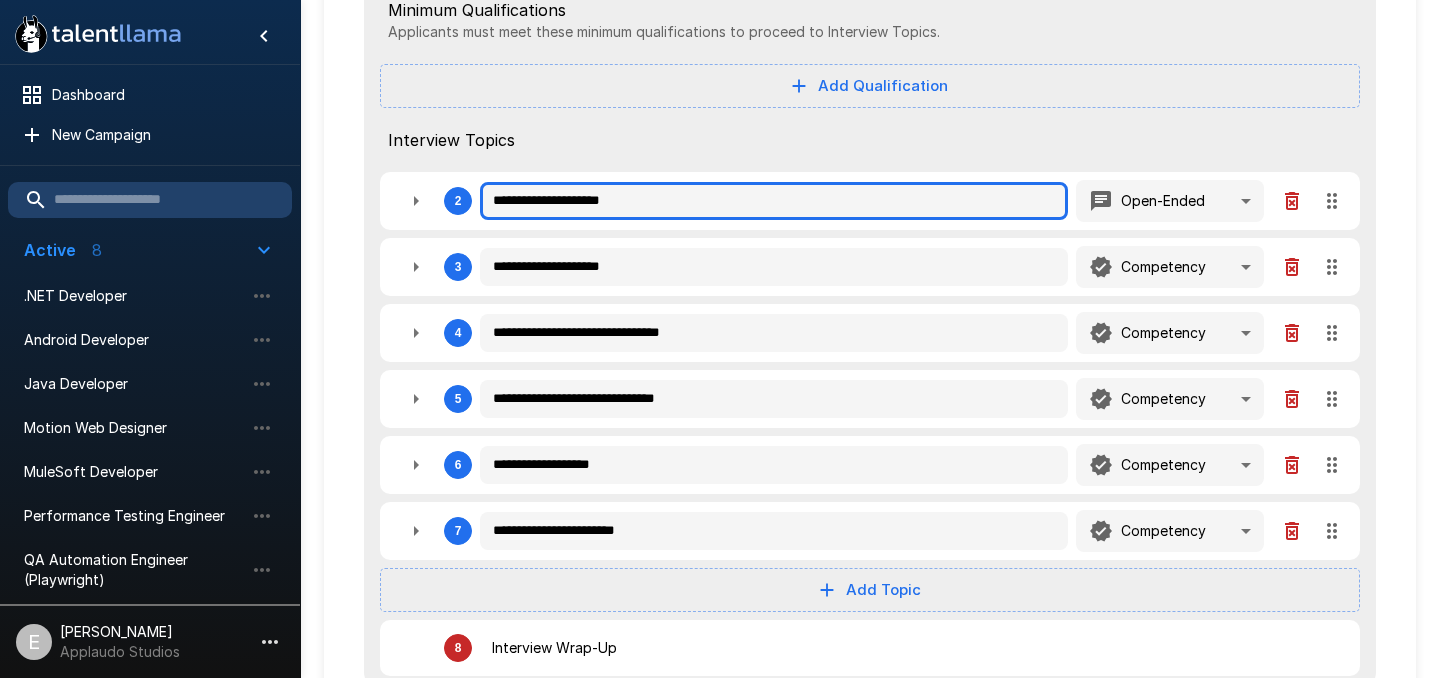 click on "**********" at bounding box center (774, 201) 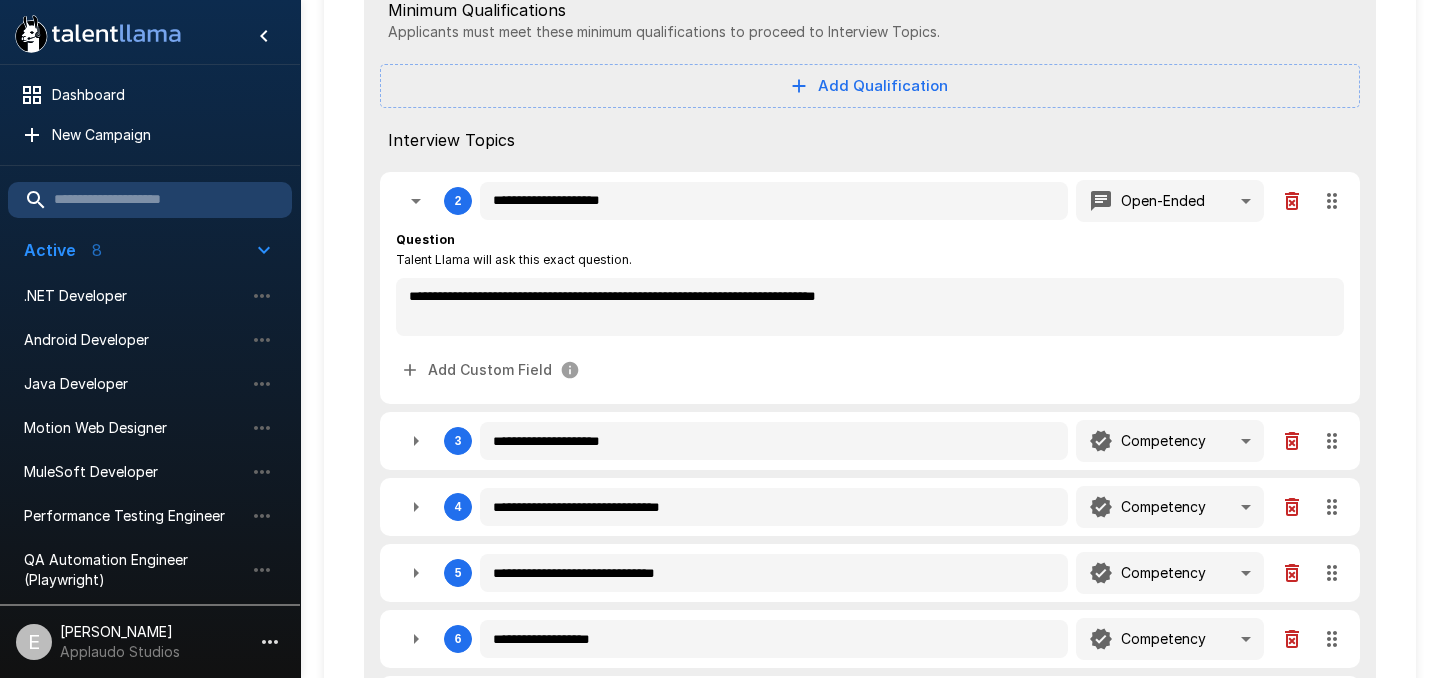 click on "**********" at bounding box center (720, -42) 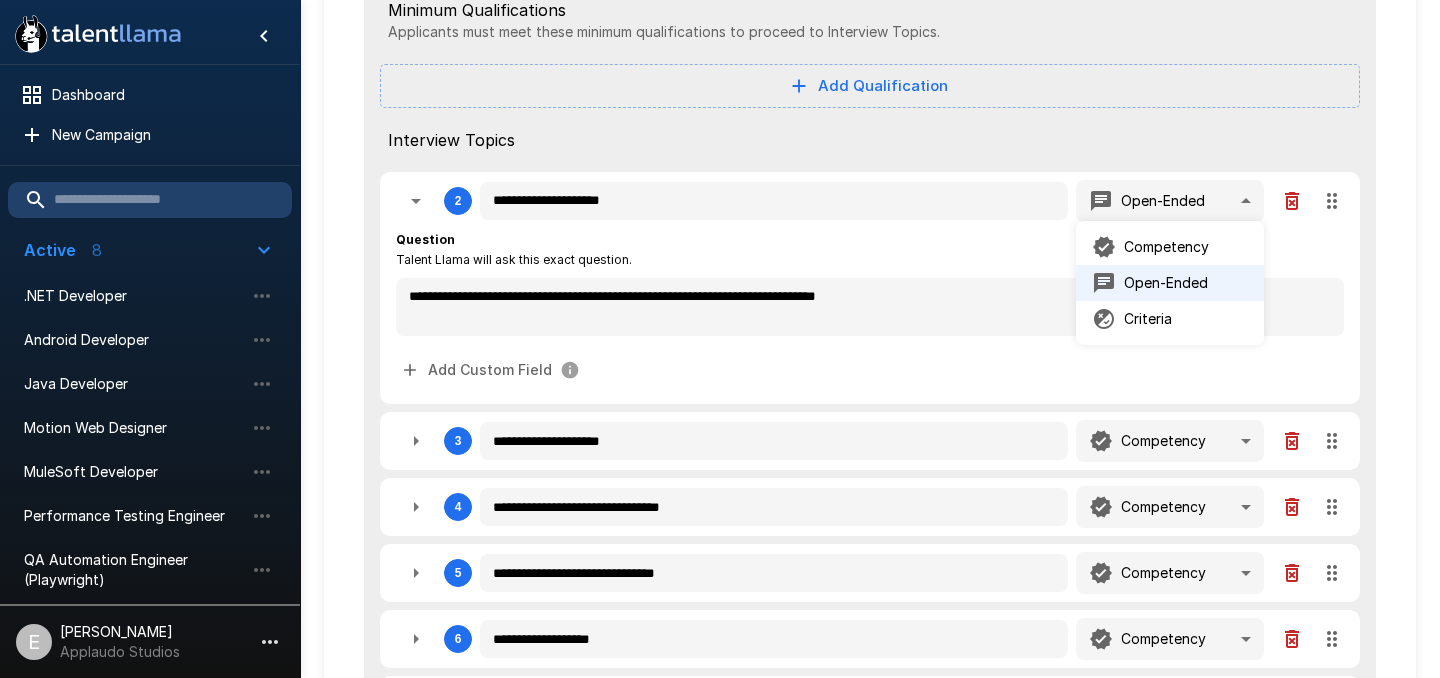 click on "Open-Ended" at bounding box center (1166, 283) 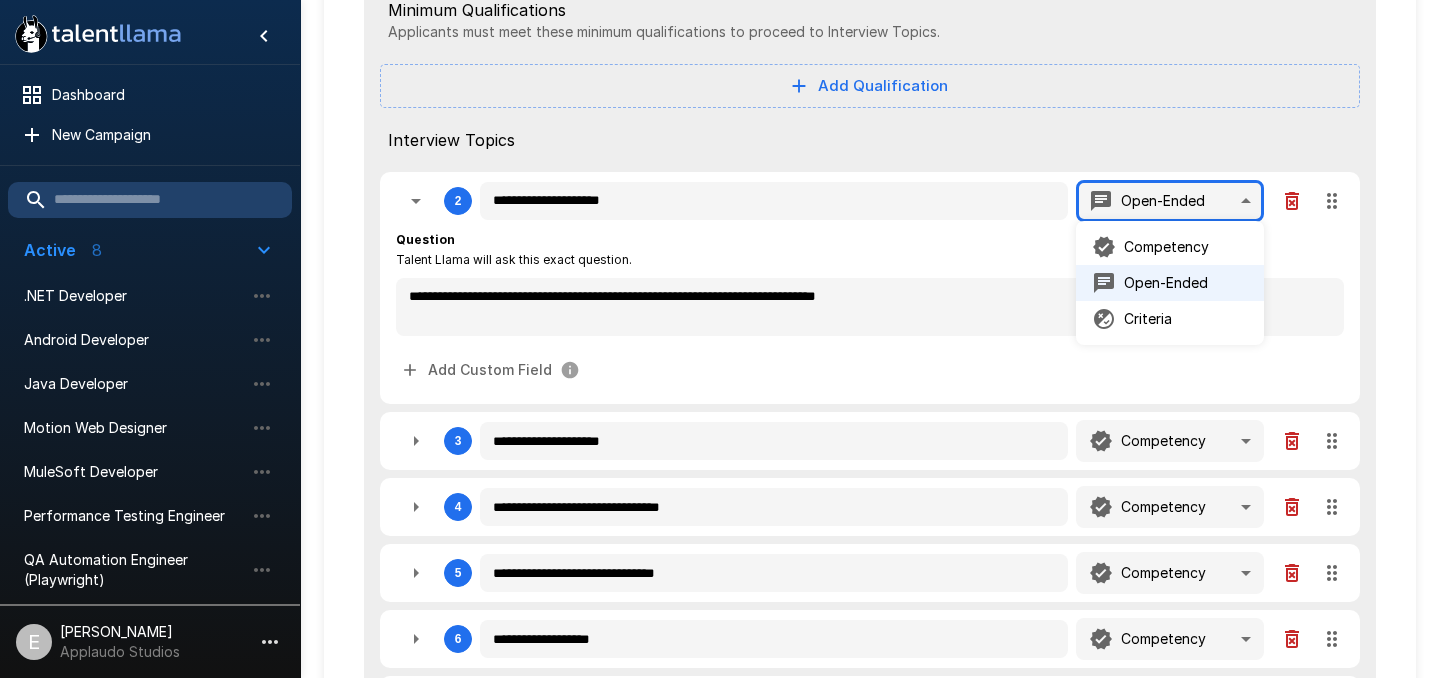 type on "*" 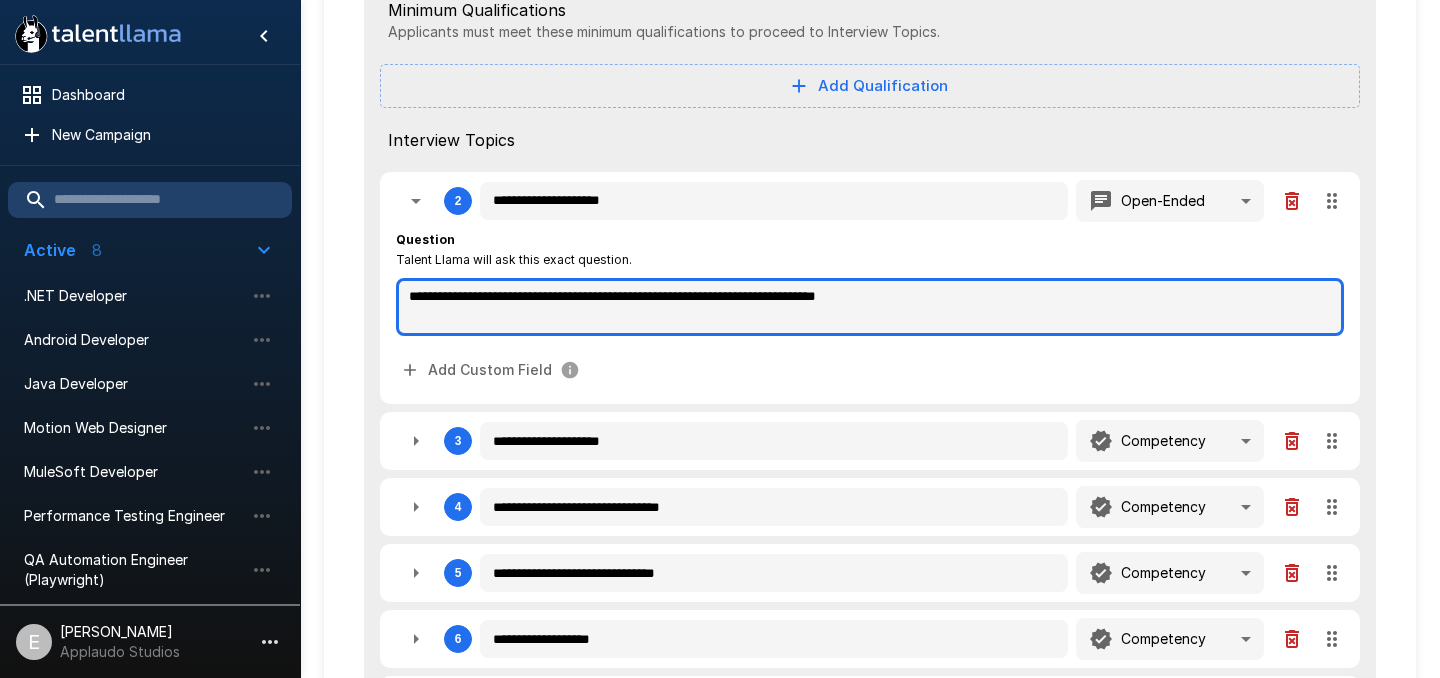 click on "**********" at bounding box center [870, 307] 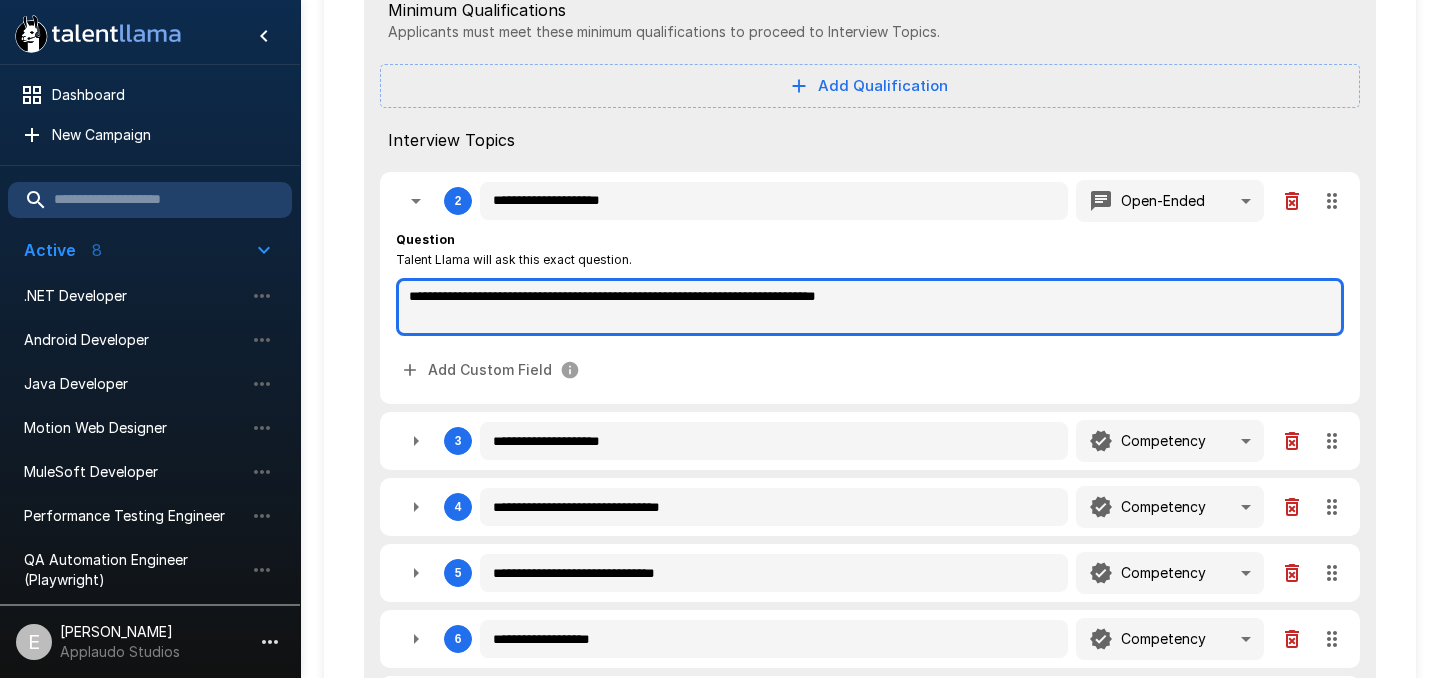 paste on "**********" 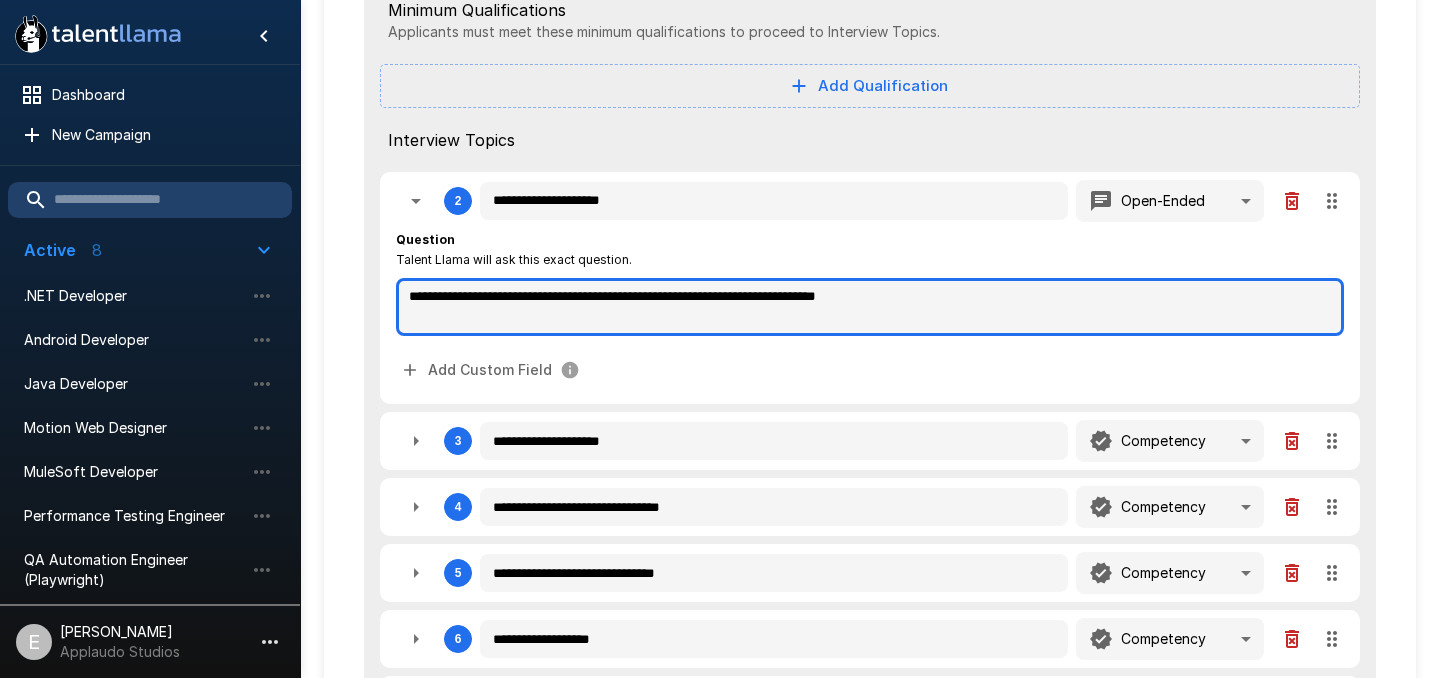 type on "**********" 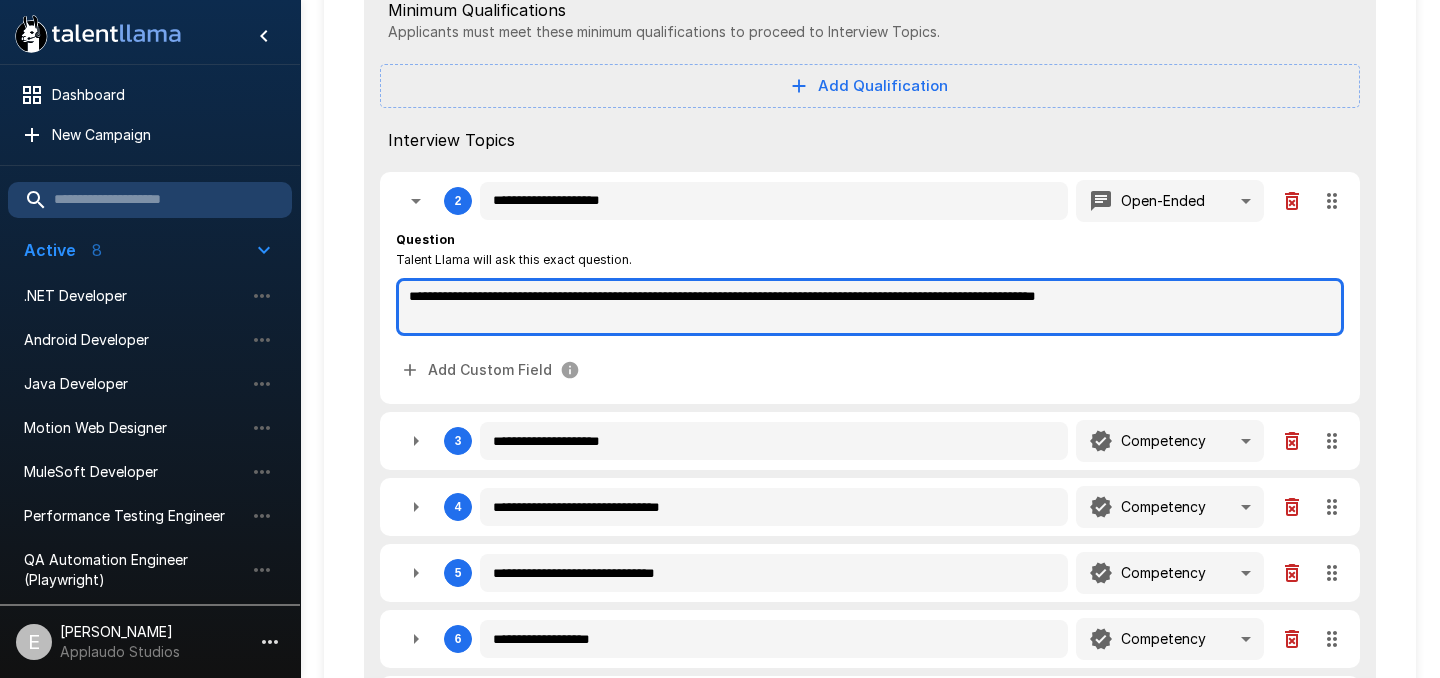 type on "*" 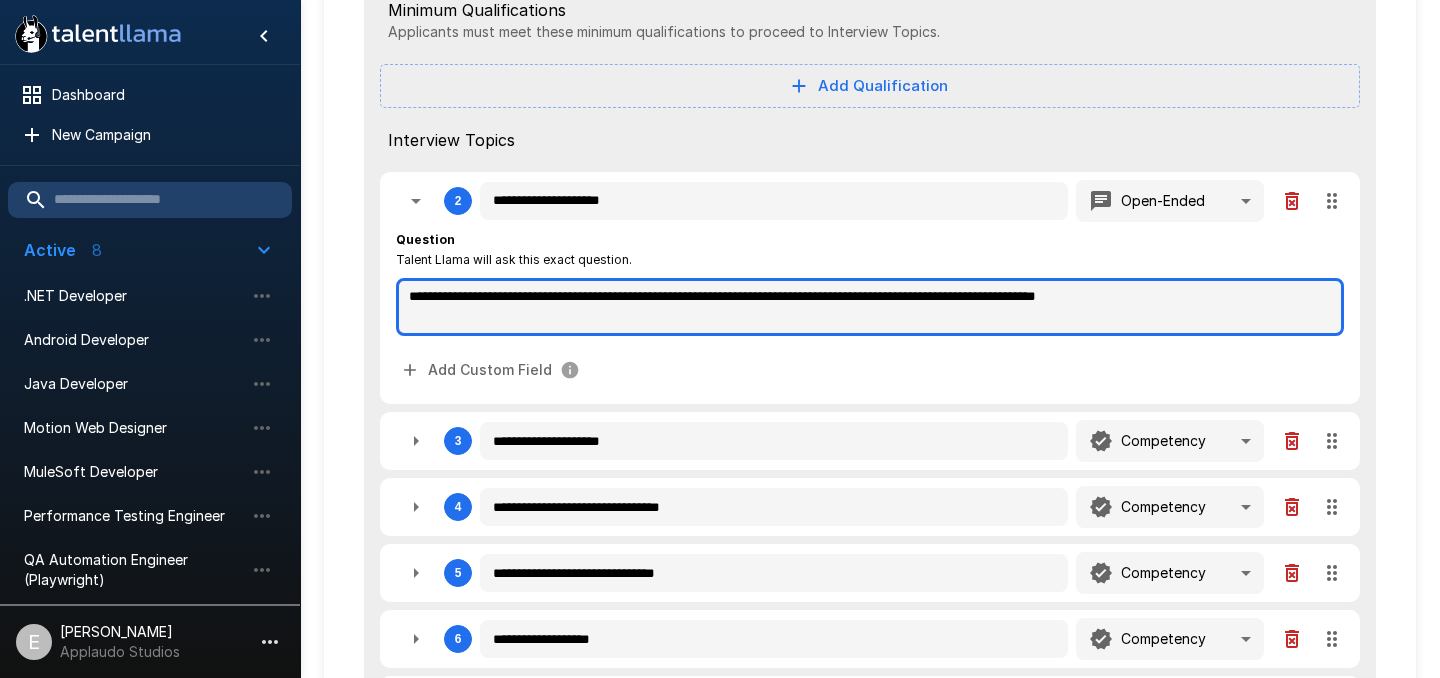 type on "*" 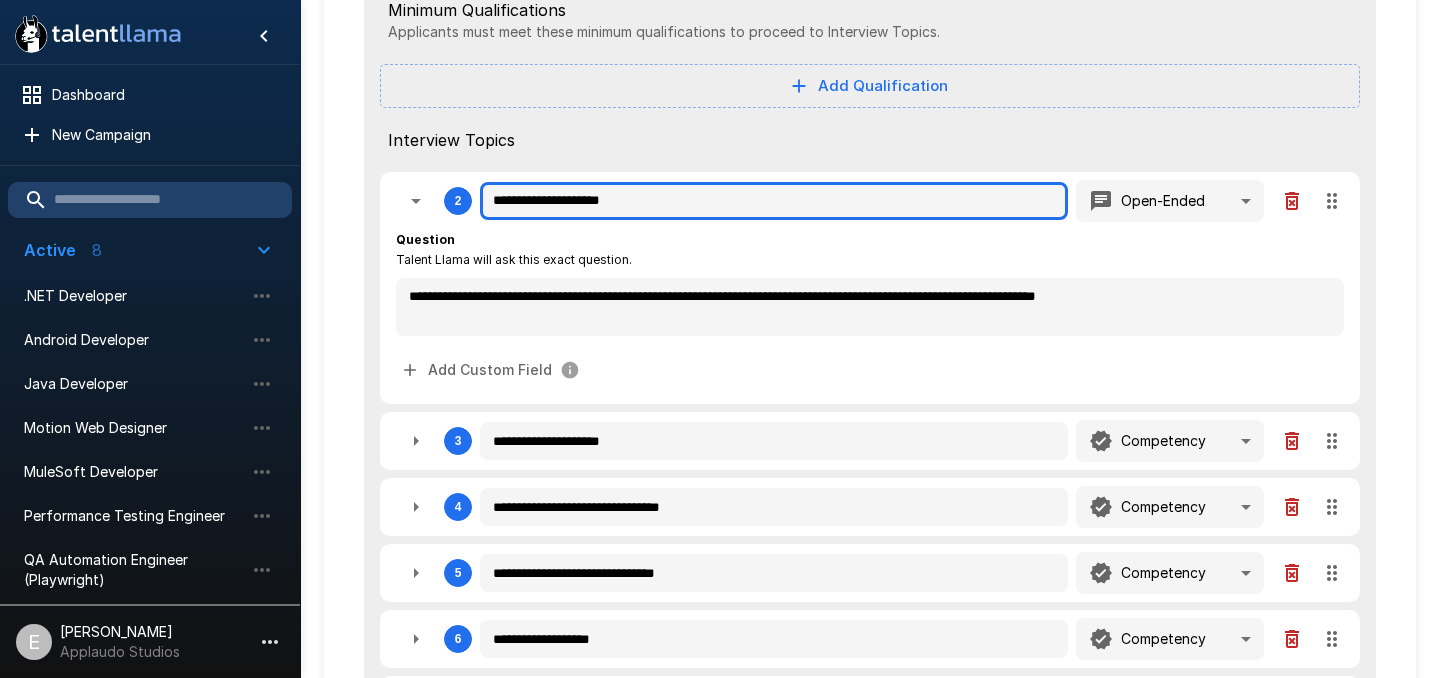type on "*" 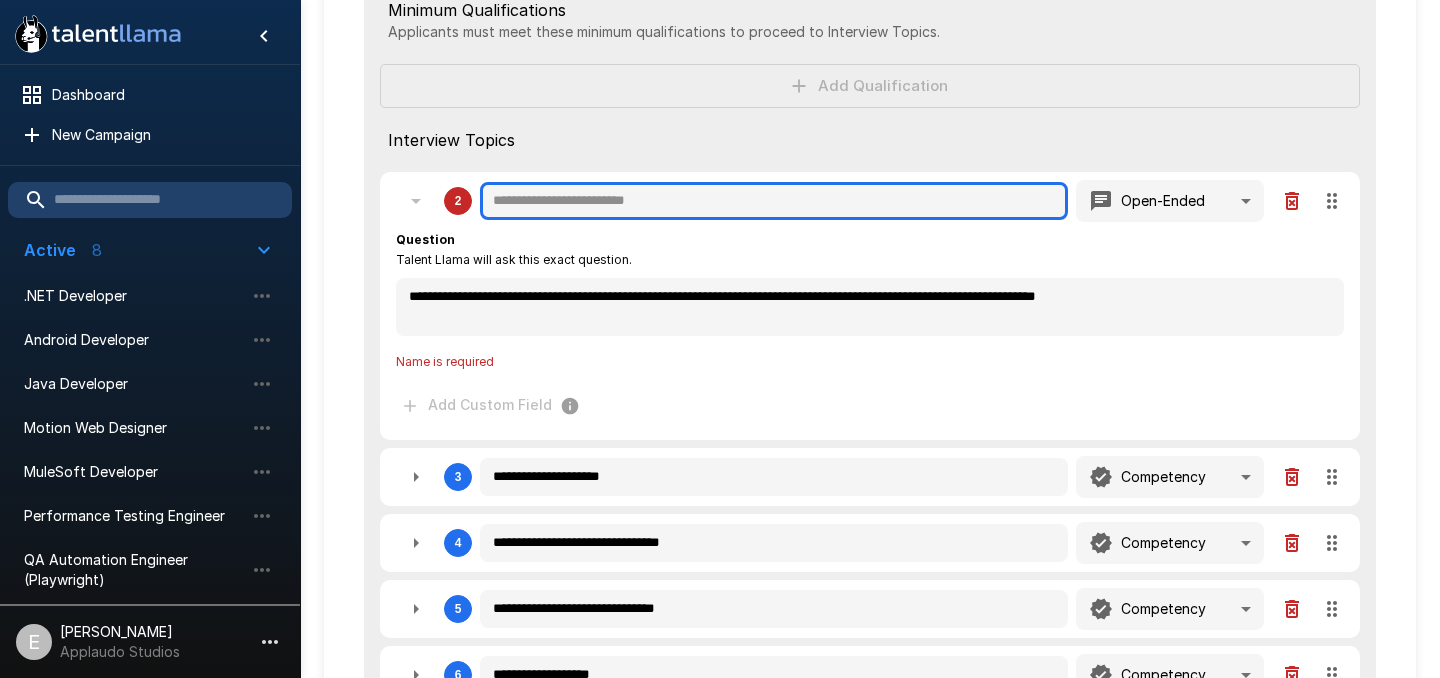 paste on "**********" 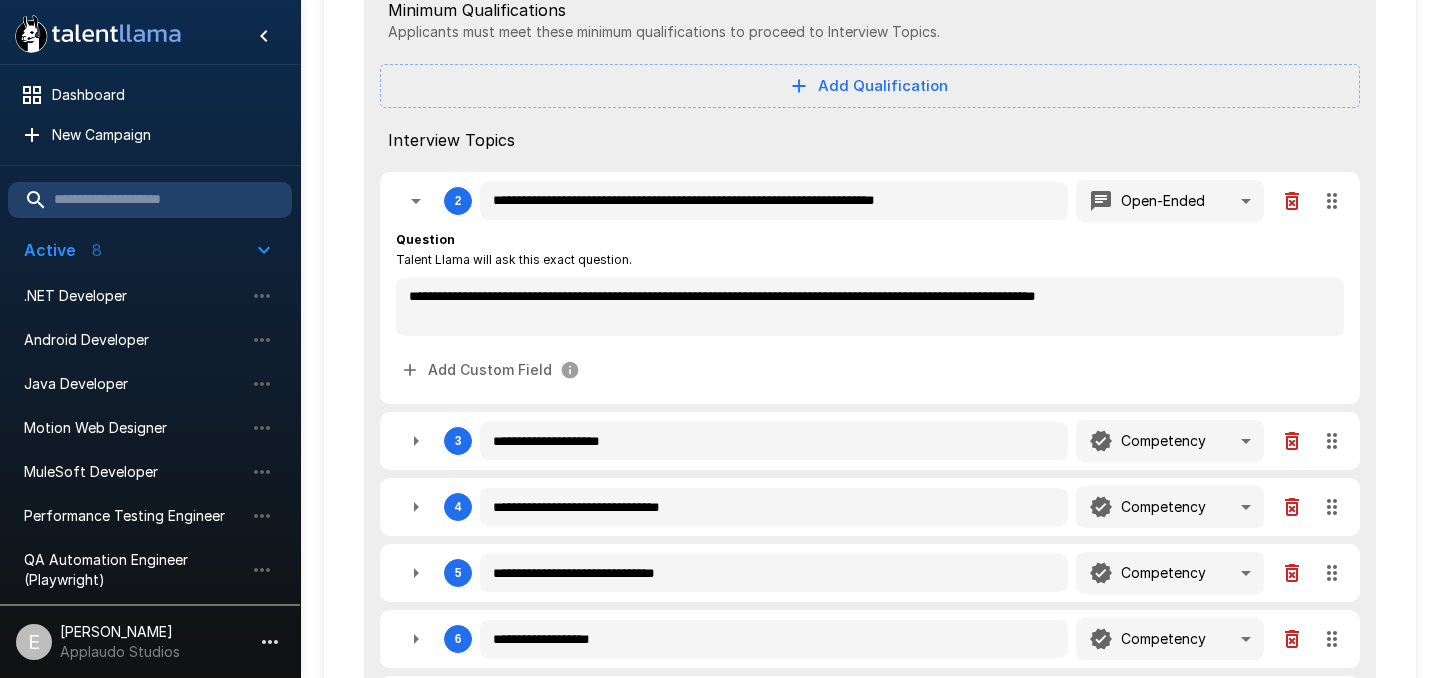 click on "Add Custom Field" at bounding box center [870, 370] 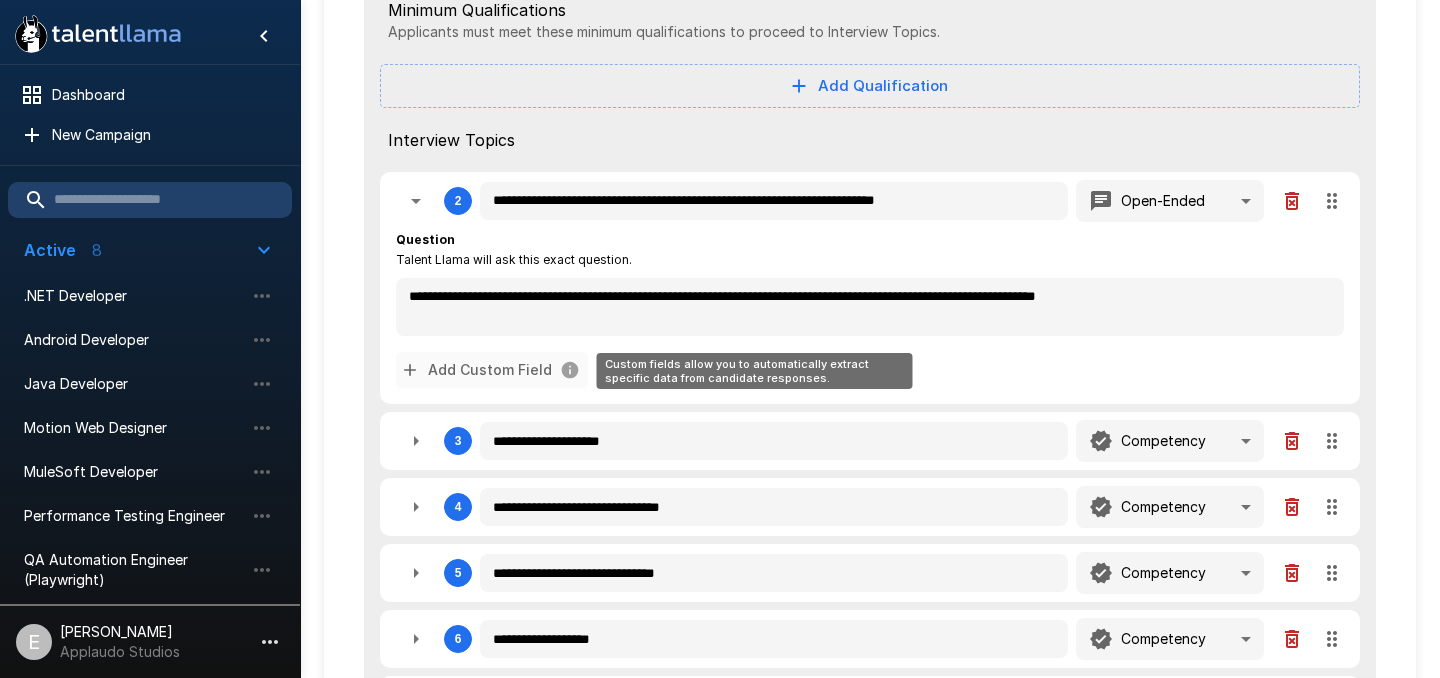 click on "Add Custom Field" at bounding box center [492, 370] 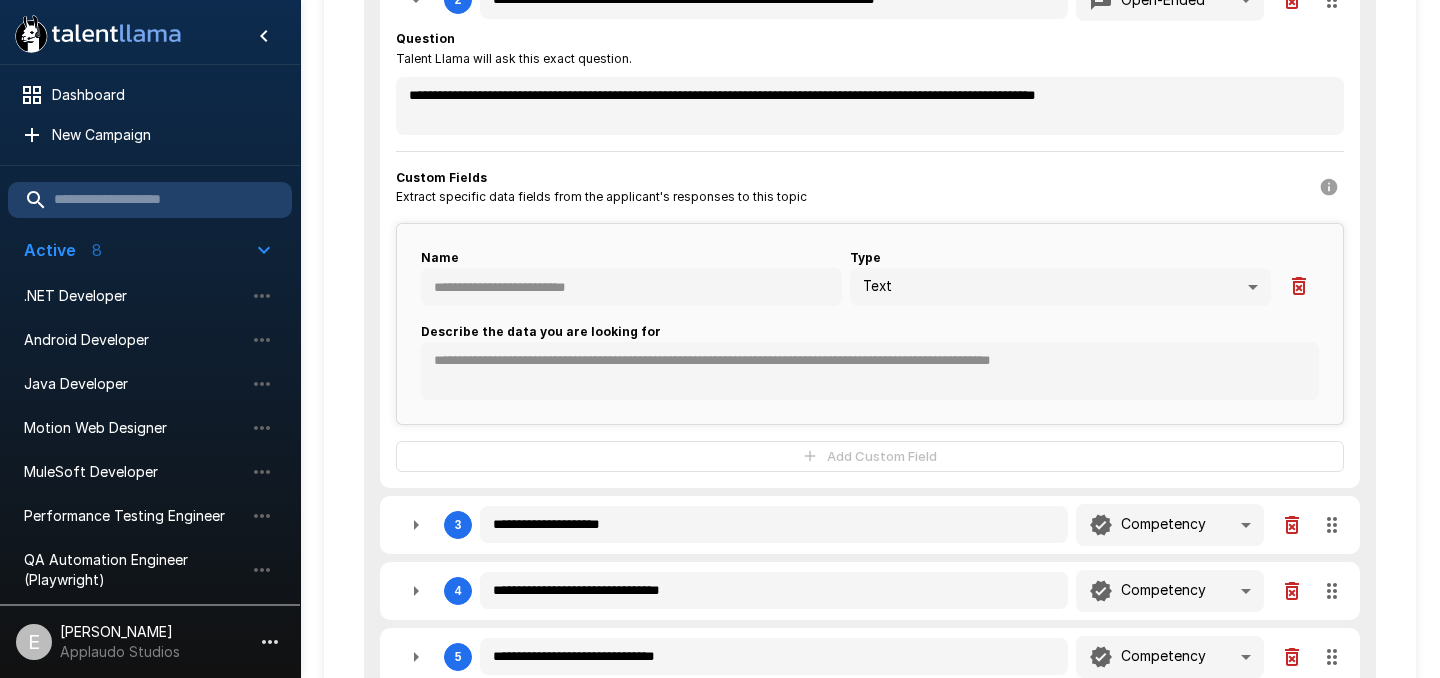 scroll, scrollTop: 607, scrollLeft: 0, axis: vertical 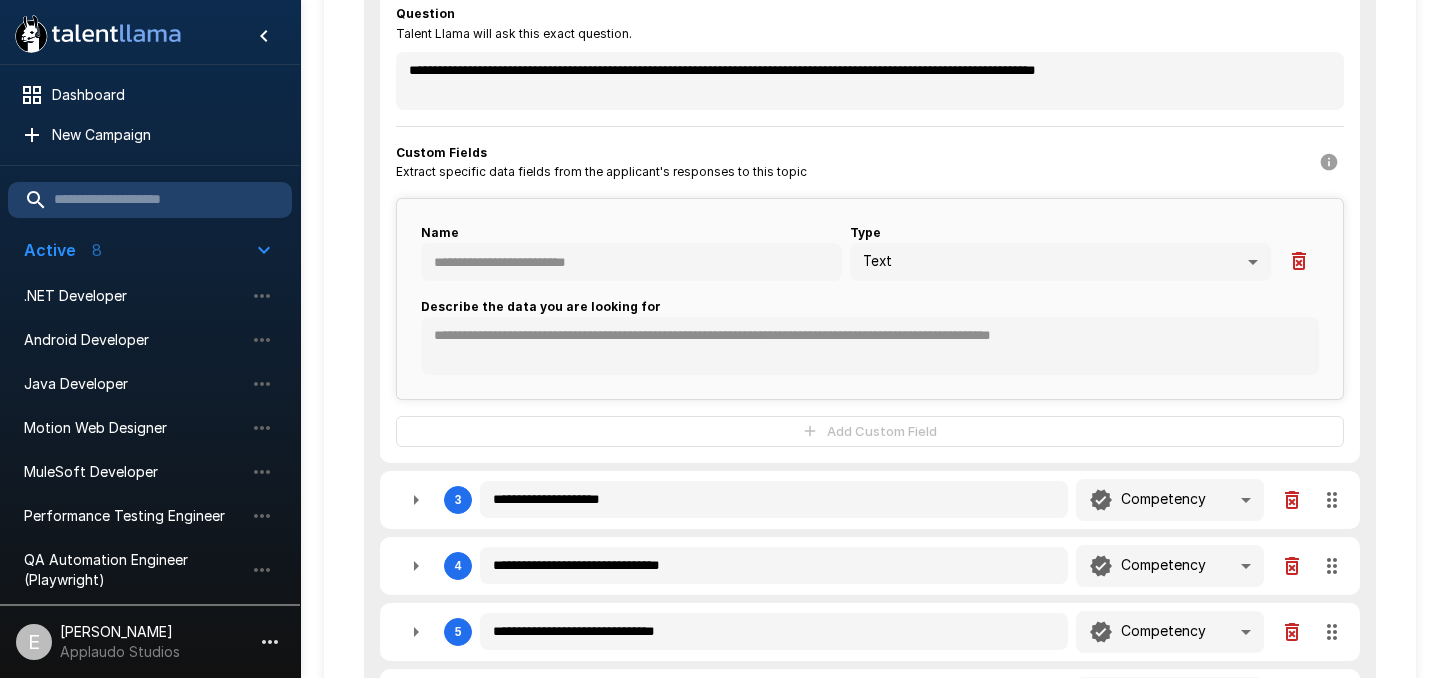 click on "**********" at bounding box center (720, -268) 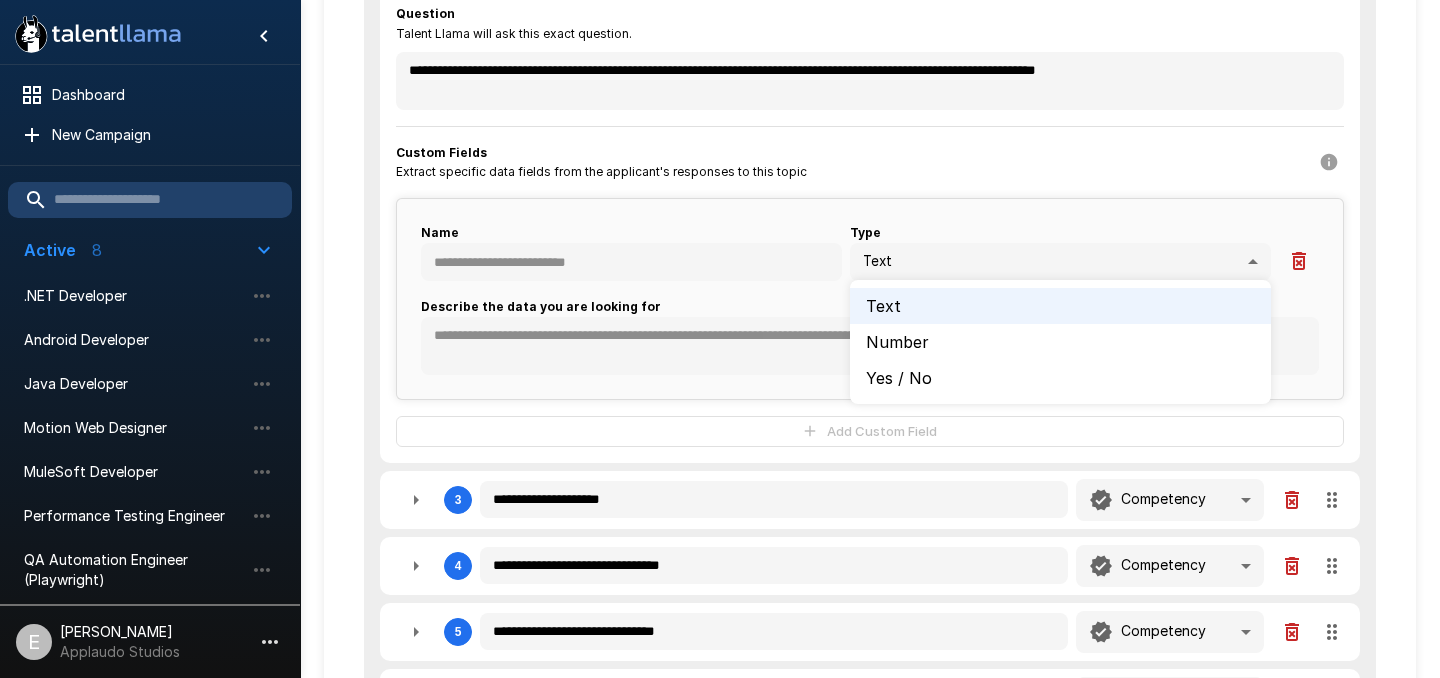 click at bounding box center (720, 339) 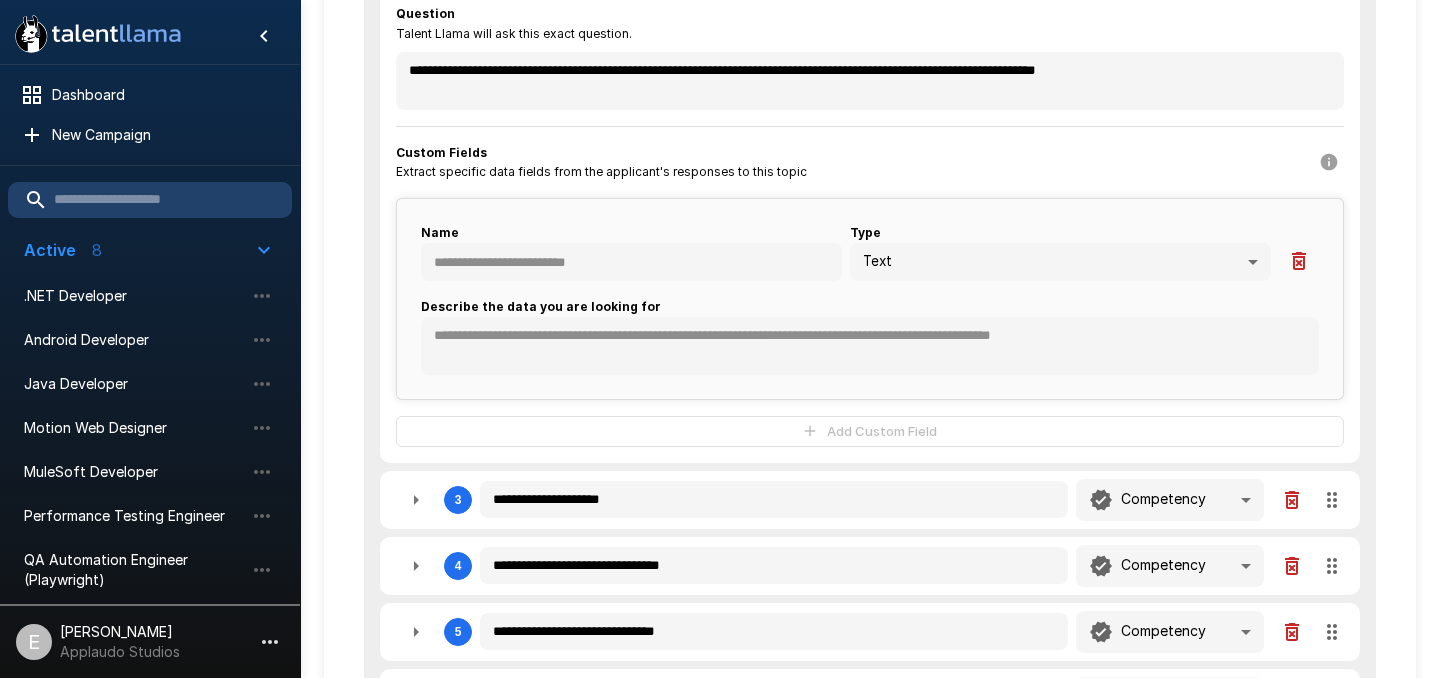 click on "**********" at bounding box center (720, -268) 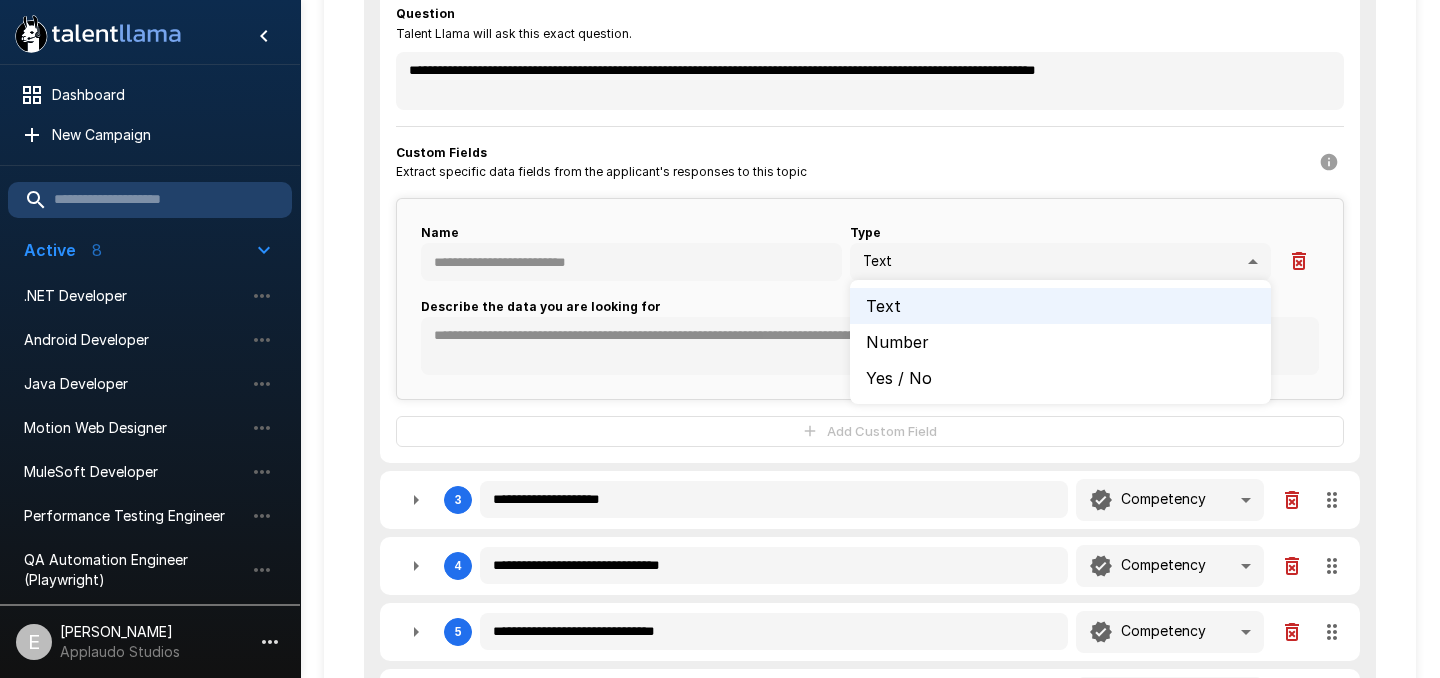 click at bounding box center [720, 339] 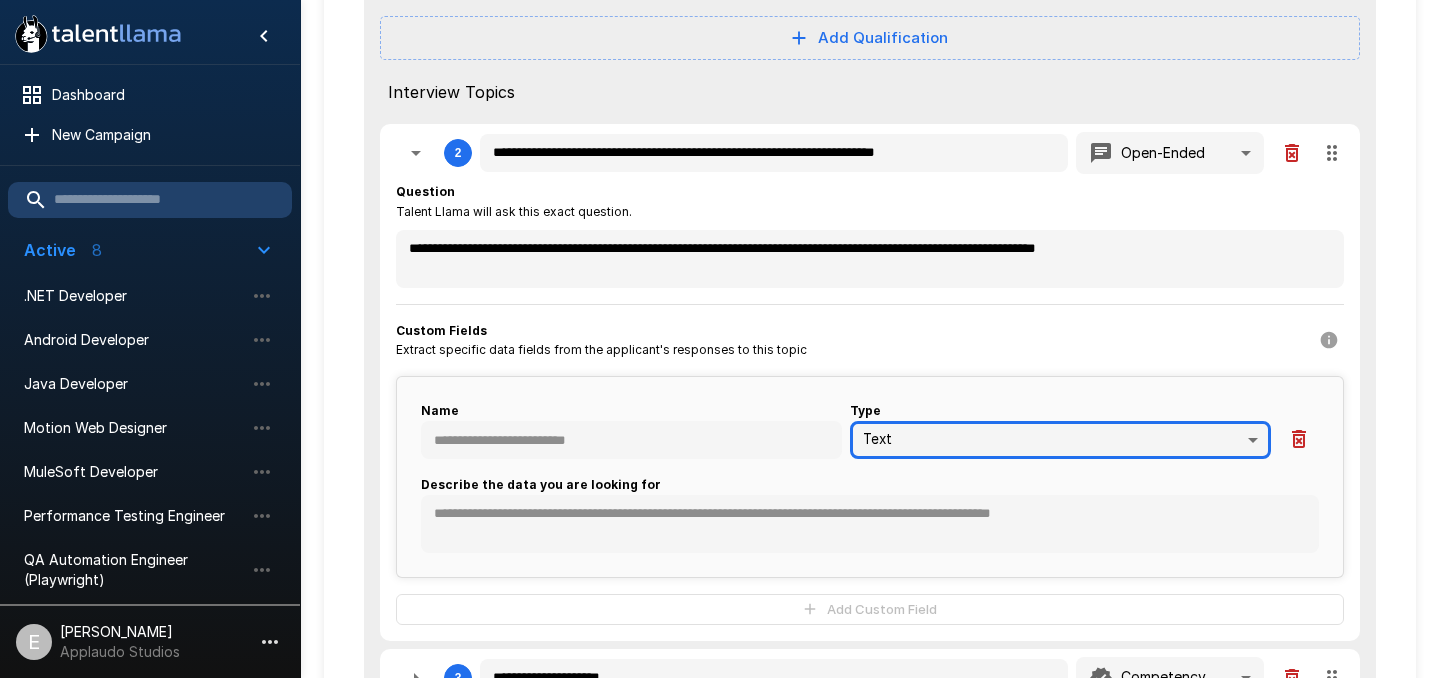 scroll, scrollTop: 428, scrollLeft: 0, axis: vertical 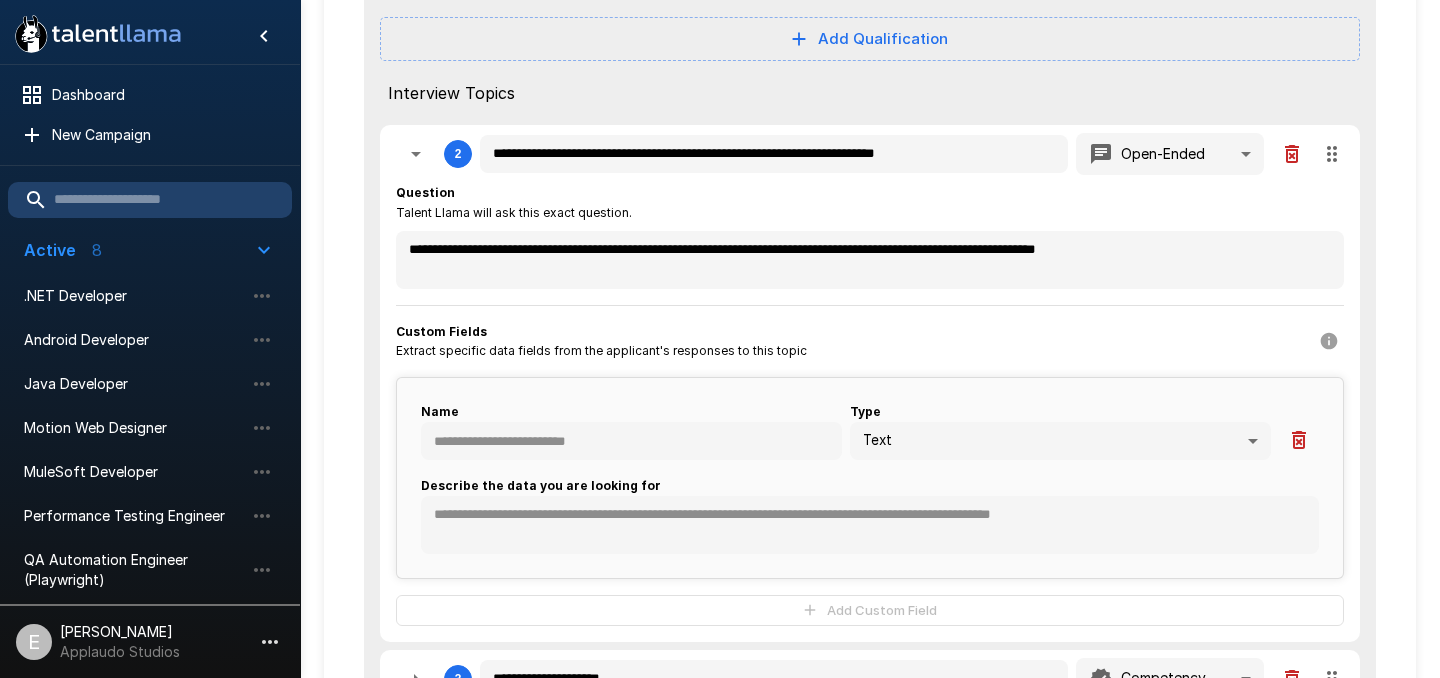 click on "**********" at bounding box center [720, -89] 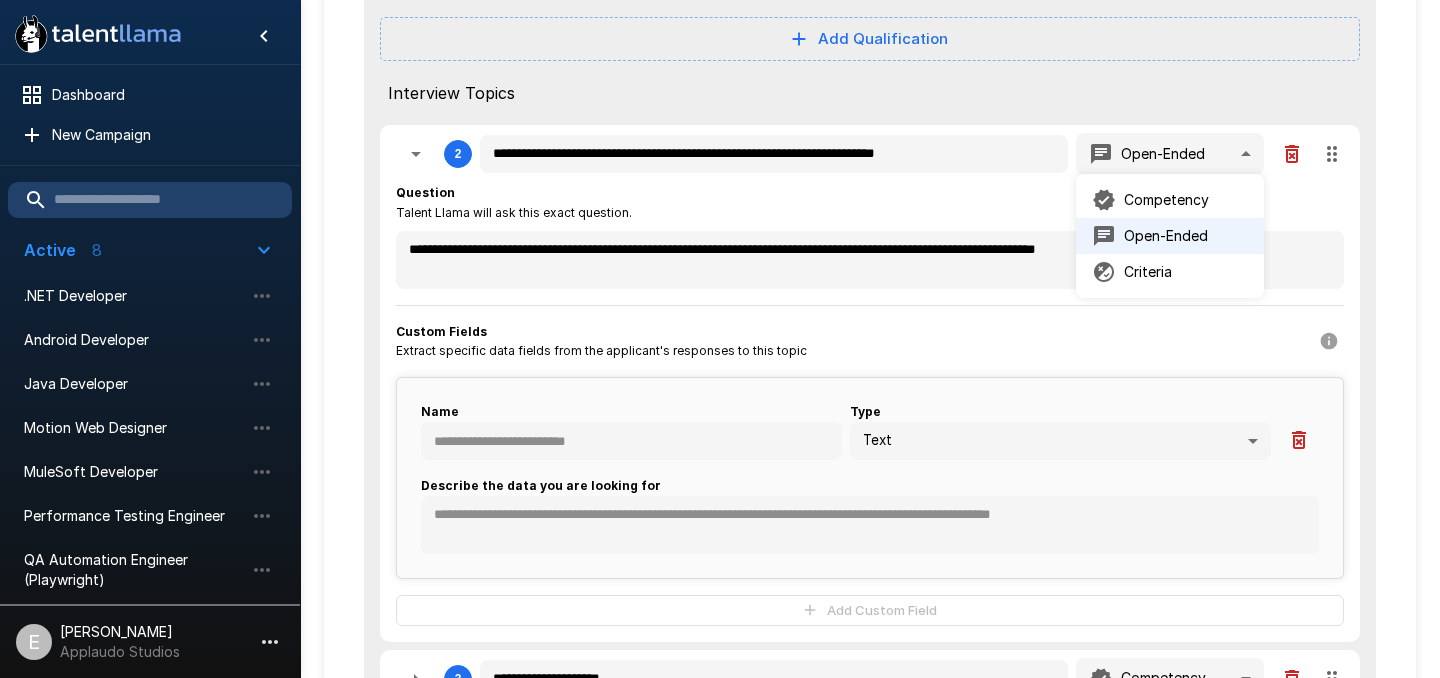 click at bounding box center [720, 339] 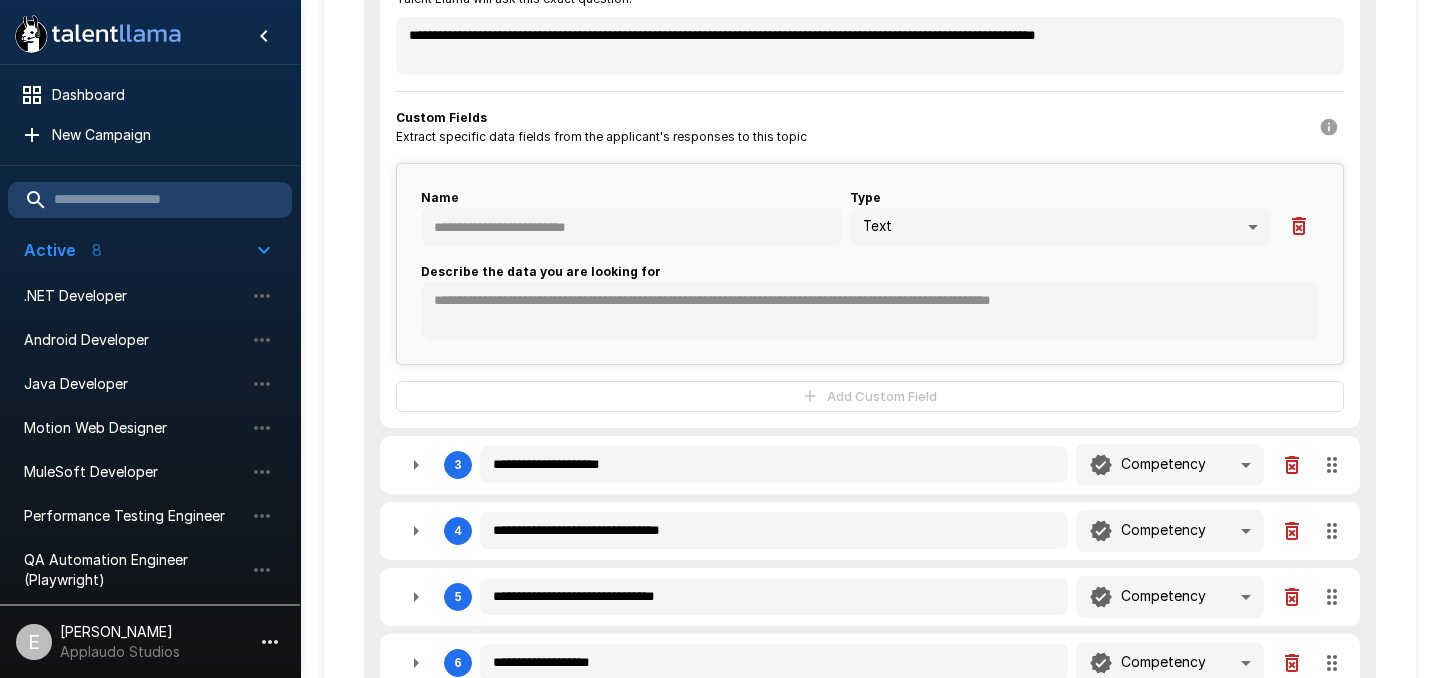 scroll, scrollTop: 763, scrollLeft: 0, axis: vertical 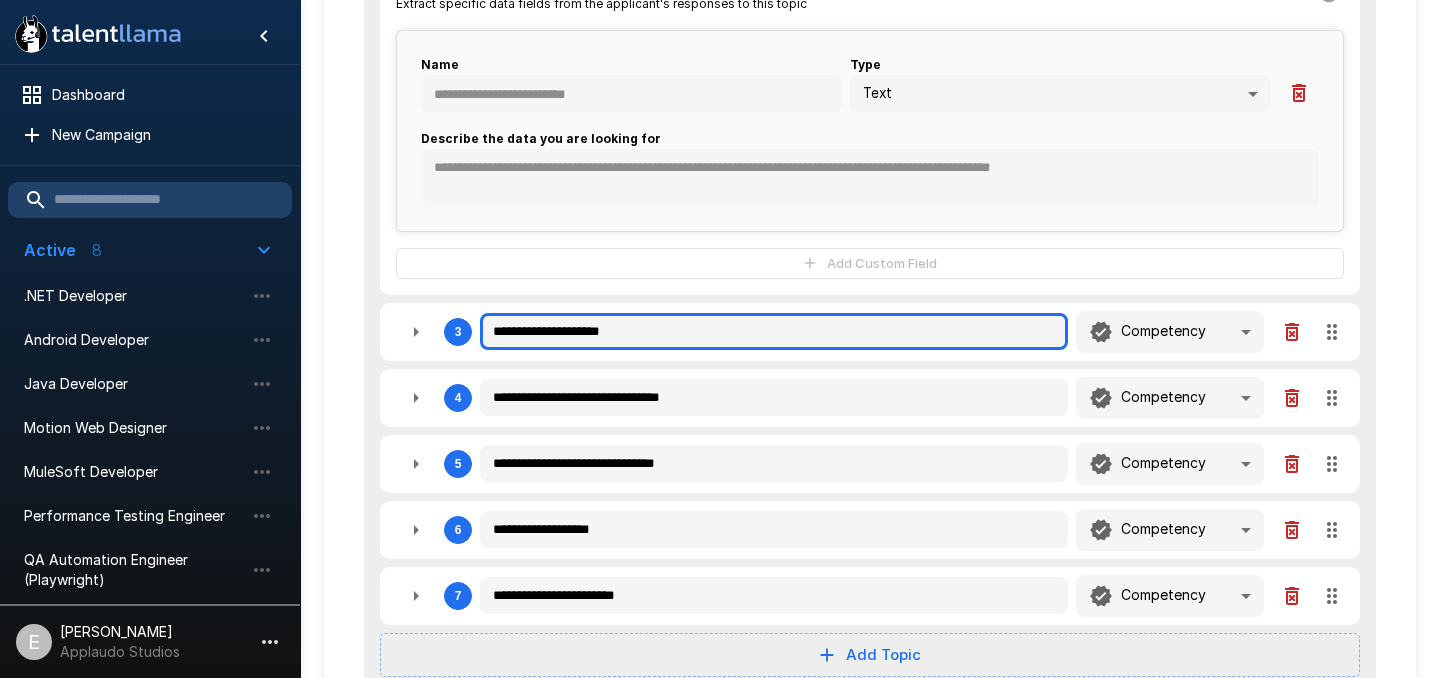 click on "**********" at bounding box center (774, 332) 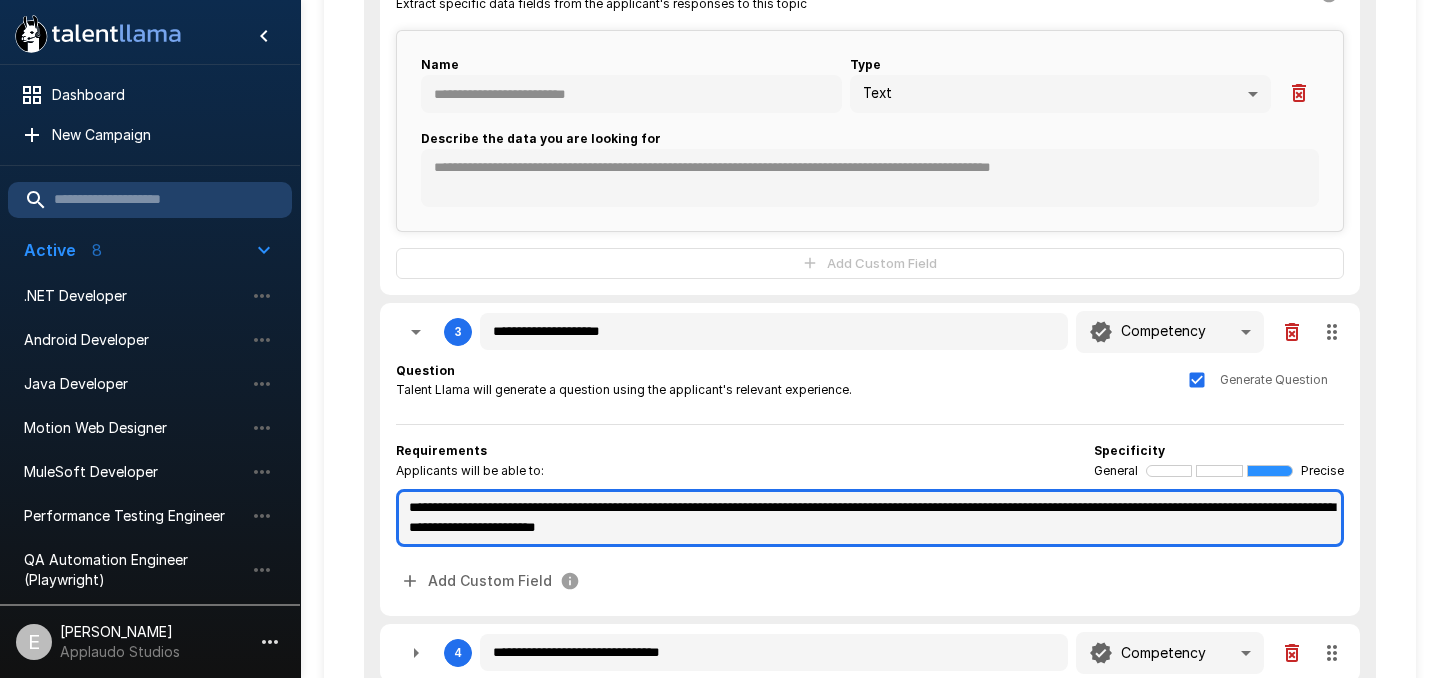 click on "**********" at bounding box center [870, 518] 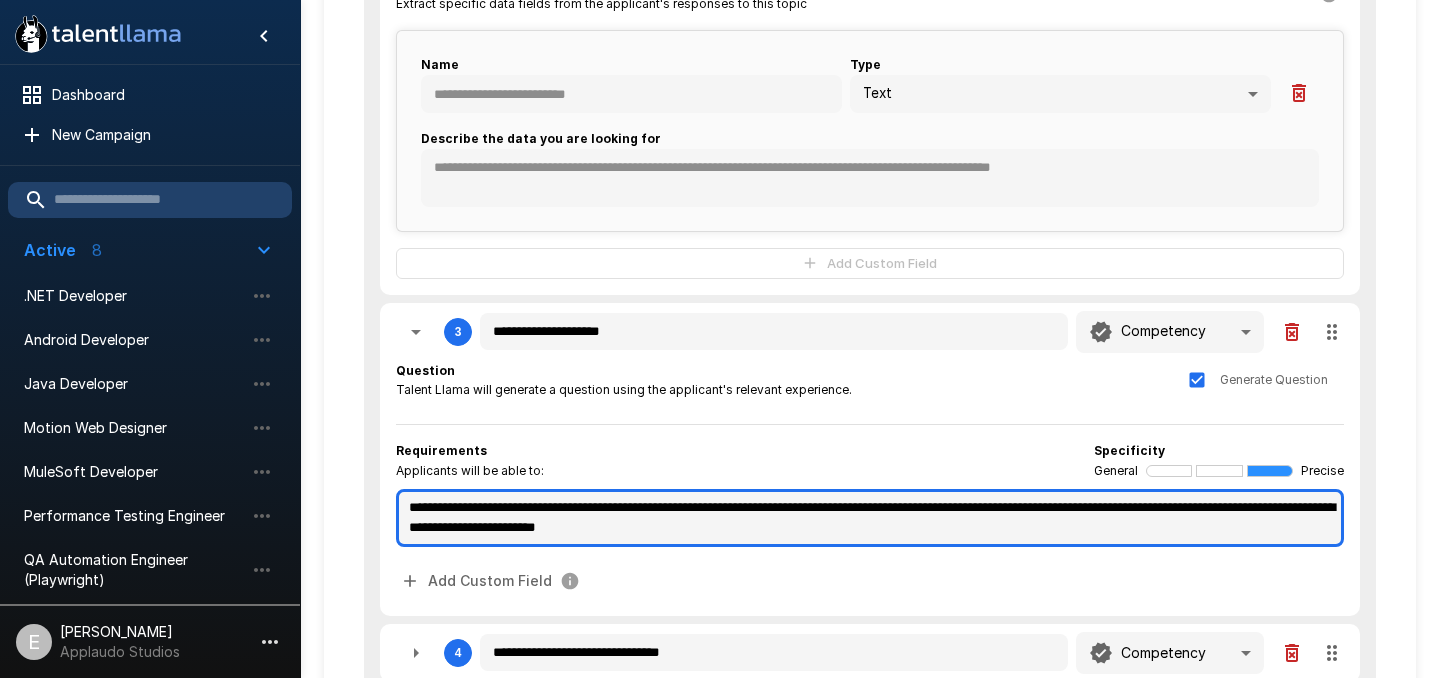 paste 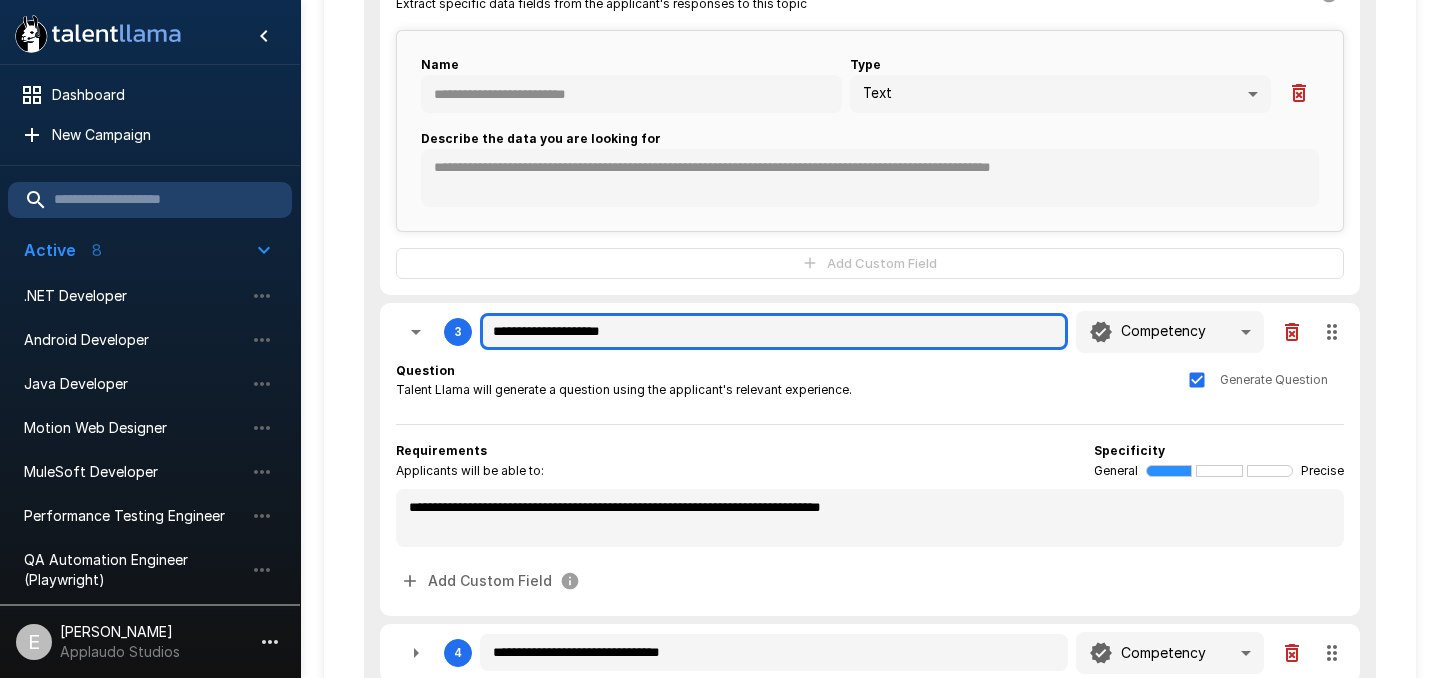 click on "**********" at bounding box center [774, 332] 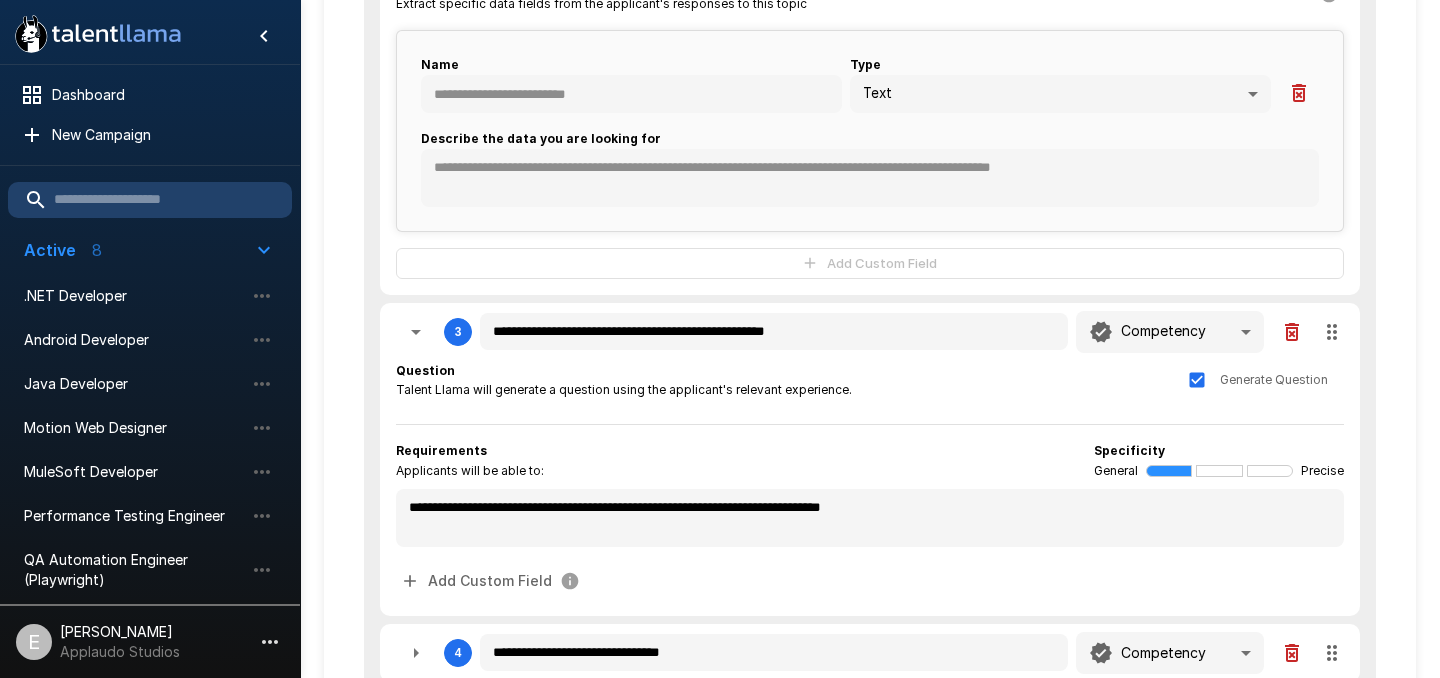 click on "Question Talent Llama will generate a question using the applicant's relevant experience.  Generate Question" at bounding box center [870, 381] 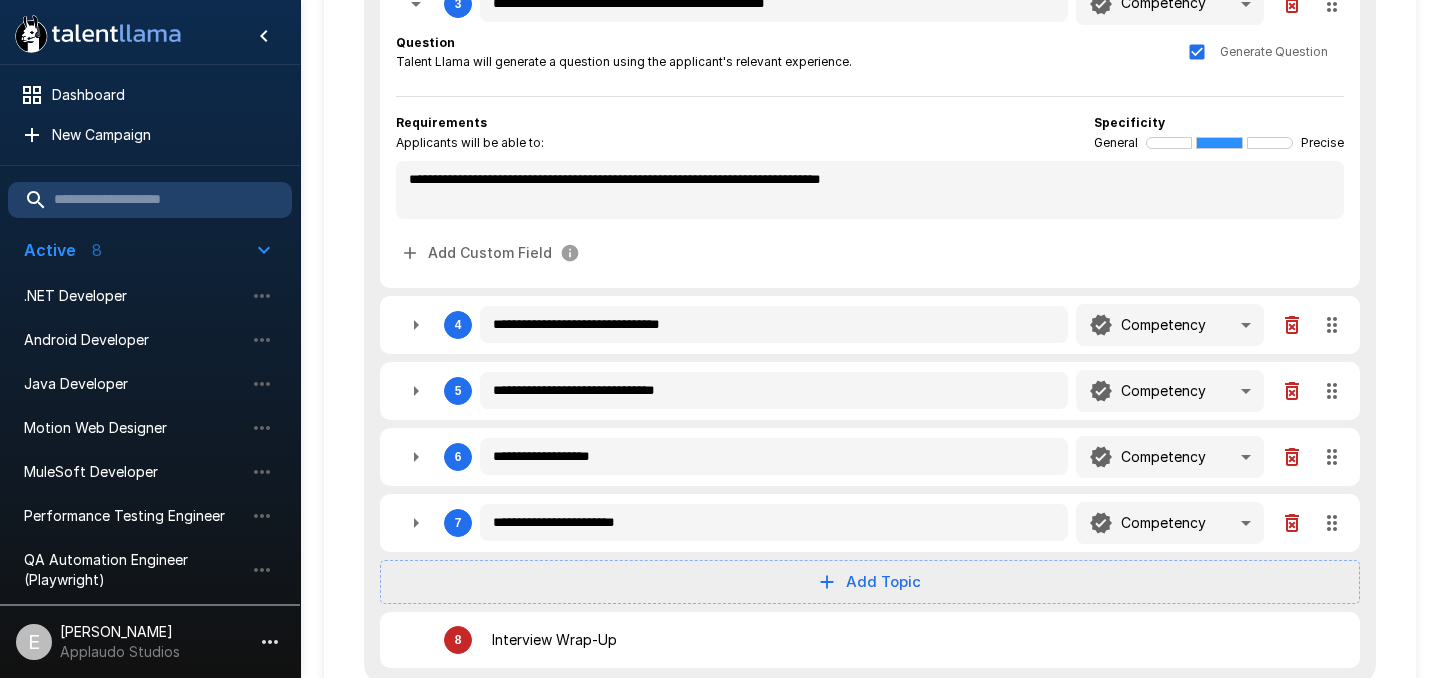 scroll, scrollTop: 1110, scrollLeft: 0, axis: vertical 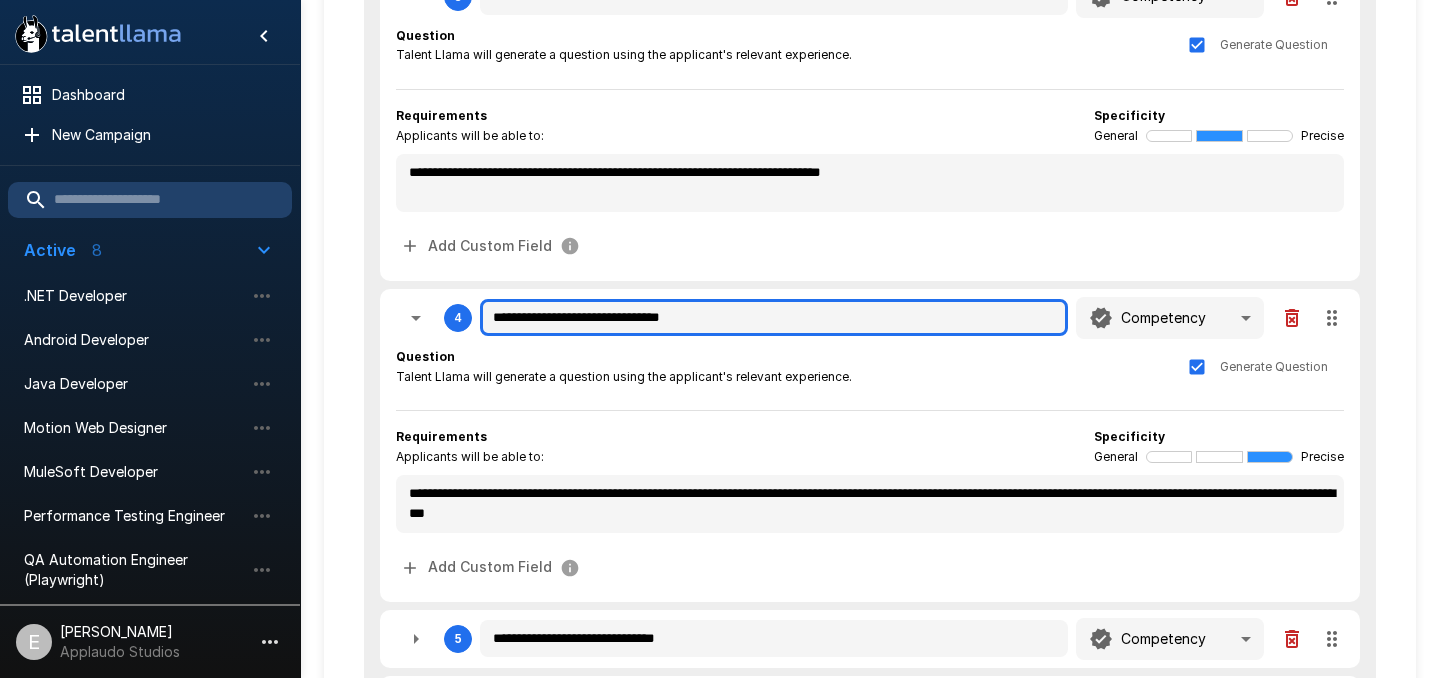 click on "**********" at bounding box center (774, 318) 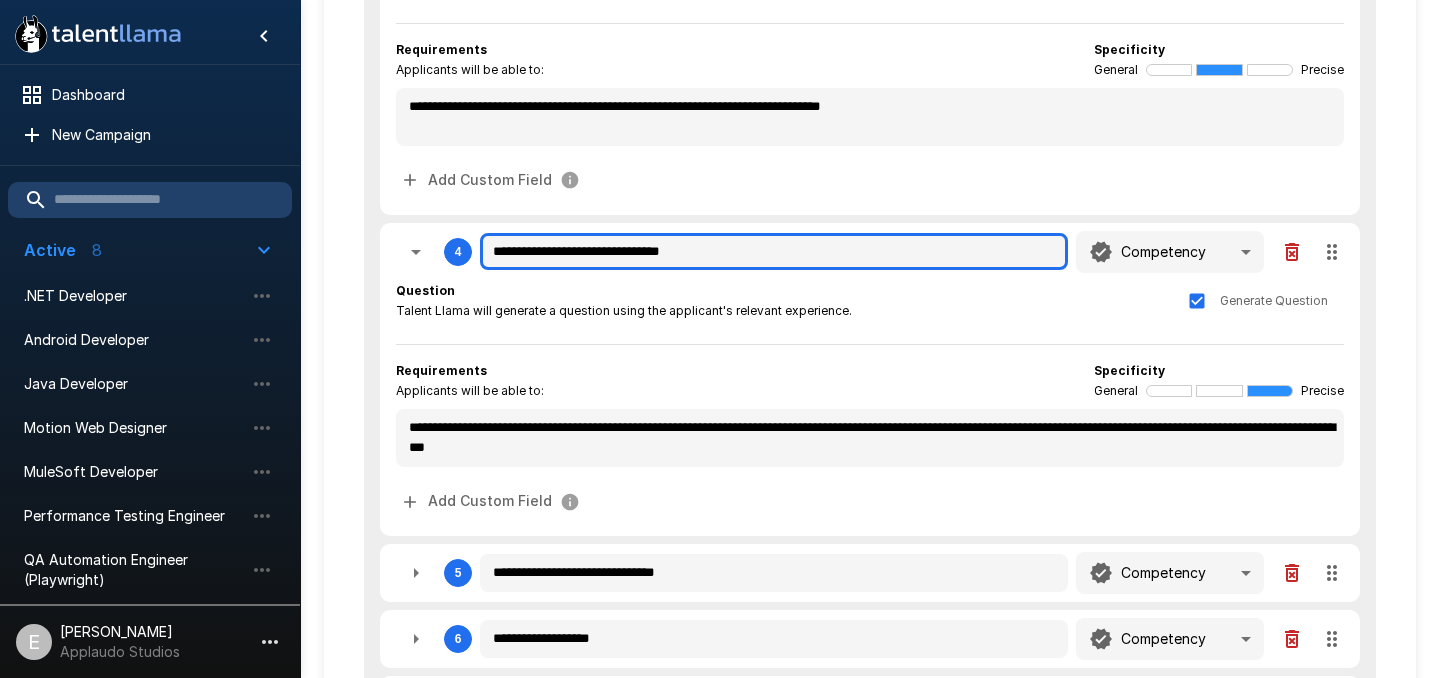 scroll, scrollTop: 1178, scrollLeft: 0, axis: vertical 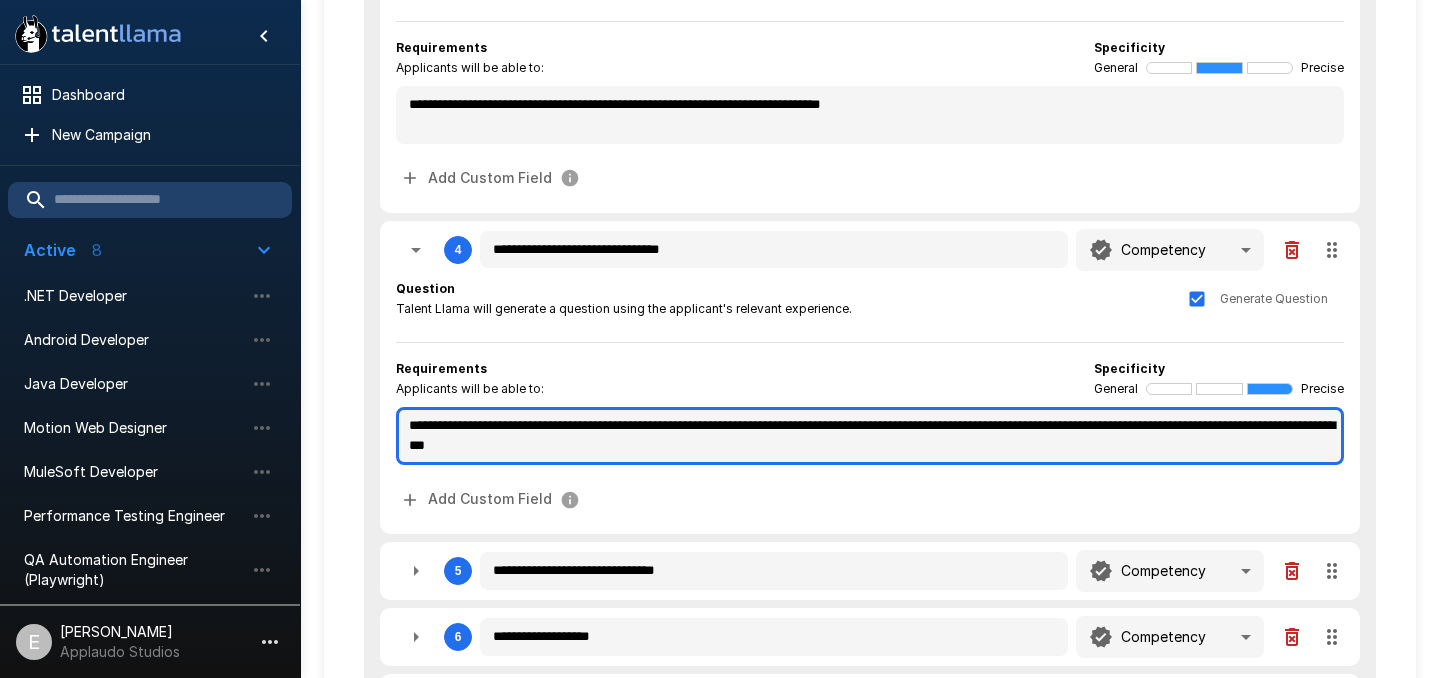 click on "**********" at bounding box center (870, 436) 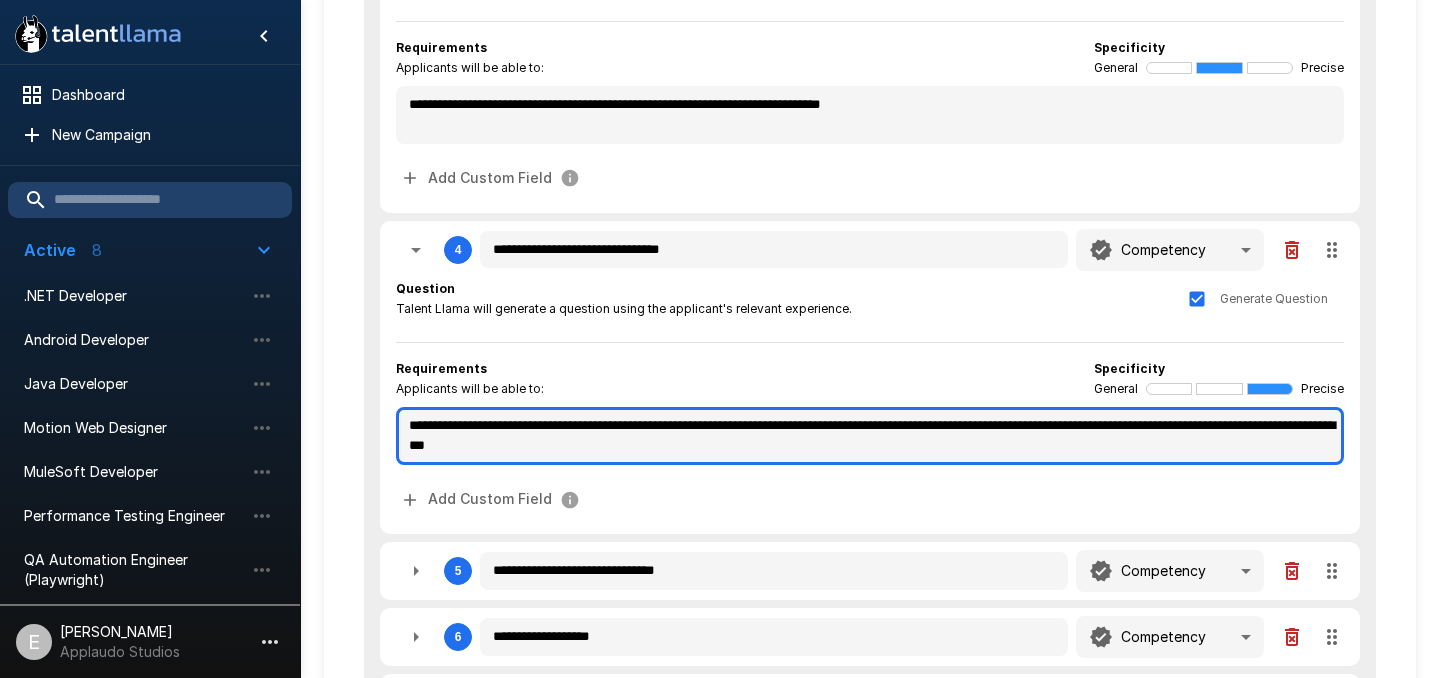 paste 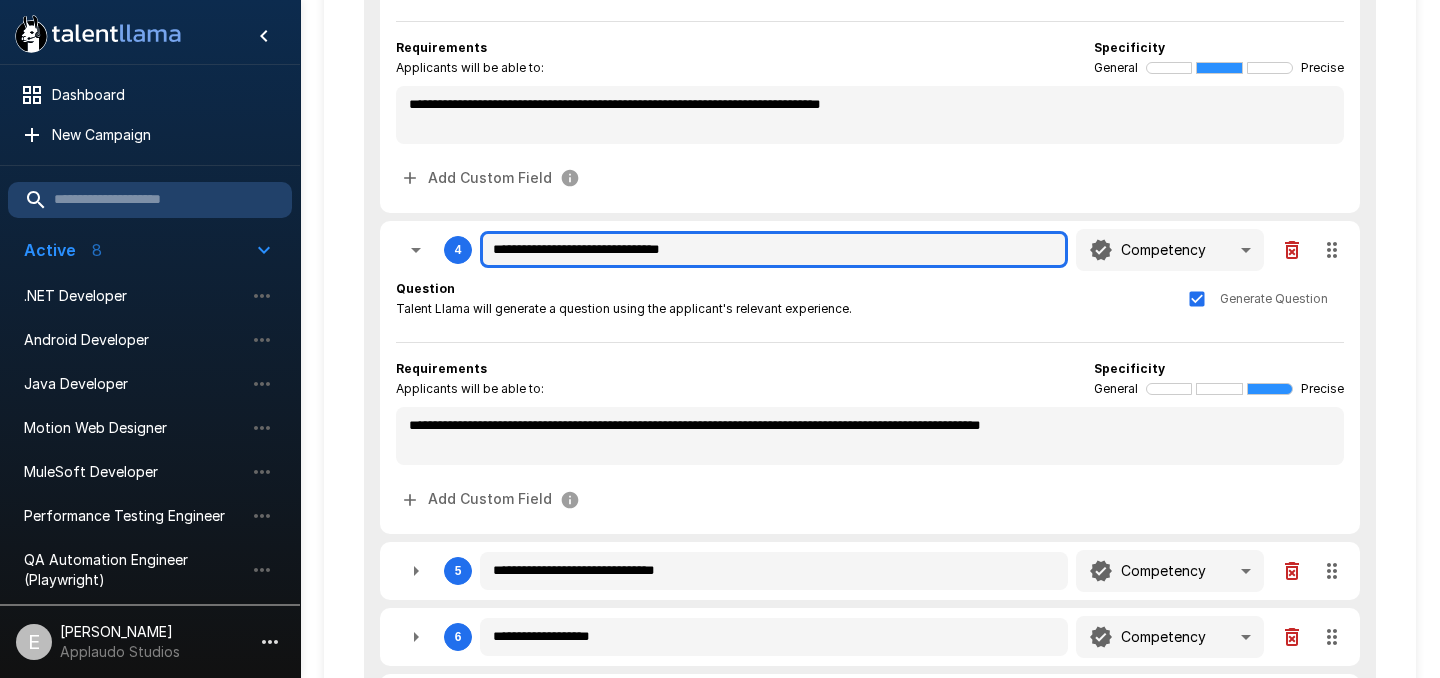 click on "**********" at bounding box center [774, 250] 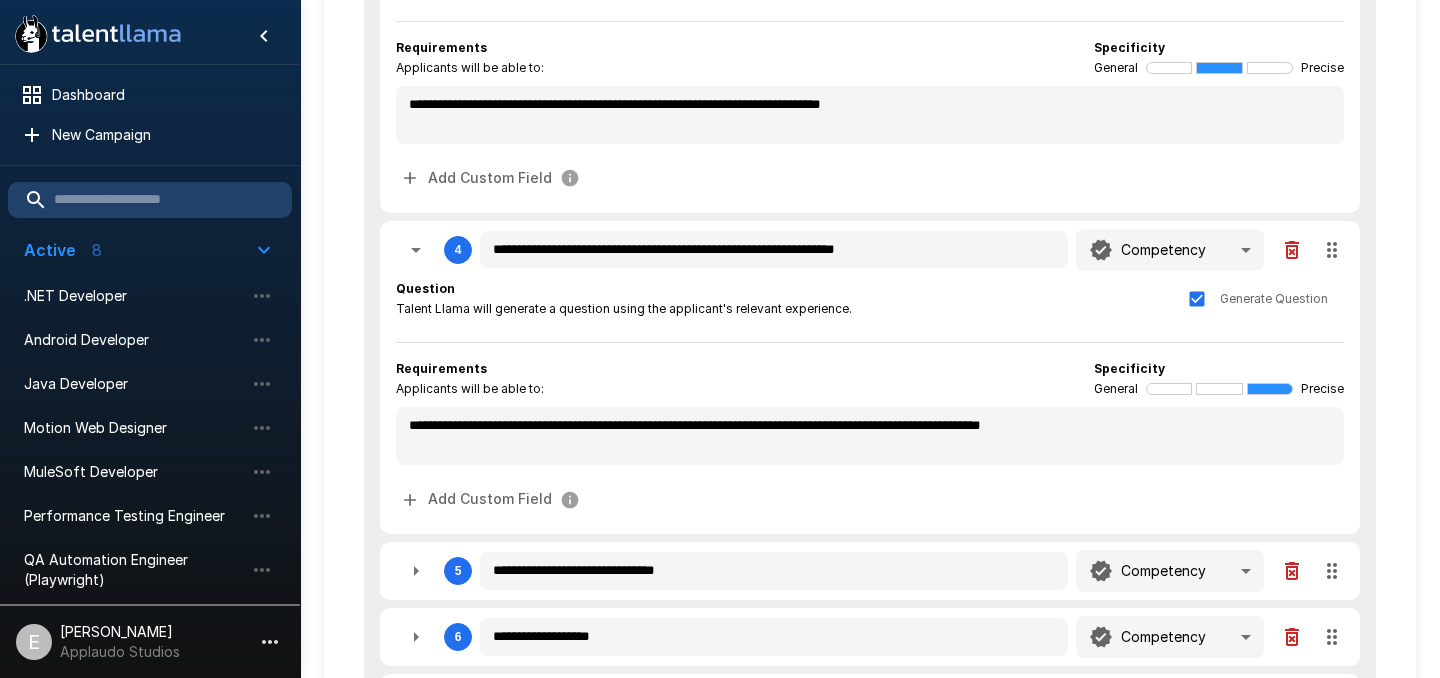 click on "**********" at bounding box center (870, 398) 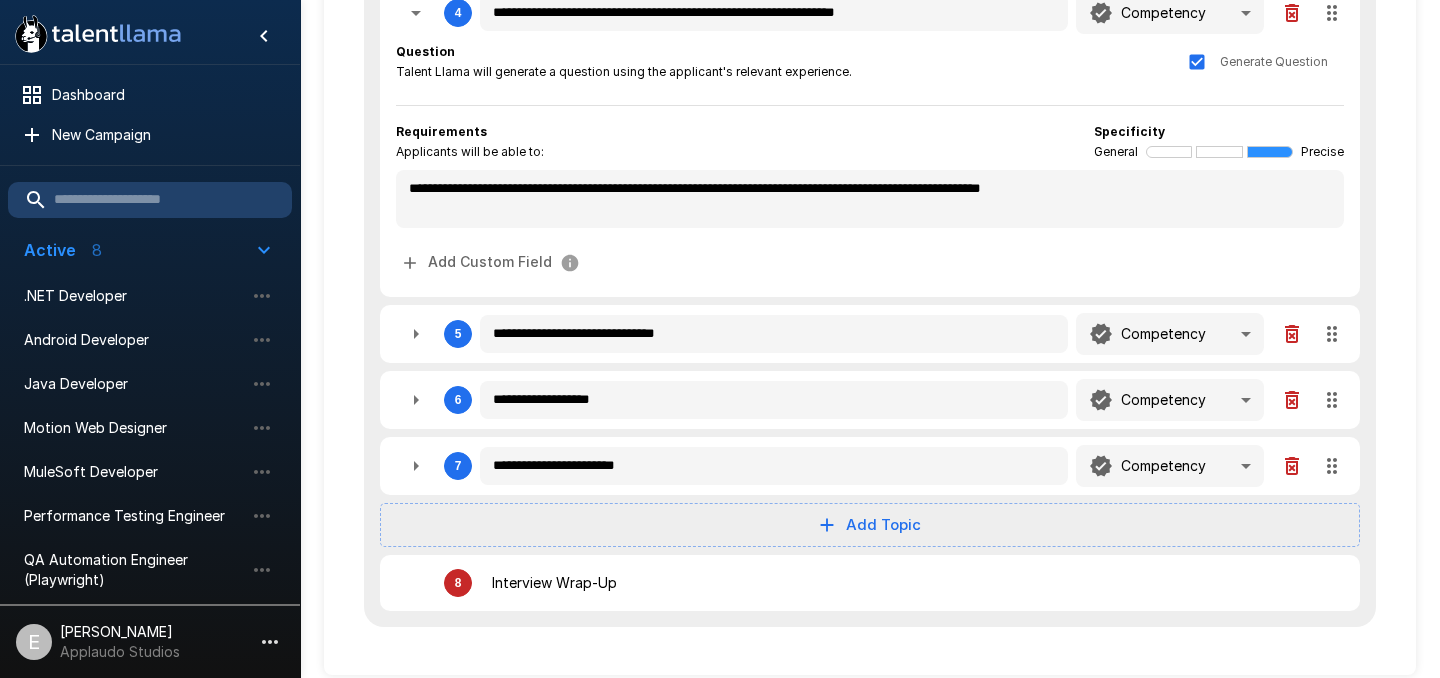 scroll, scrollTop: 1428, scrollLeft: 0, axis: vertical 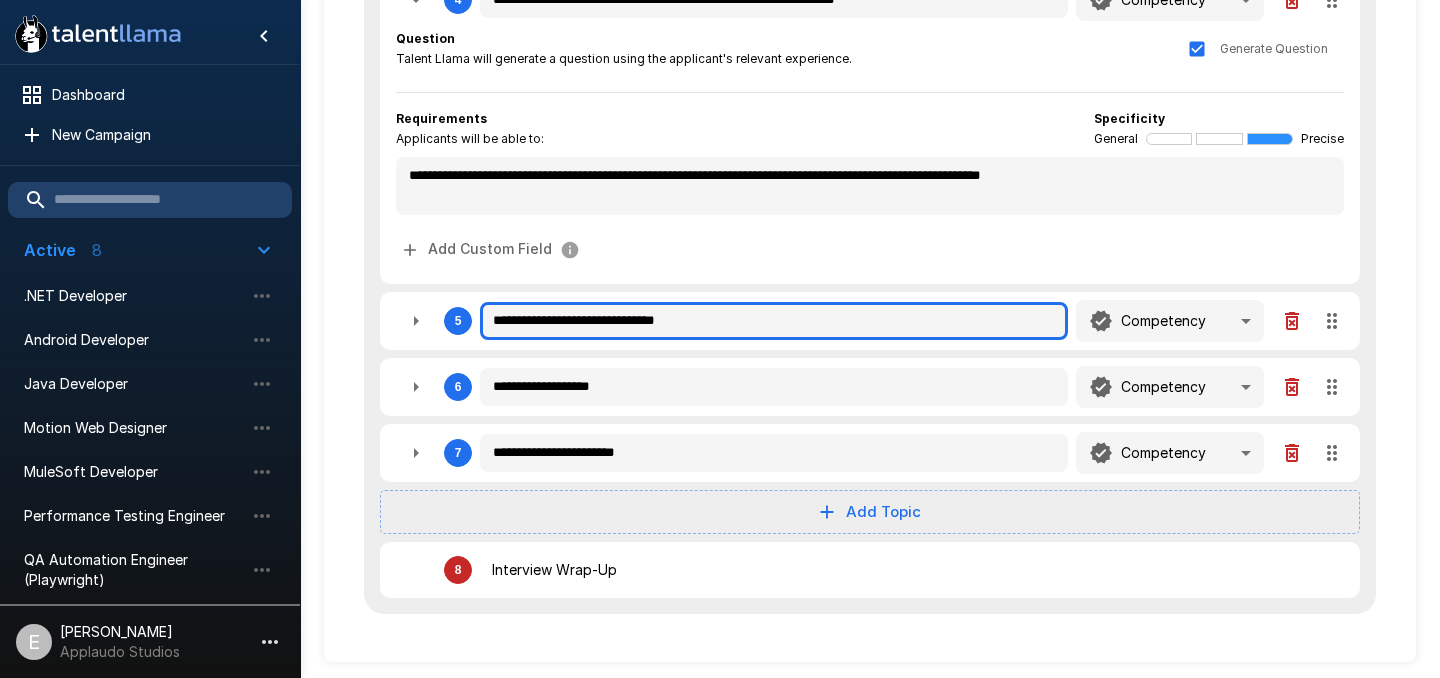 click on "**********" at bounding box center (774, 321) 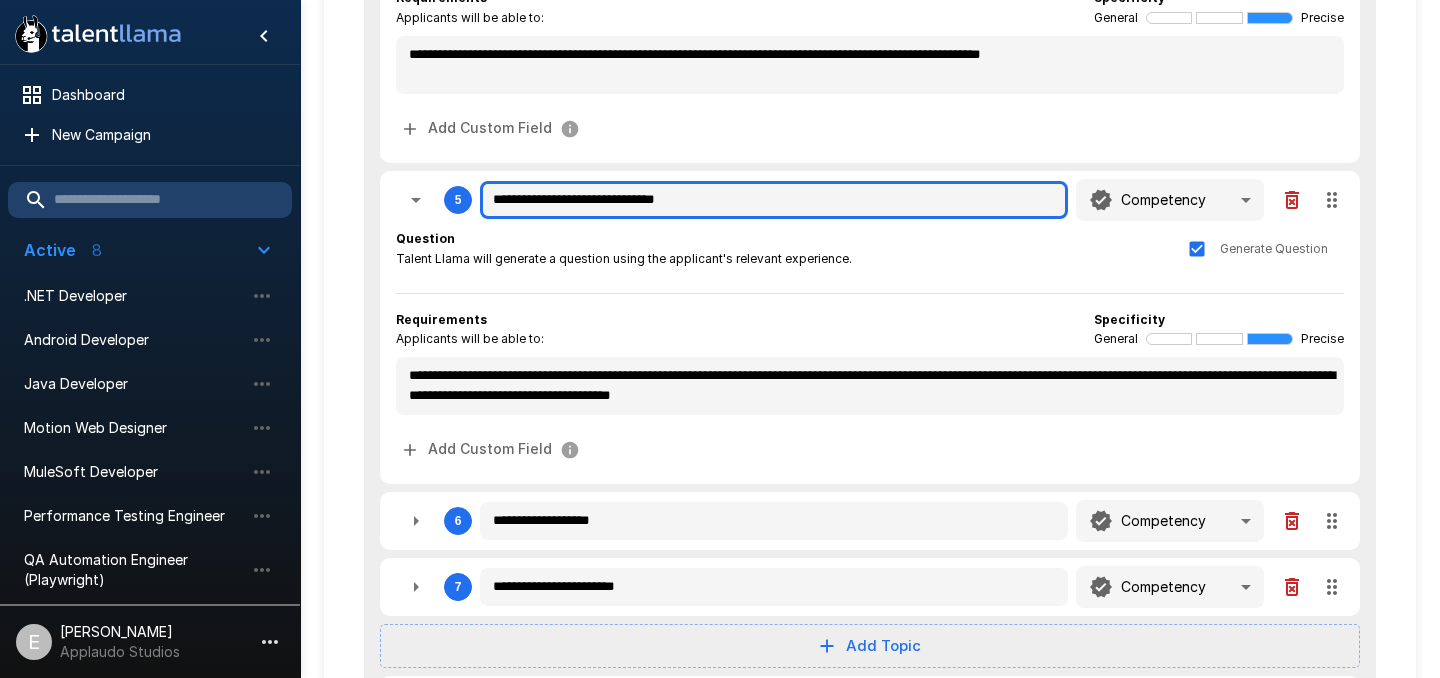 scroll, scrollTop: 1550, scrollLeft: 0, axis: vertical 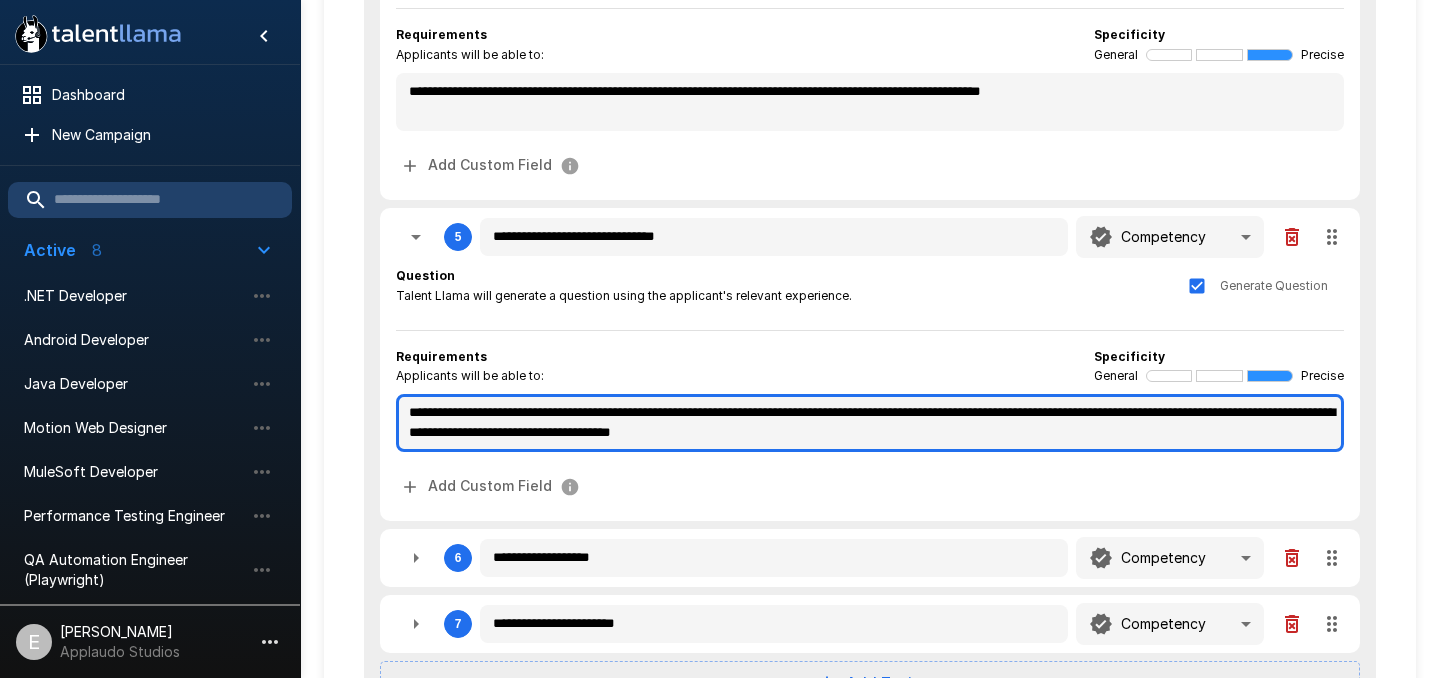 click on "**********" at bounding box center [870, 423] 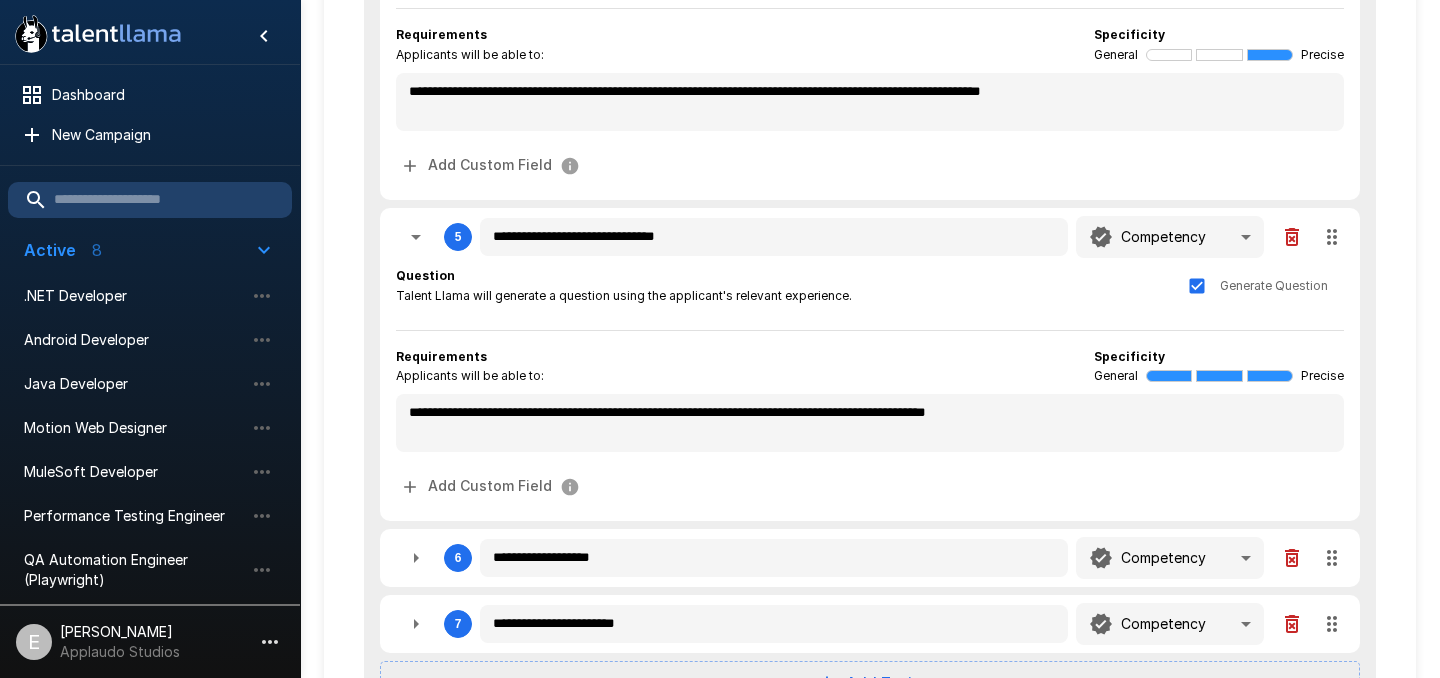 click on "Requirements Applicants will be able to: Specificity General Precise" at bounding box center [870, 367] 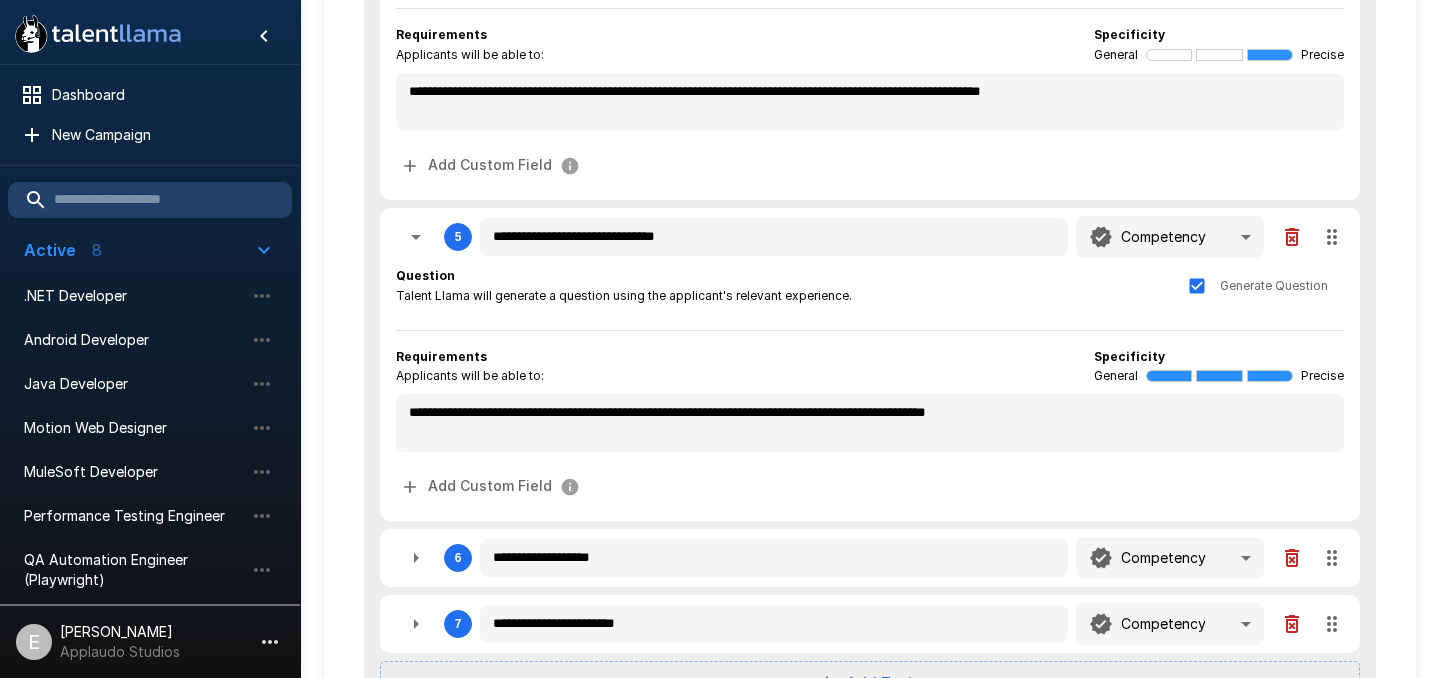 click 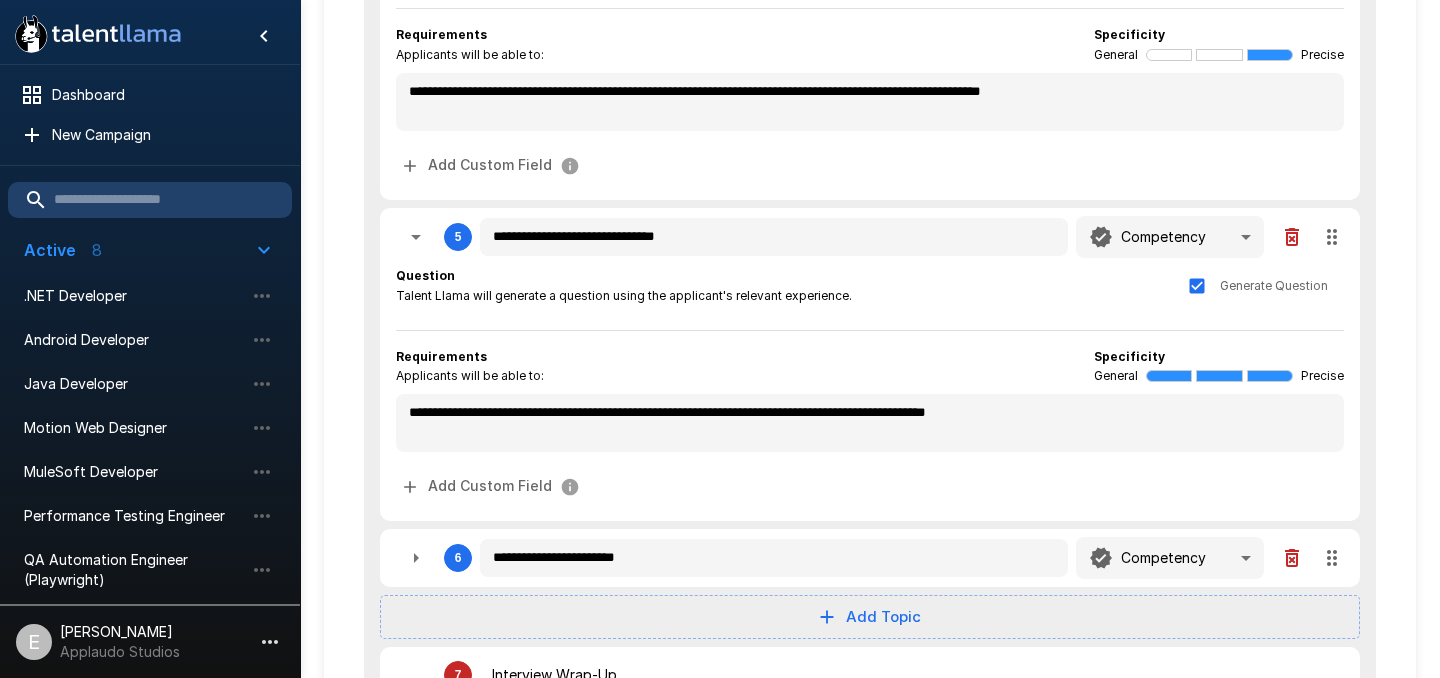 click 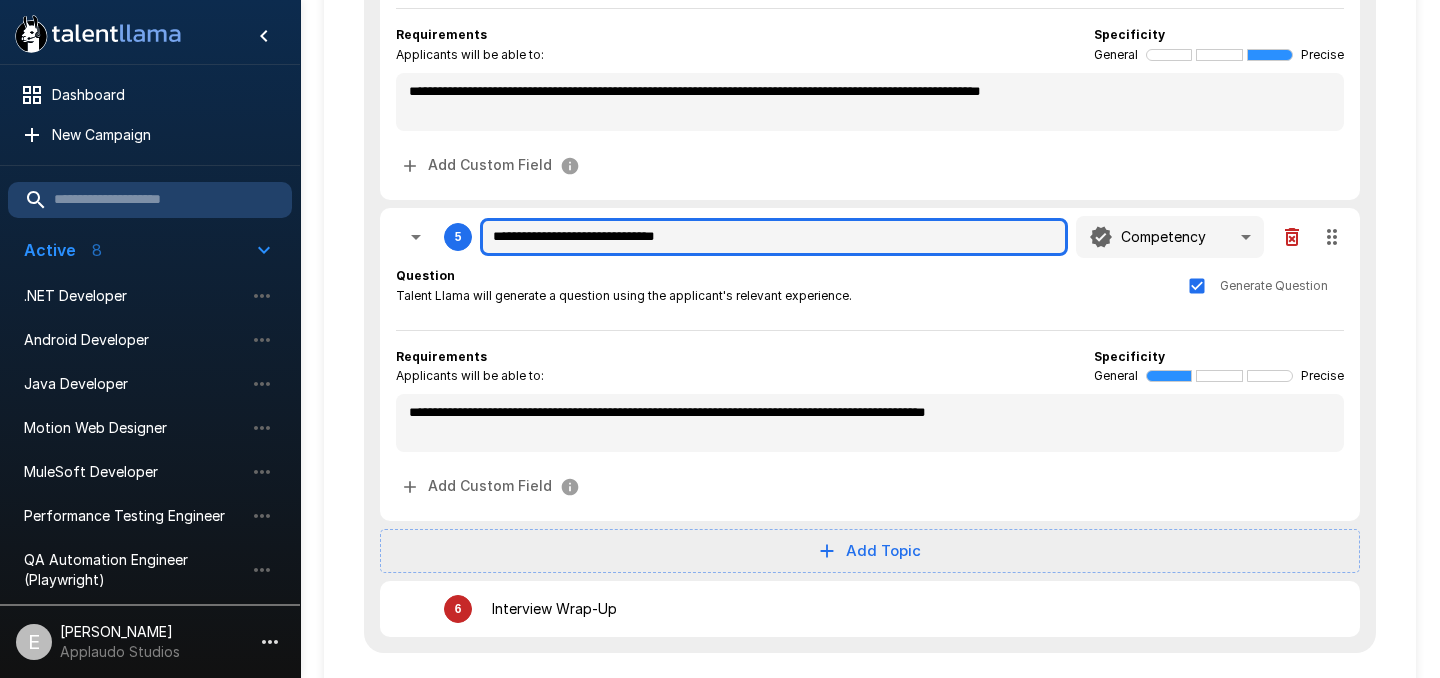 click on "**********" at bounding box center [774, 237] 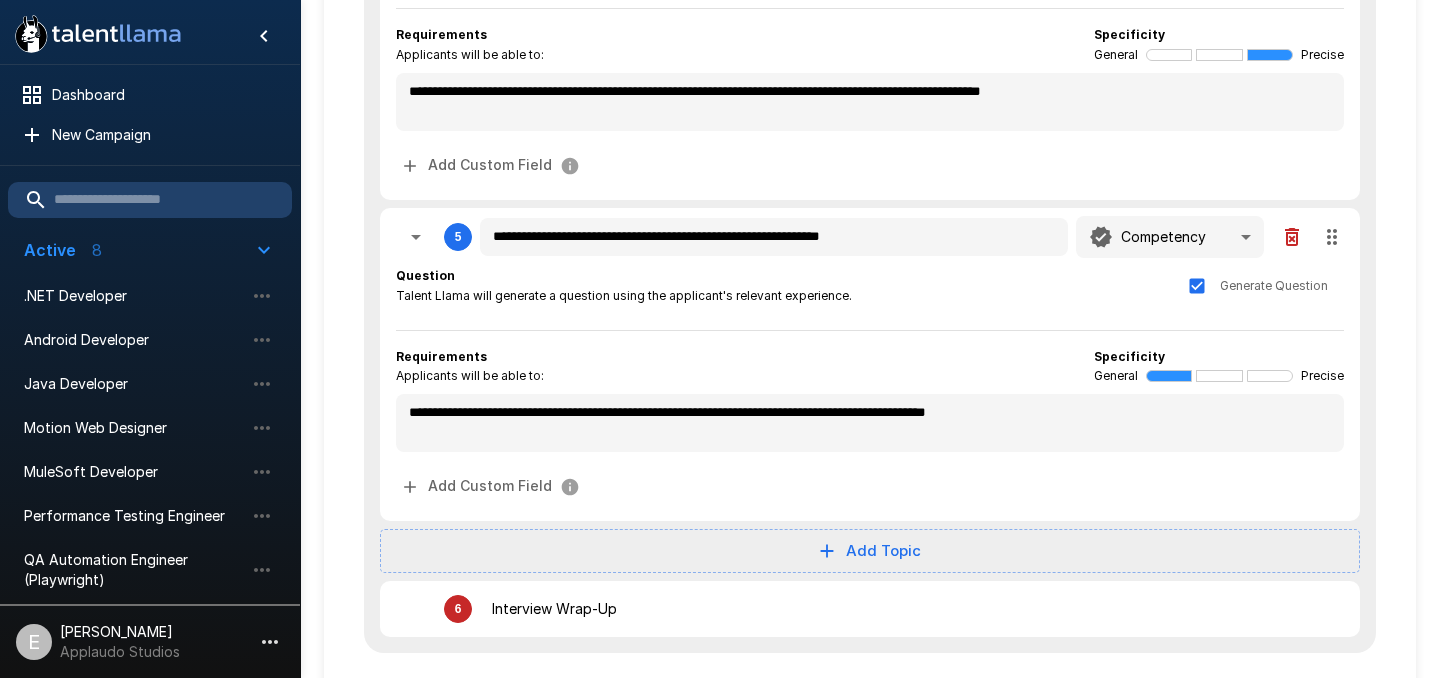 click on "**********" at bounding box center [870, 385] 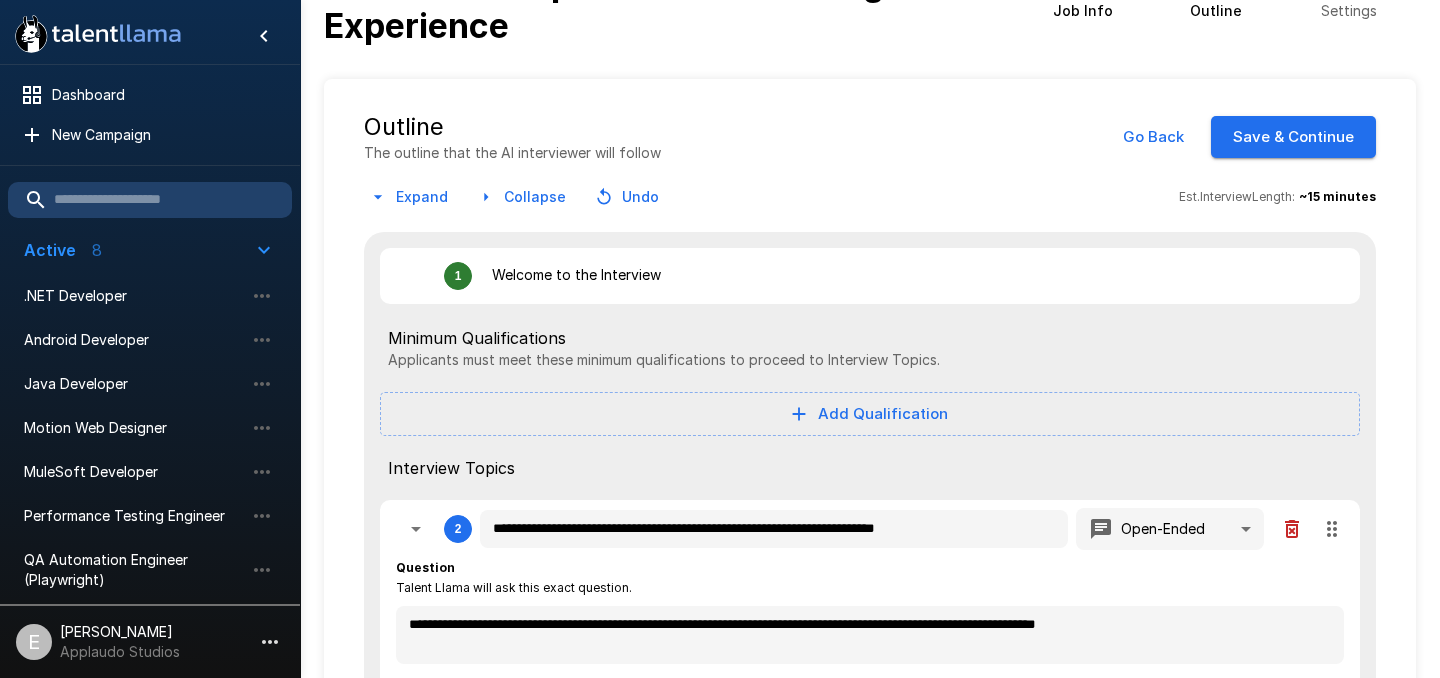 scroll, scrollTop: 0, scrollLeft: 0, axis: both 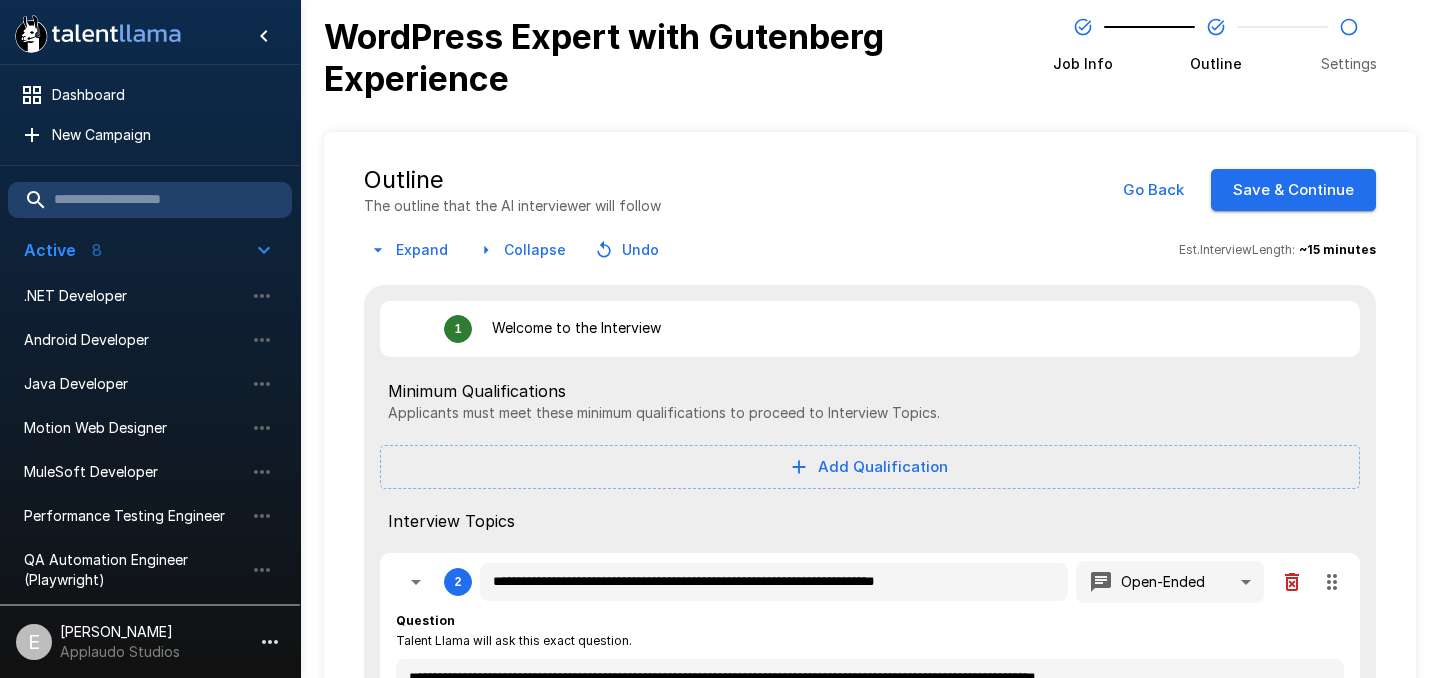 click on "Save & Continue" at bounding box center (1293, 190) 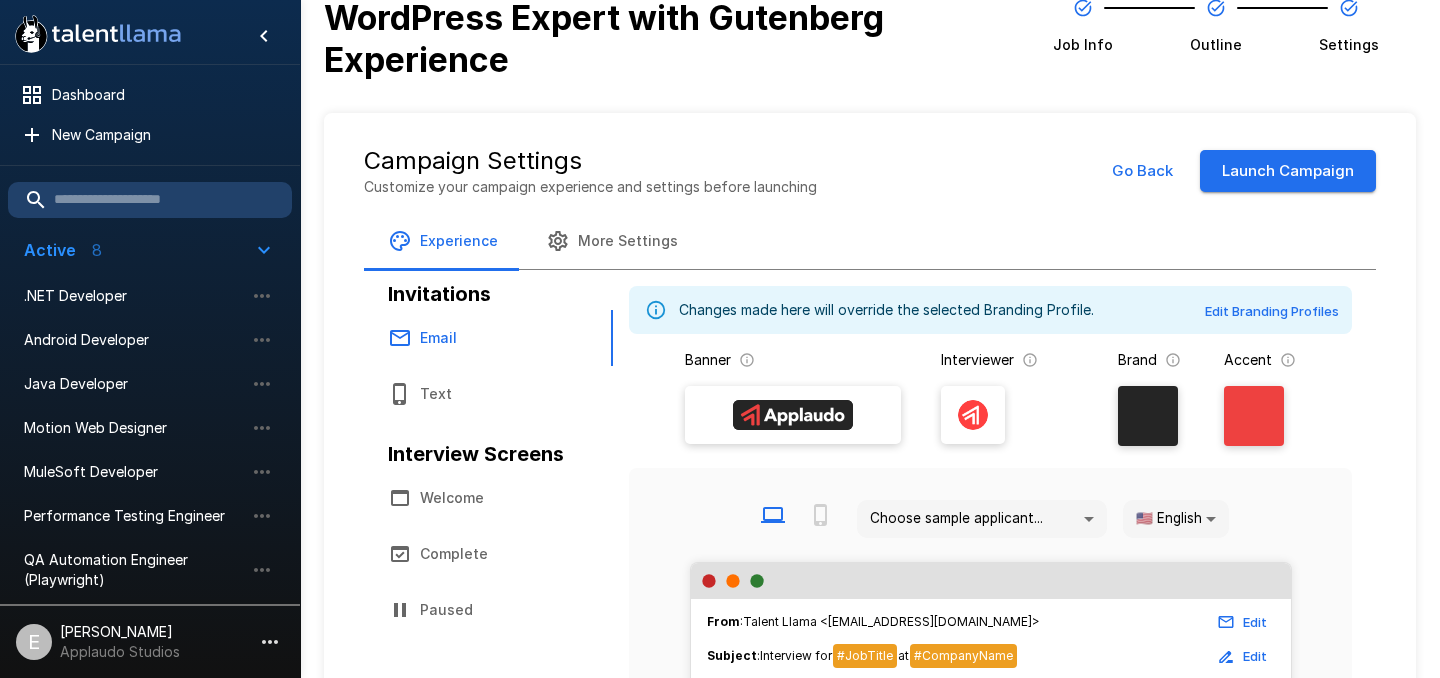 scroll, scrollTop: 13, scrollLeft: 0, axis: vertical 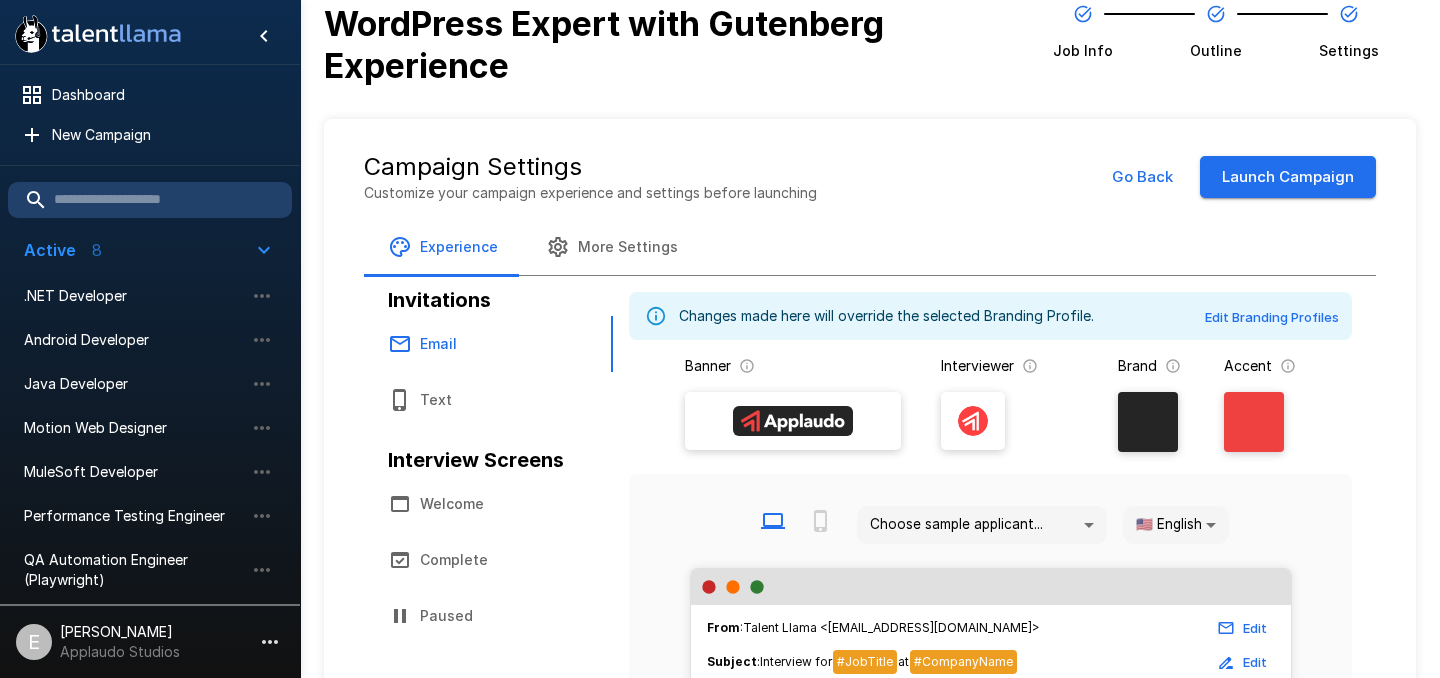 click on "Launch Campaign" at bounding box center [1288, 177] 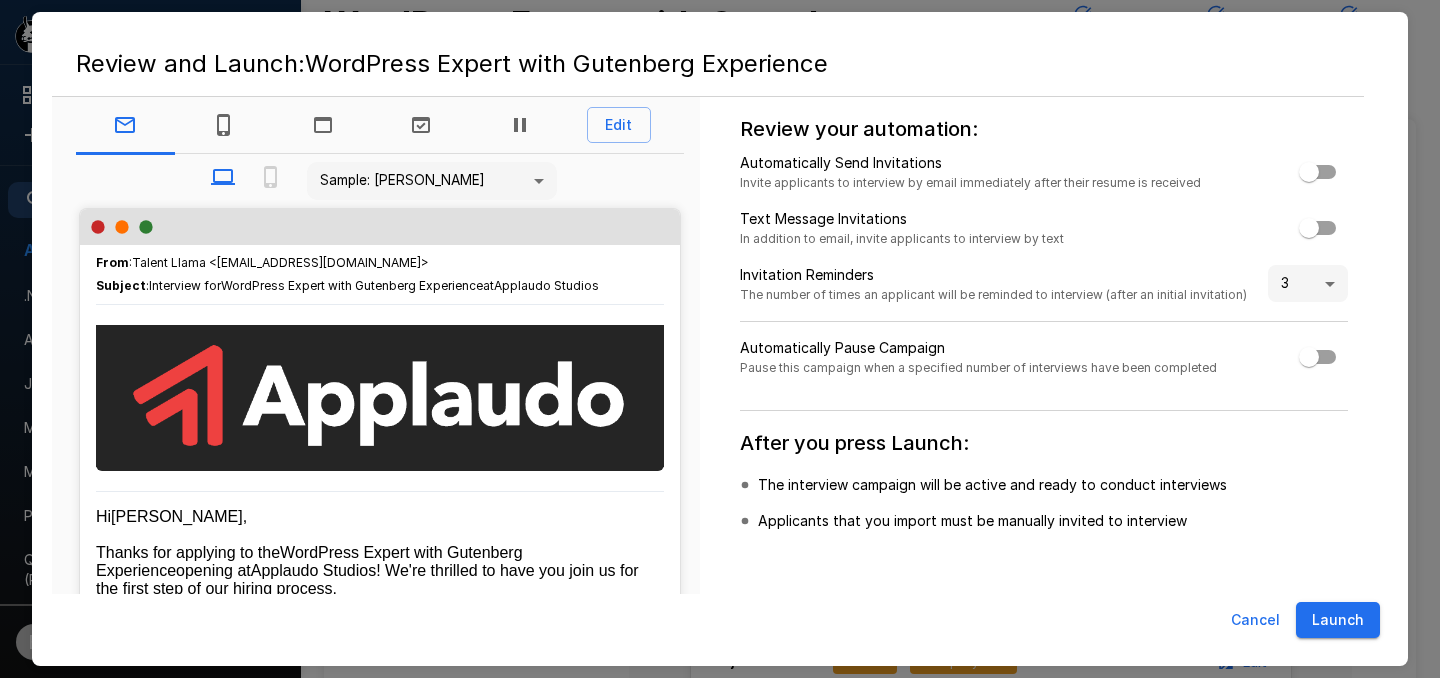click on "Launch" at bounding box center (1338, 620) 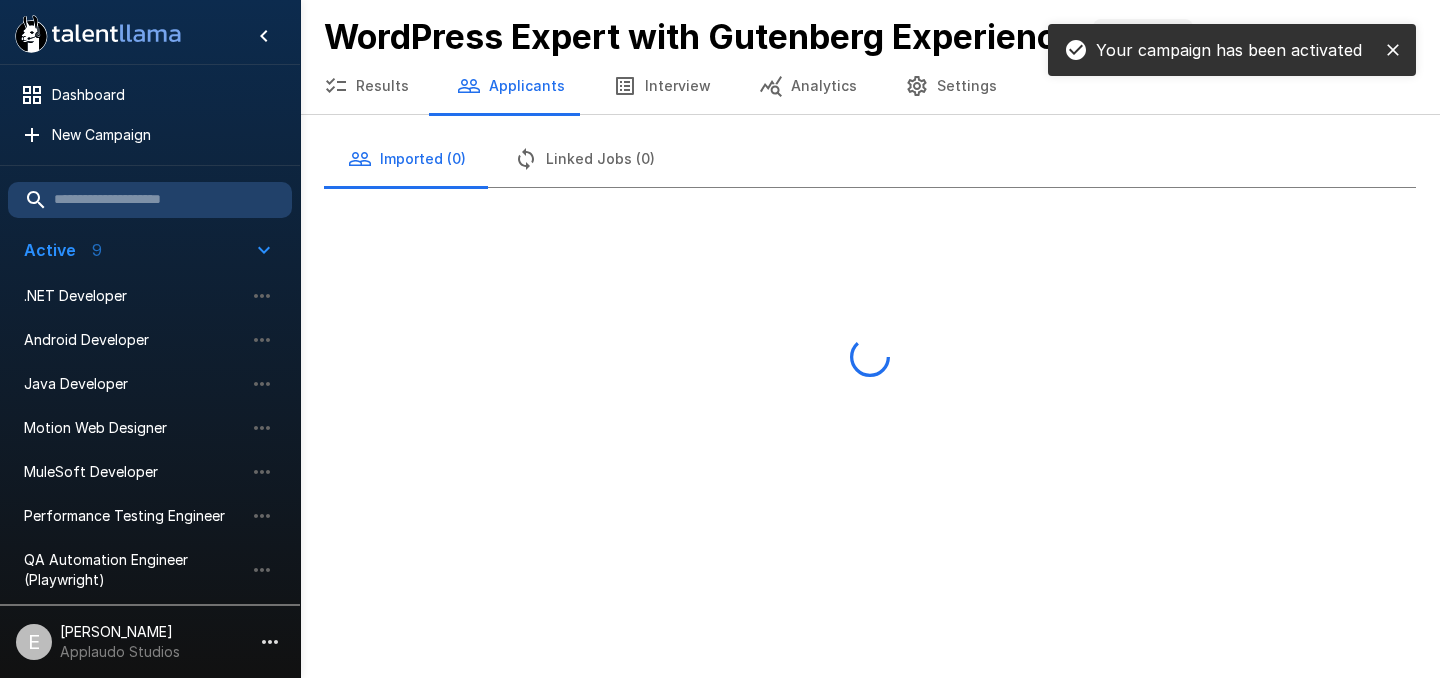 scroll, scrollTop: 0, scrollLeft: 0, axis: both 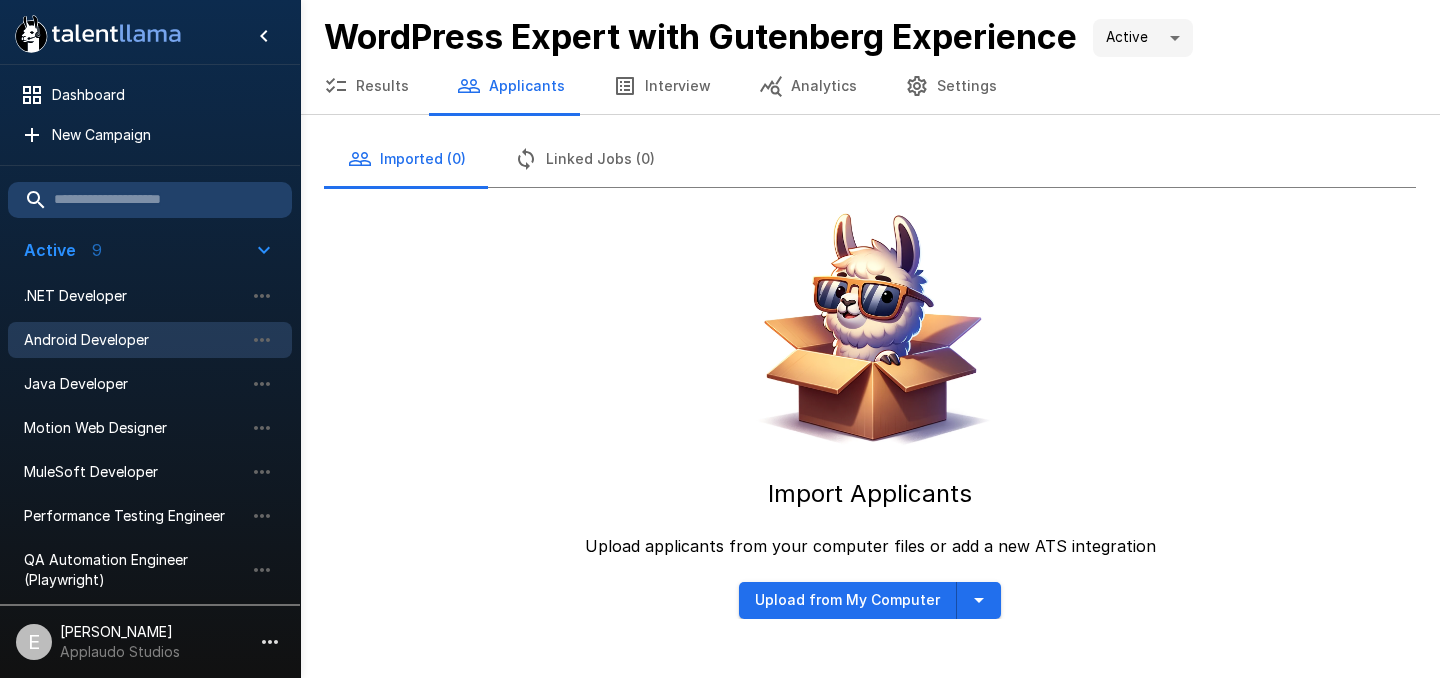 click on "Android Developer" at bounding box center [134, 340] 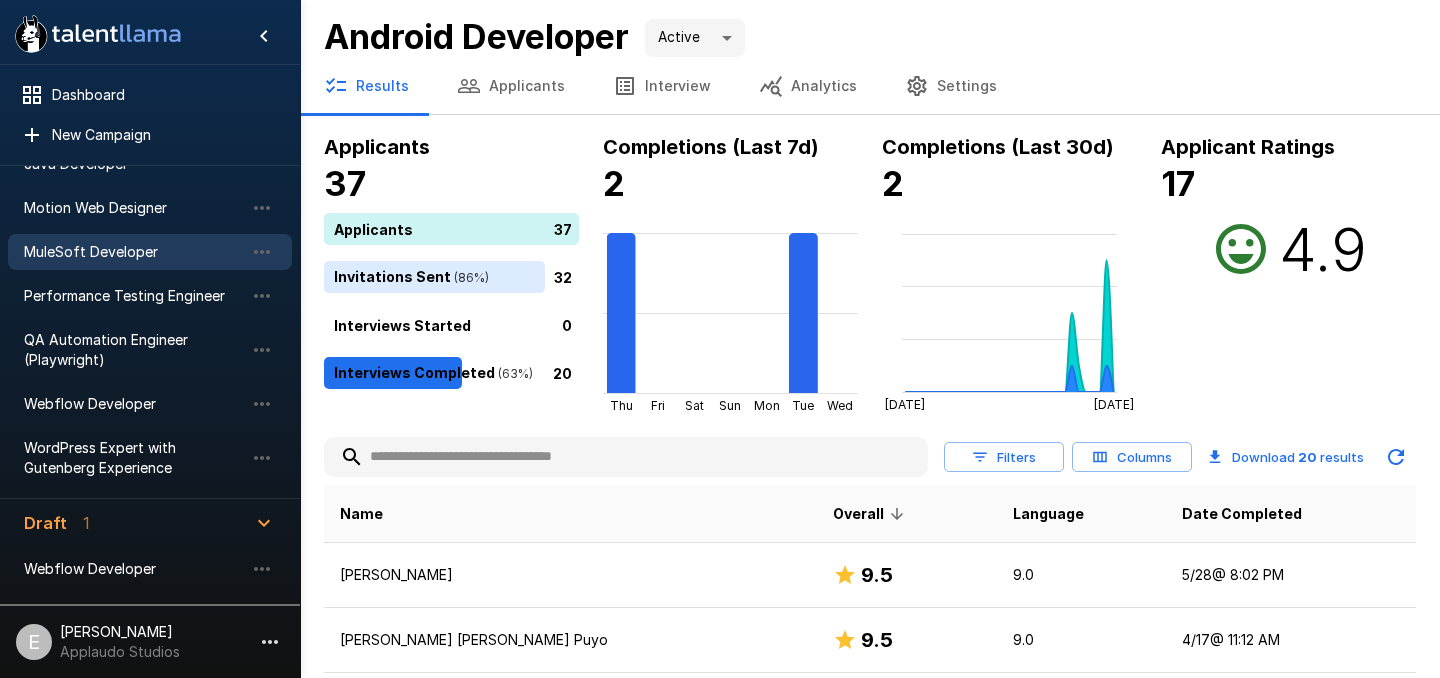 scroll, scrollTop: 246, scrollLeft: 0, axis: vertical 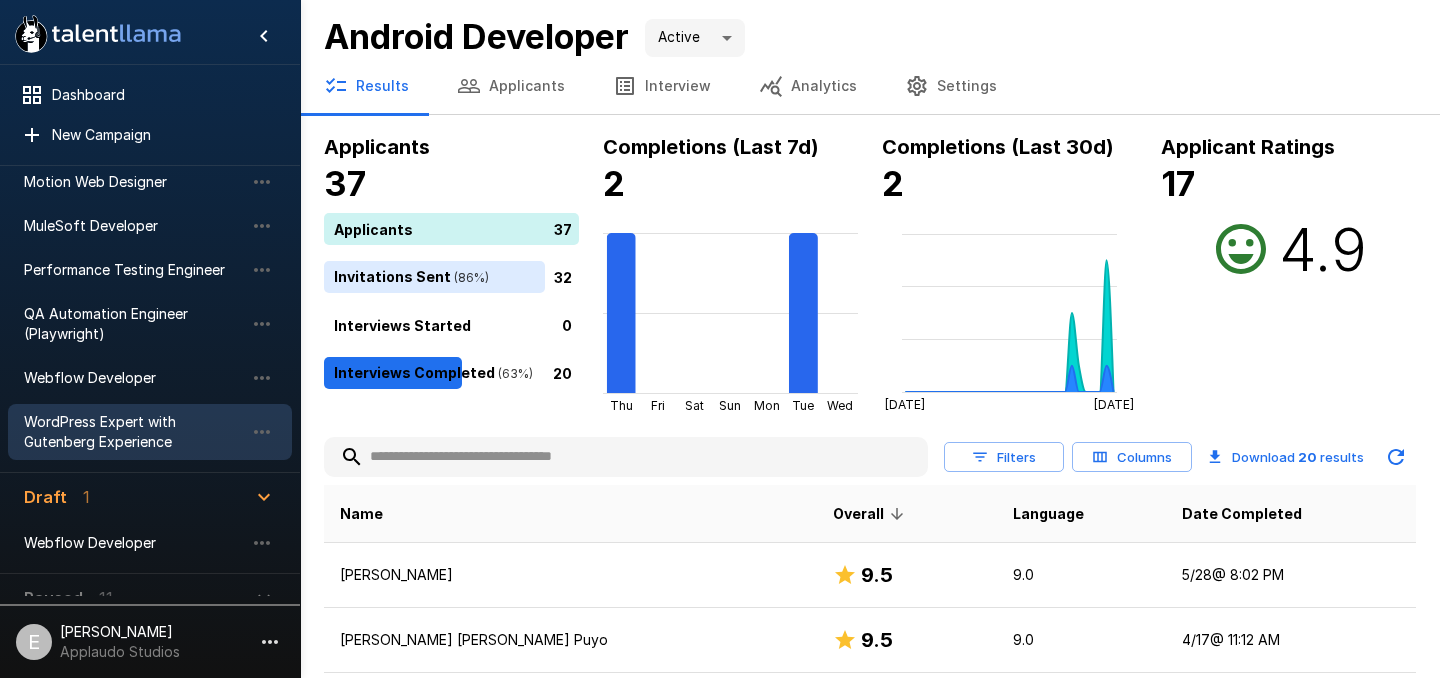 click on "WordPress Expert with Gutenberg Experience" at bounding box center [134, 432] 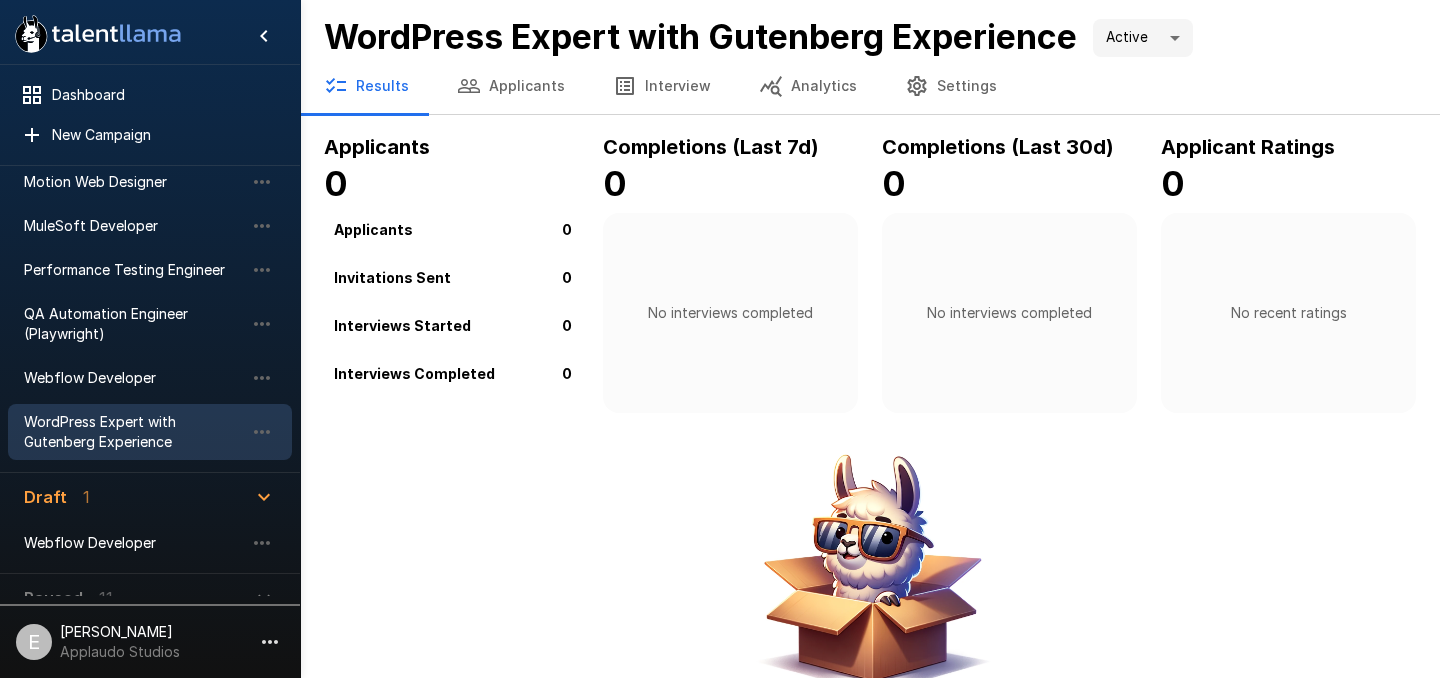 click on "WordPress Expert with Gutenberg Experience" at bounding box center (700, 36) 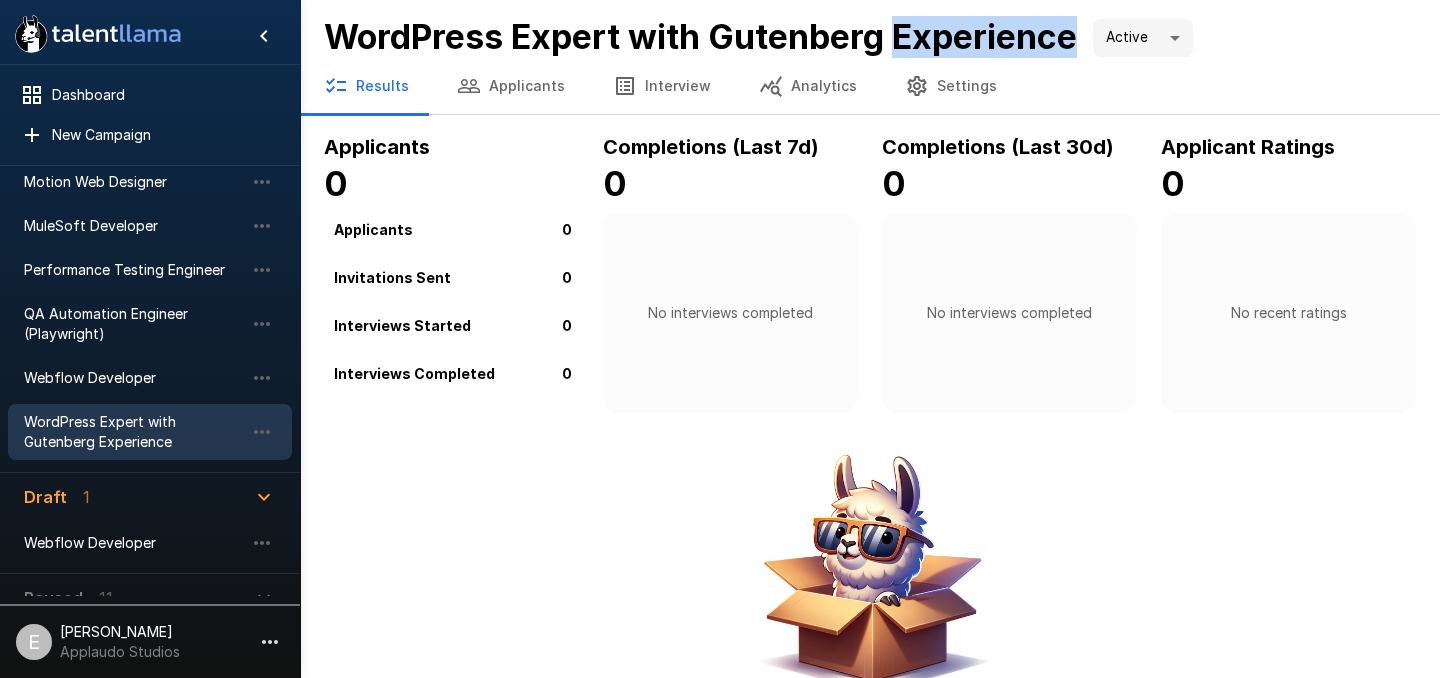 click on "WordPress Expert with Gutenberg Experience" at bounding box center [700, 36] 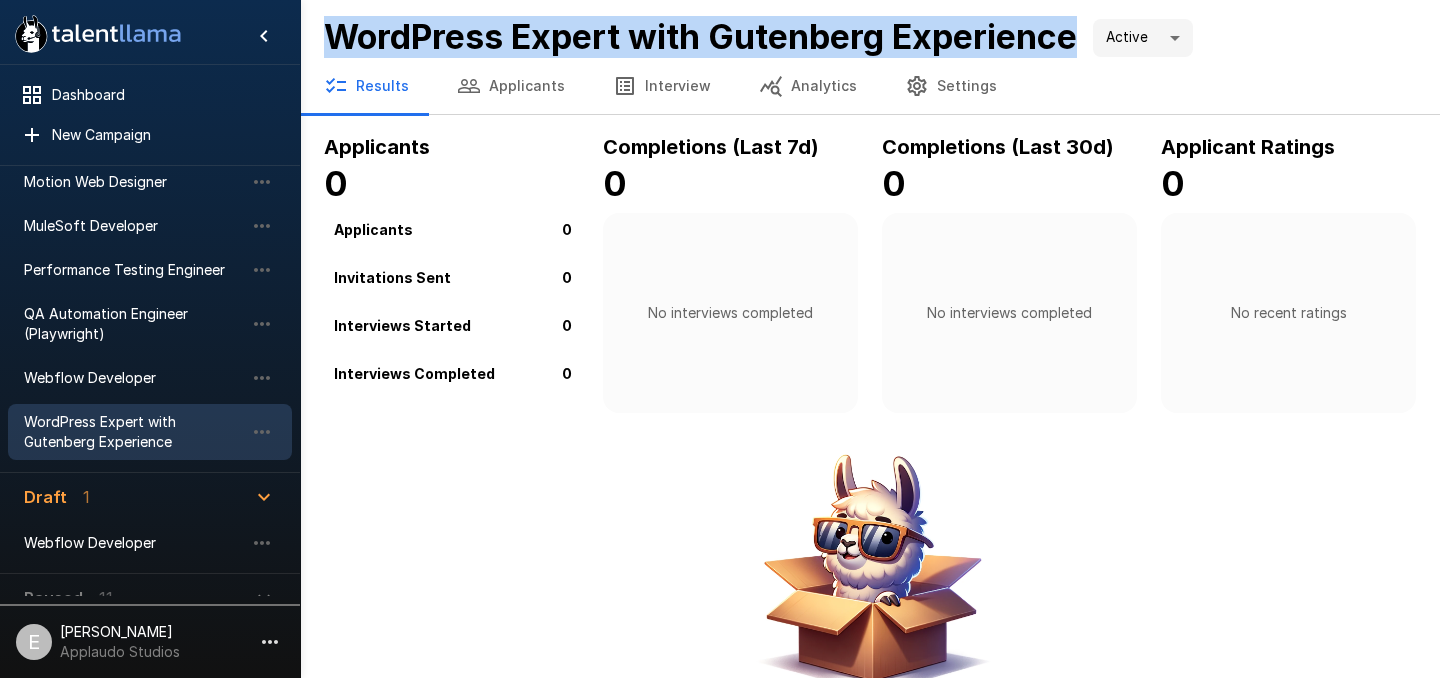 click on "Results Applicants Interview Analytics Settings" at bounding box center [870, 86] 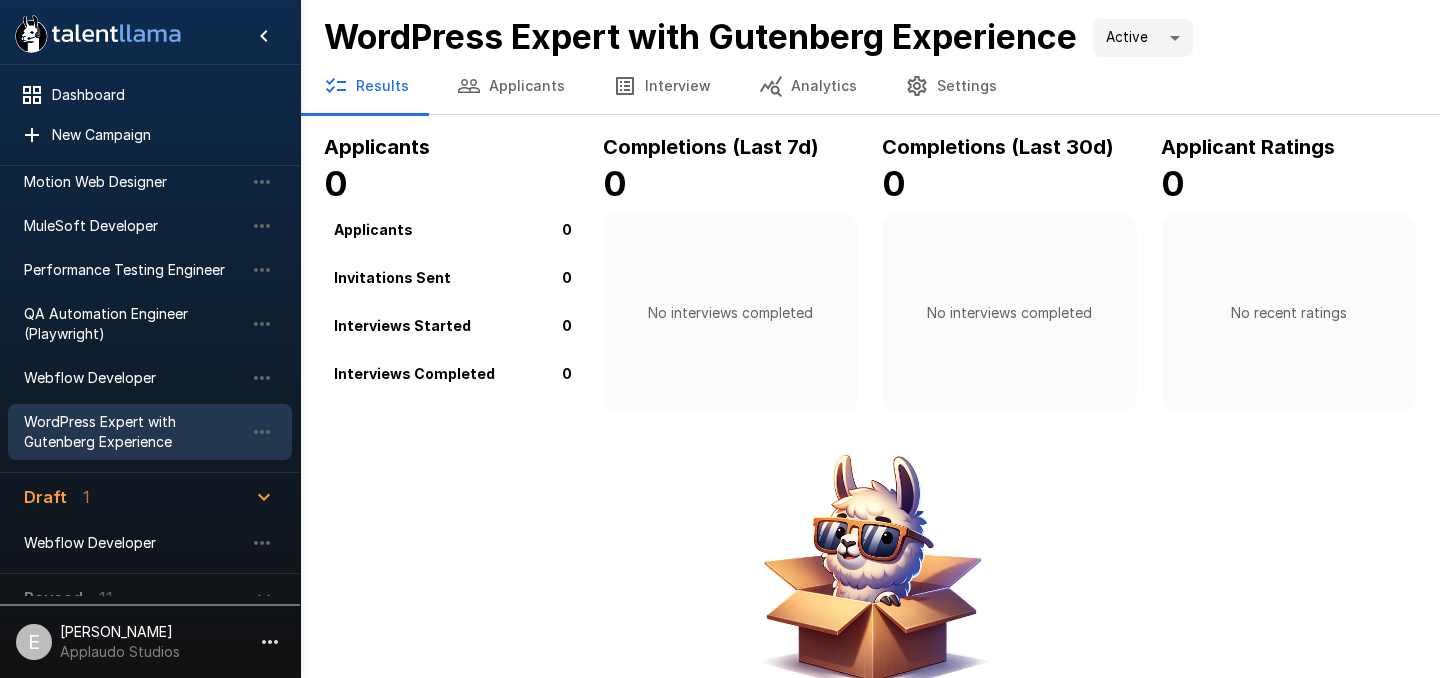 click on "Interview" at bounding box center (662, 86) 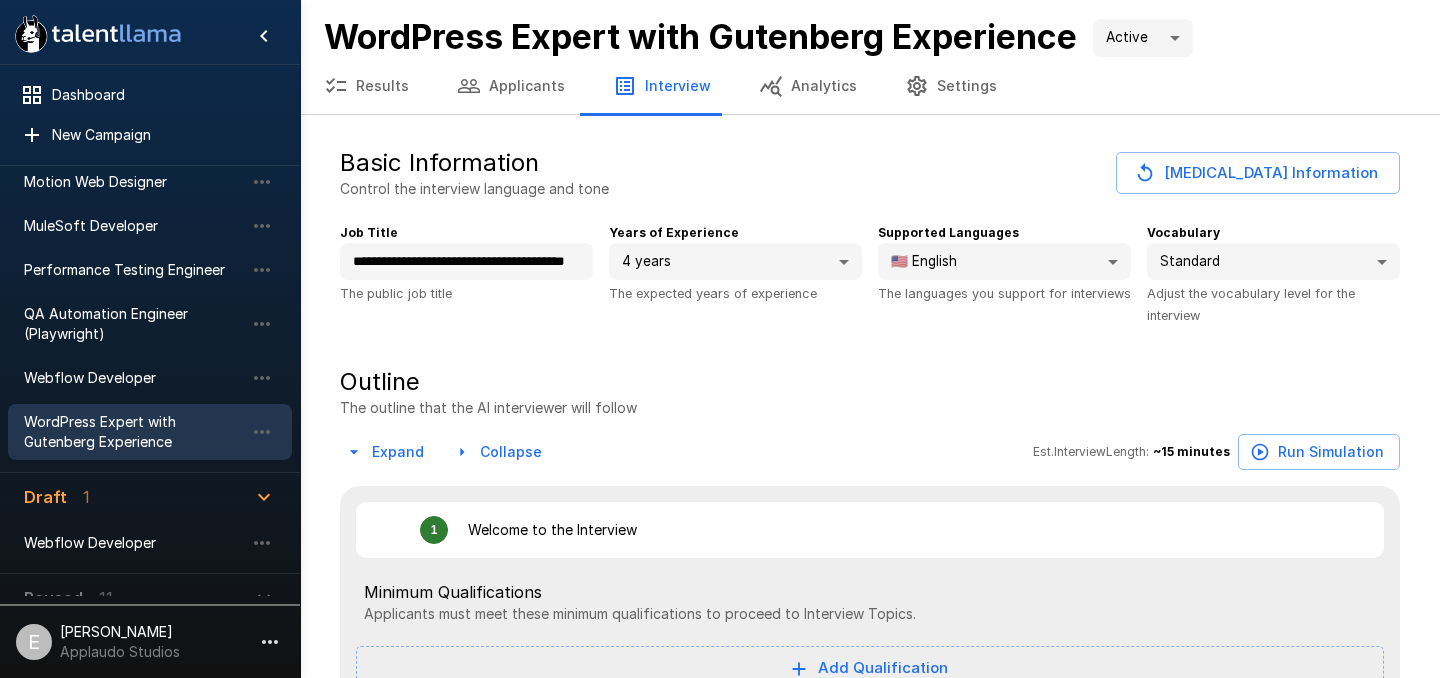 scroll, scrollTop: 40, scrollLeft: 0, axis: vertical 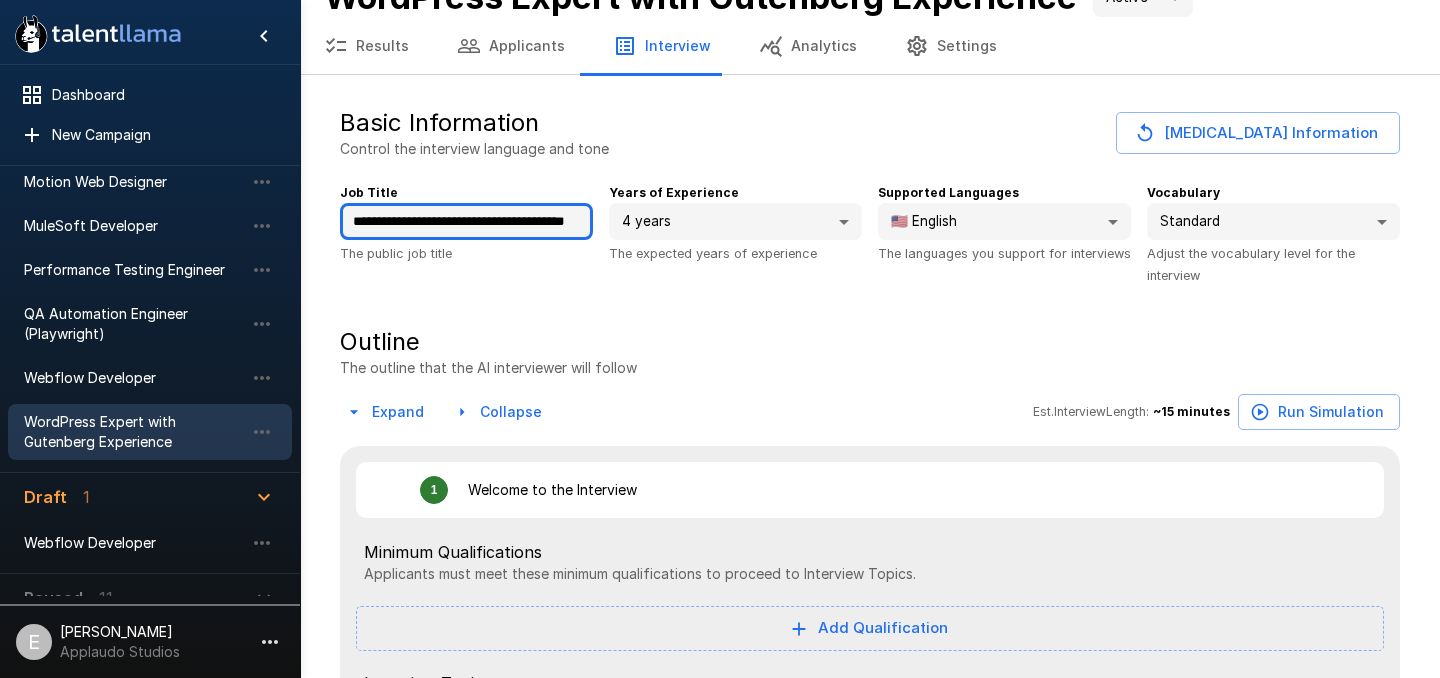 drag, startPoint x: 428, startPoint y: 221, endPoint x: 618, endPoint y: 216, distance: 190.06578 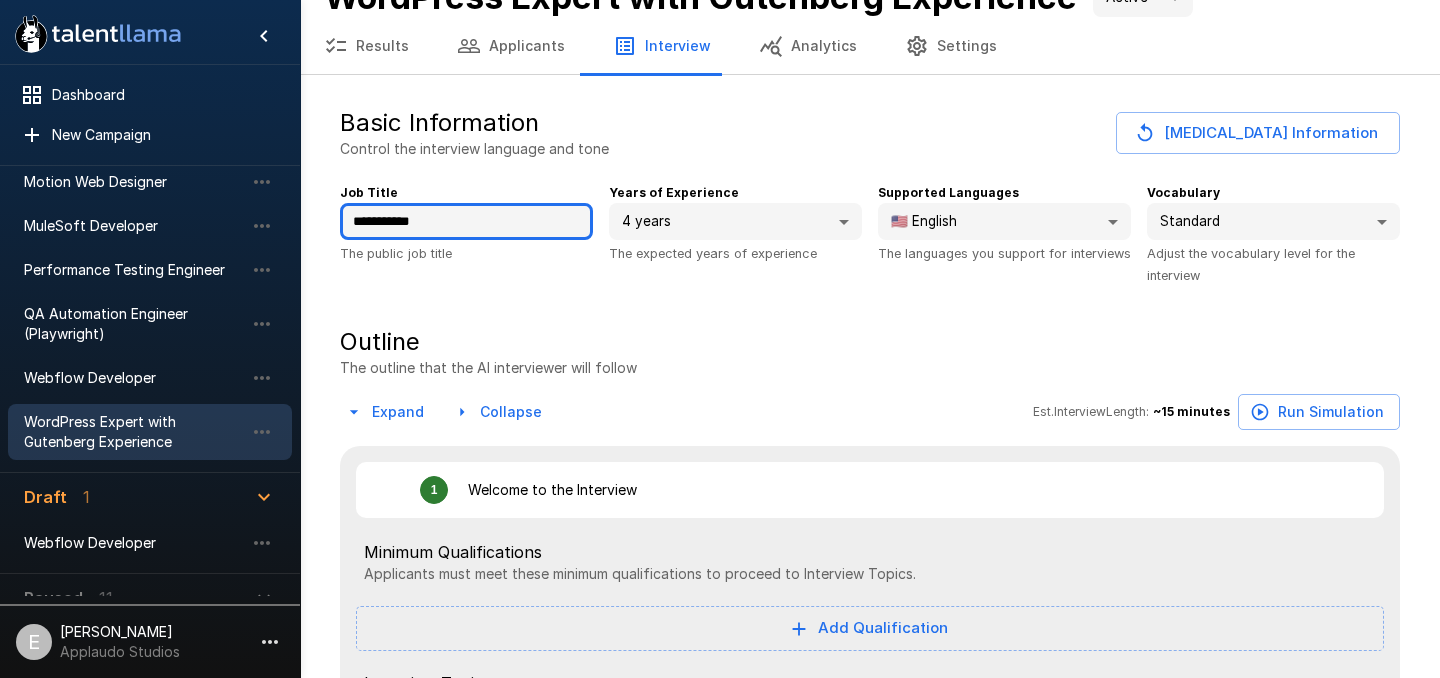 scroll, scrollTop: 0, scrollLeft: 0, axis: both 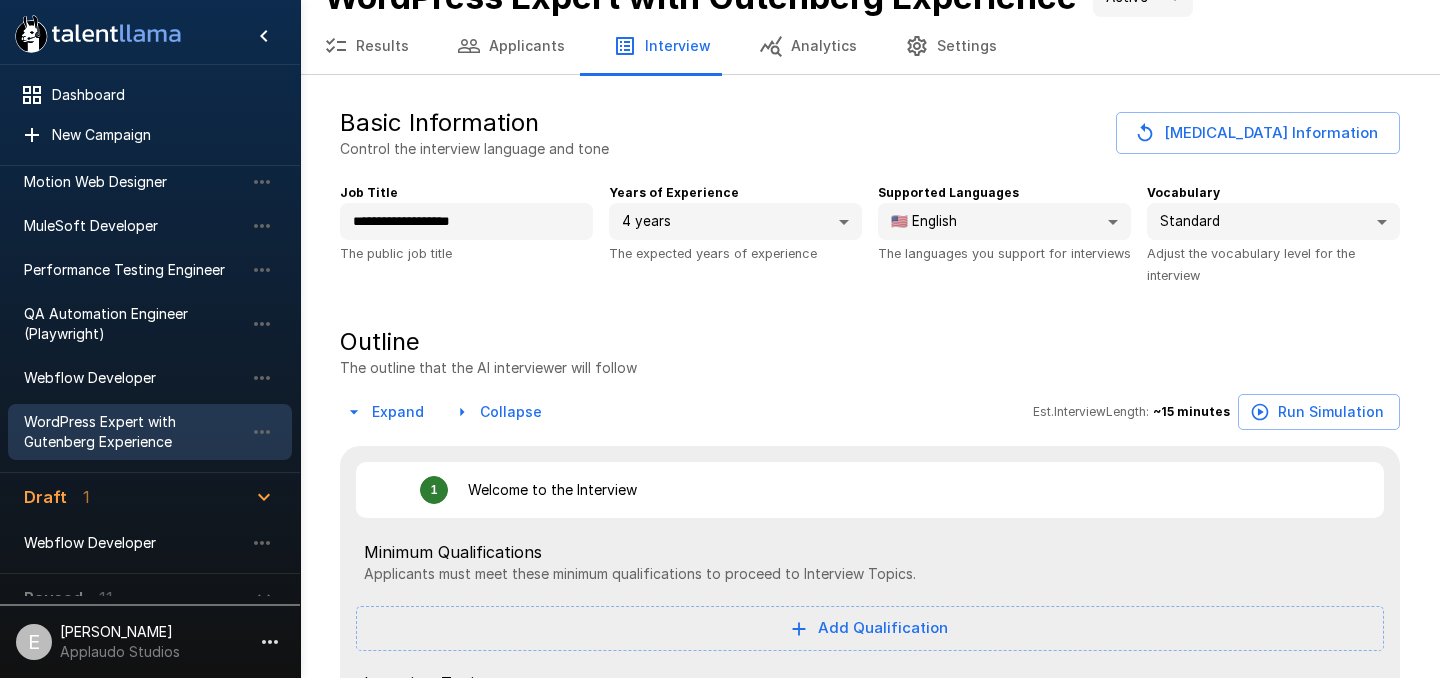 click on "**********" at bounding box center (870, 748) 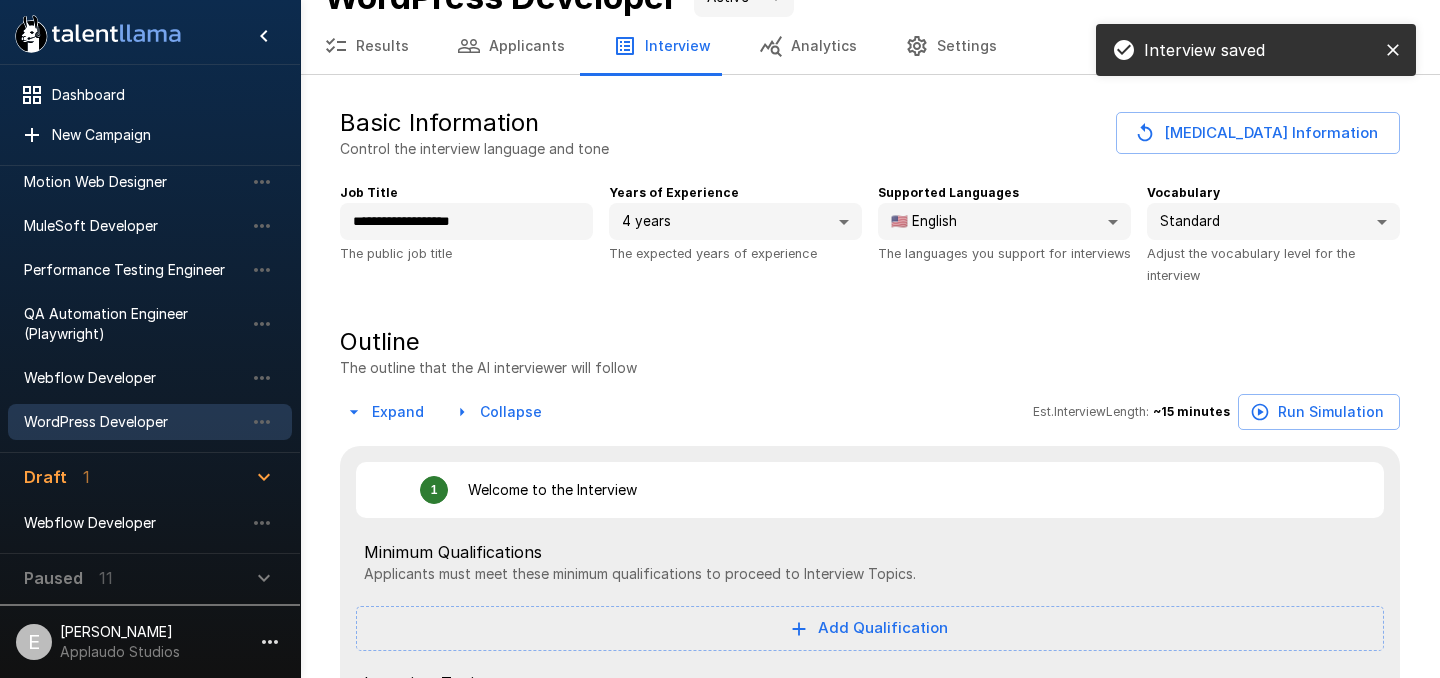 scroll, scrollTop: 226, scrollLeft: 0, axis: vertical 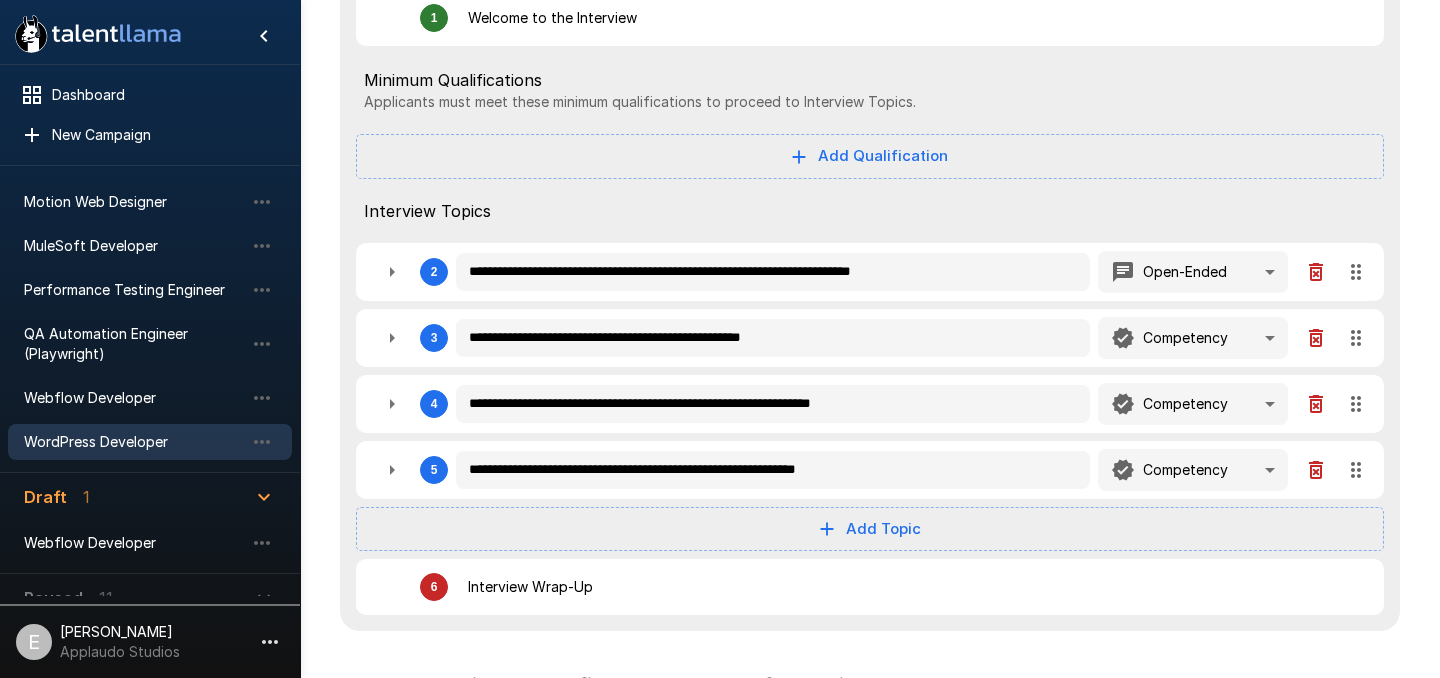 click on "**********" at bounding box center [720, -173] 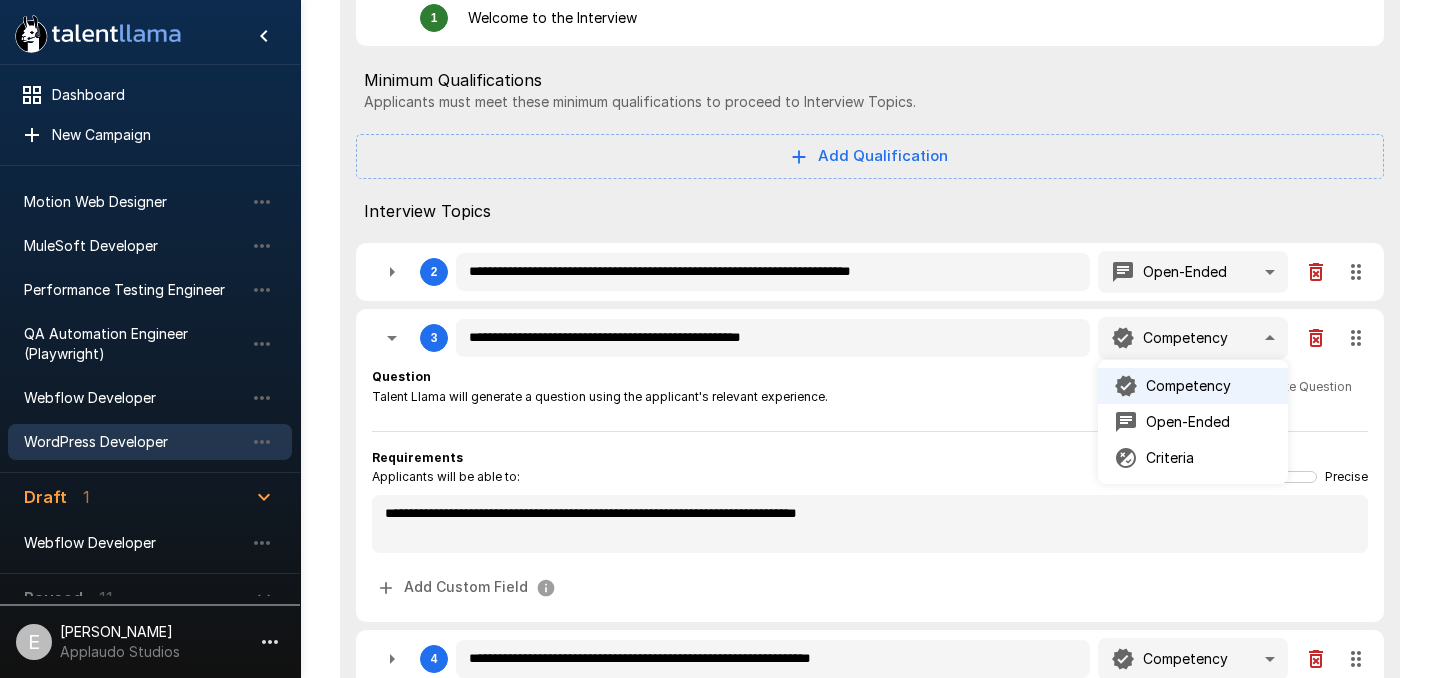 click on "Open-Ended" at bounding box center [1188, 422] 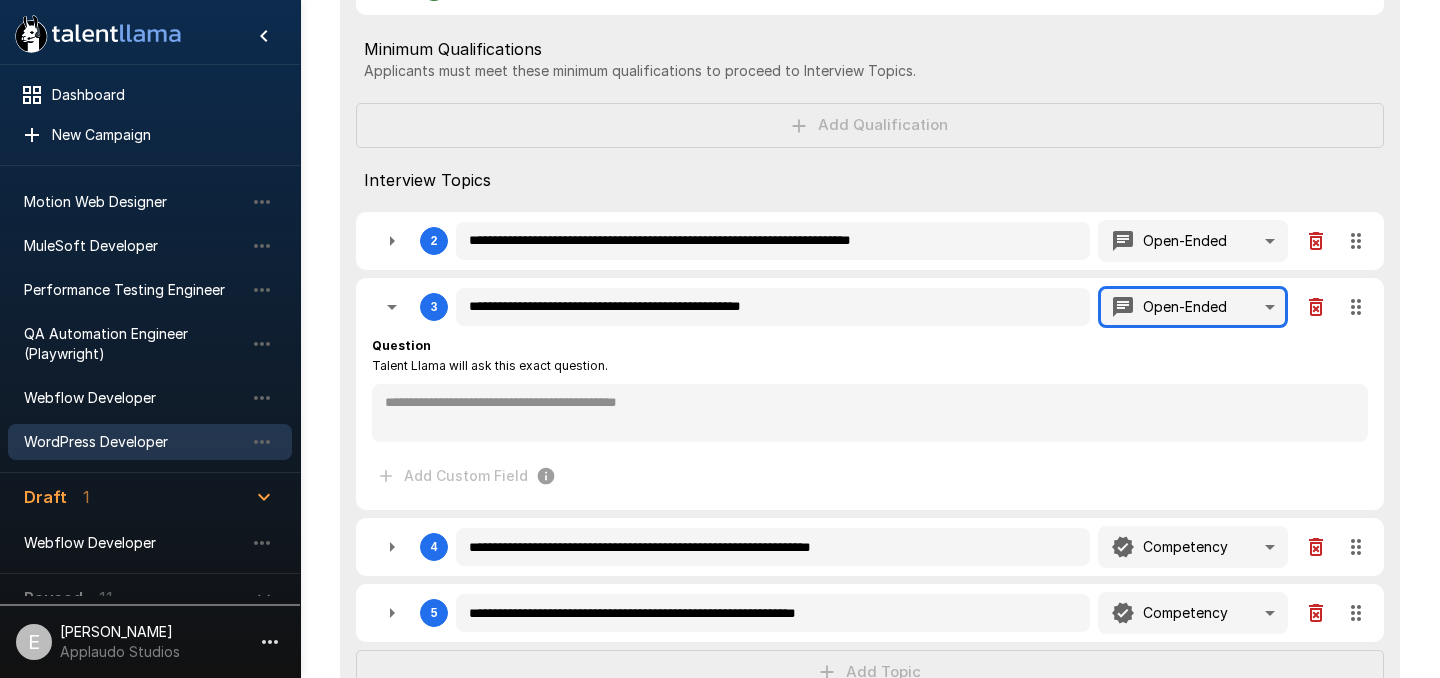 scroll, scrollTop: 559, scrollLeft: 0, axis: vertical 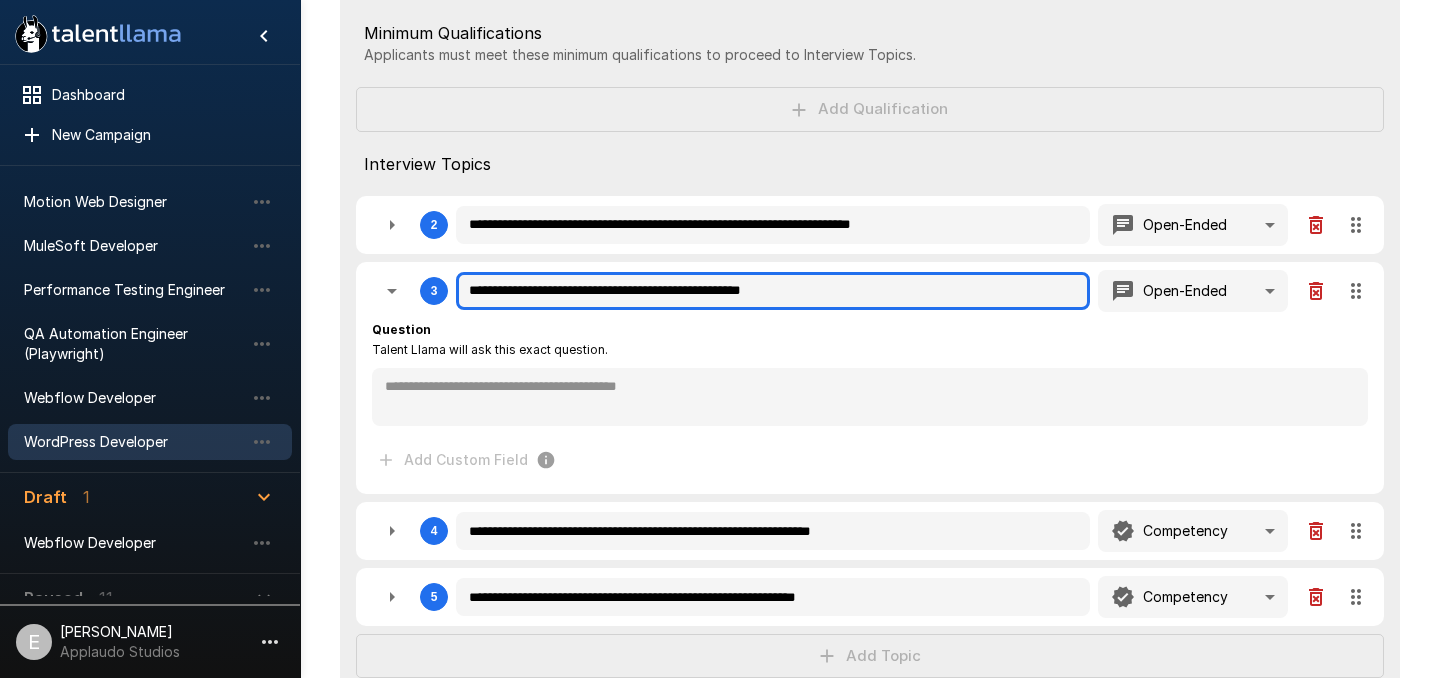 click on "**********" at bounding box center [773, 291] 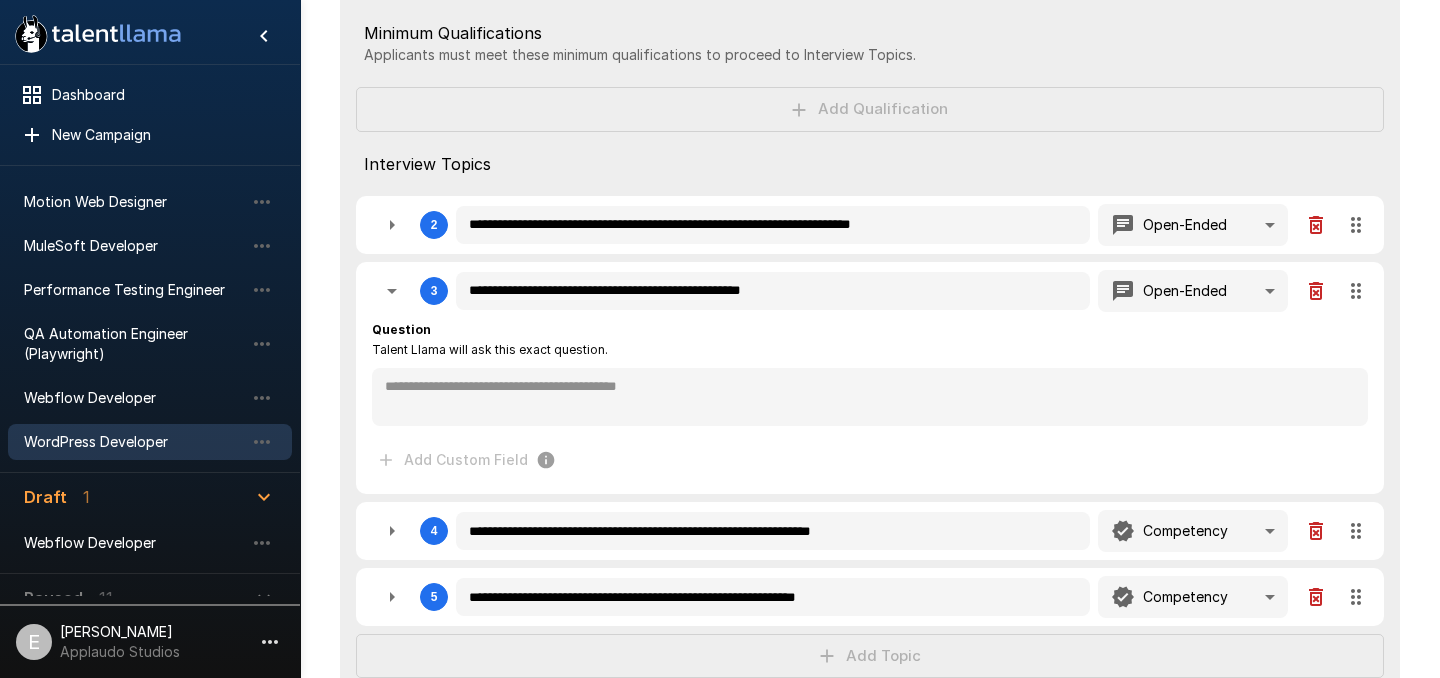 click on "Question Talent Llama will ask this exact question." at bounding box center (870, 340) 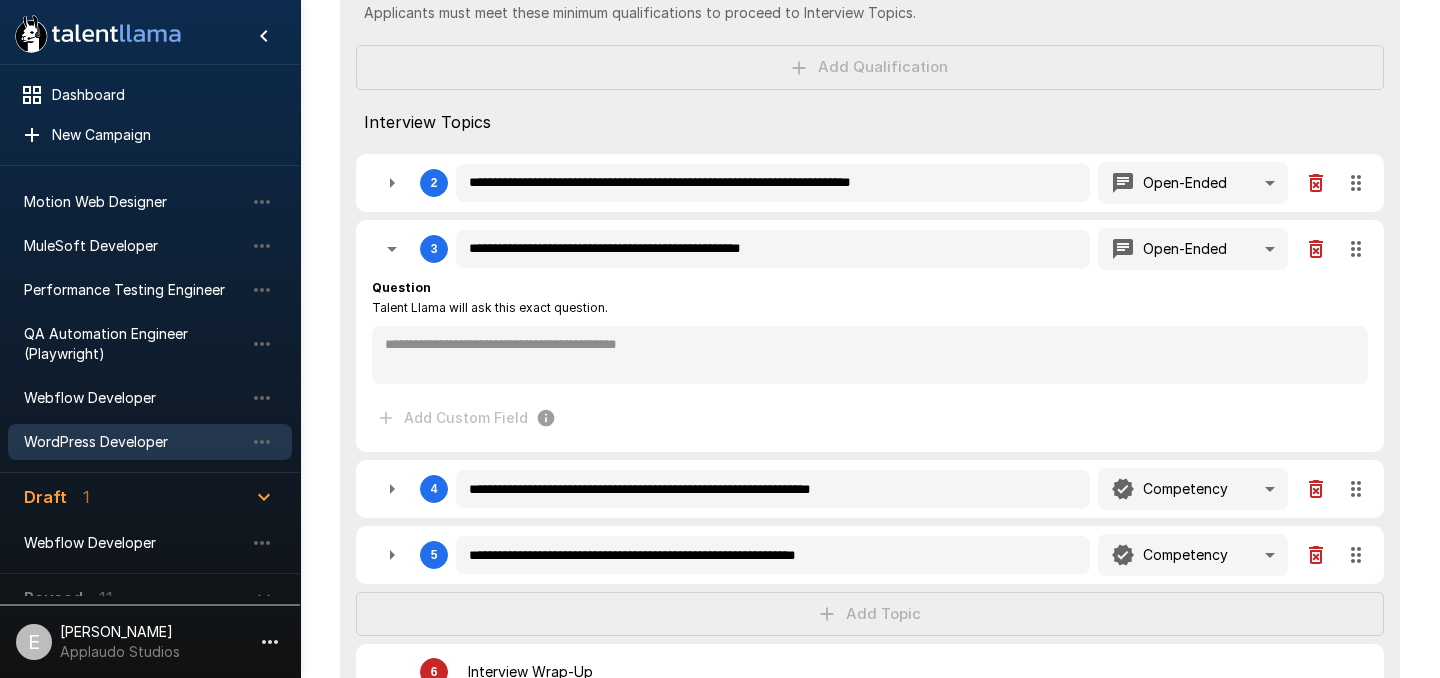scroll, scrollTop: 602, scrollLeft: 0, axis: vertical 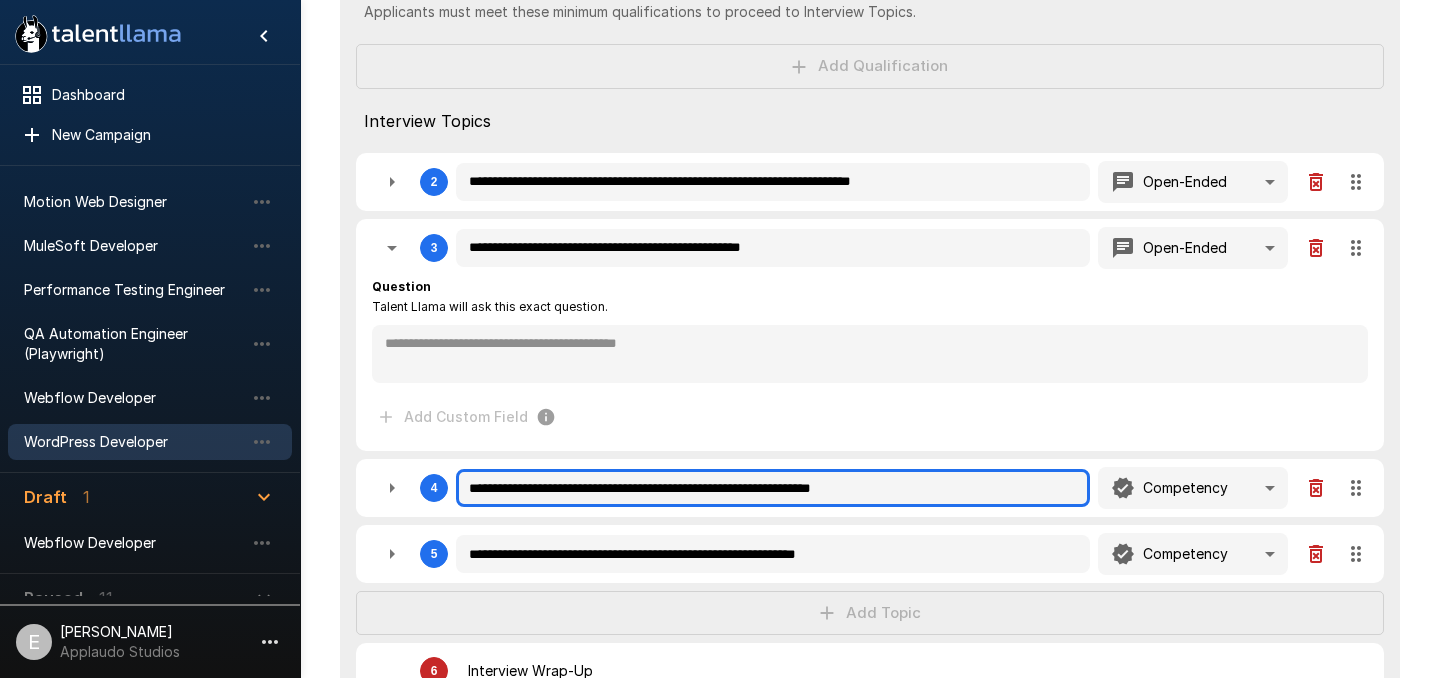 click on "**********" at bounding box center (773, 488) 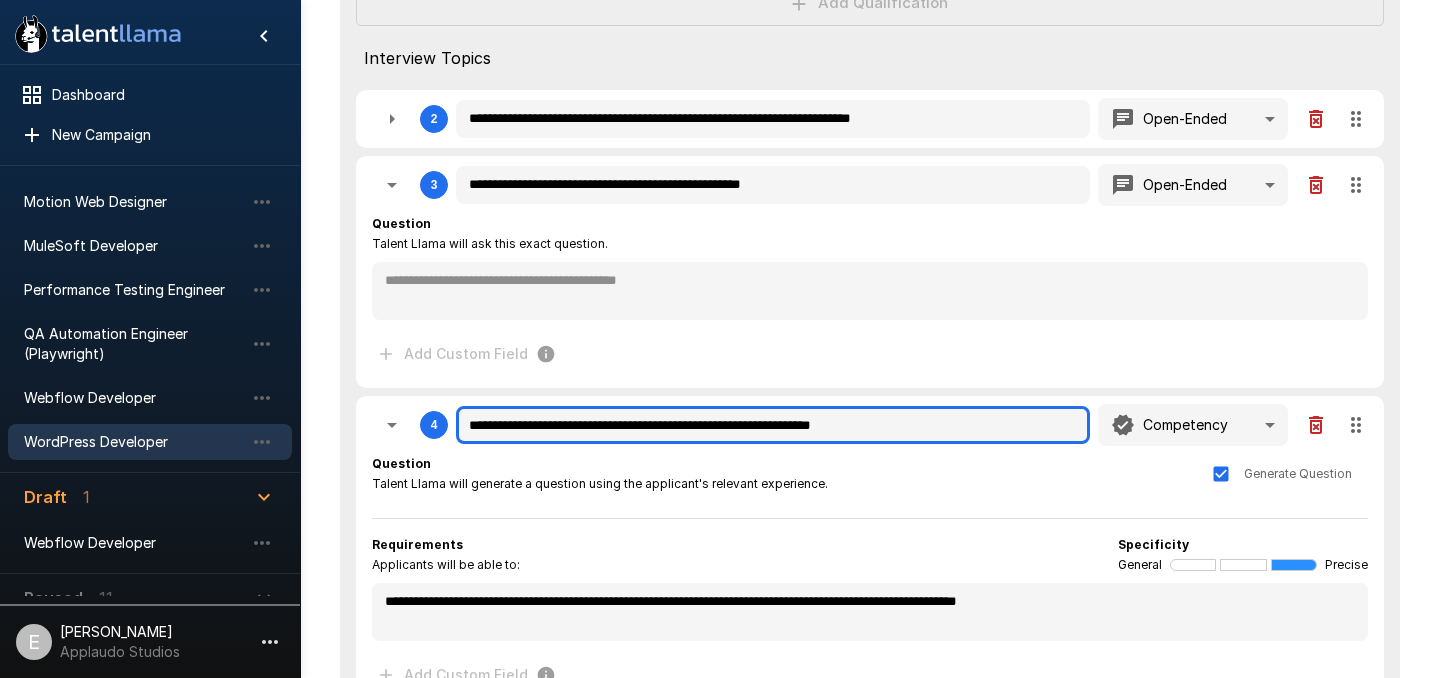 scroll, scrollTop: 661, scrollLeft: 0, axis: vertical 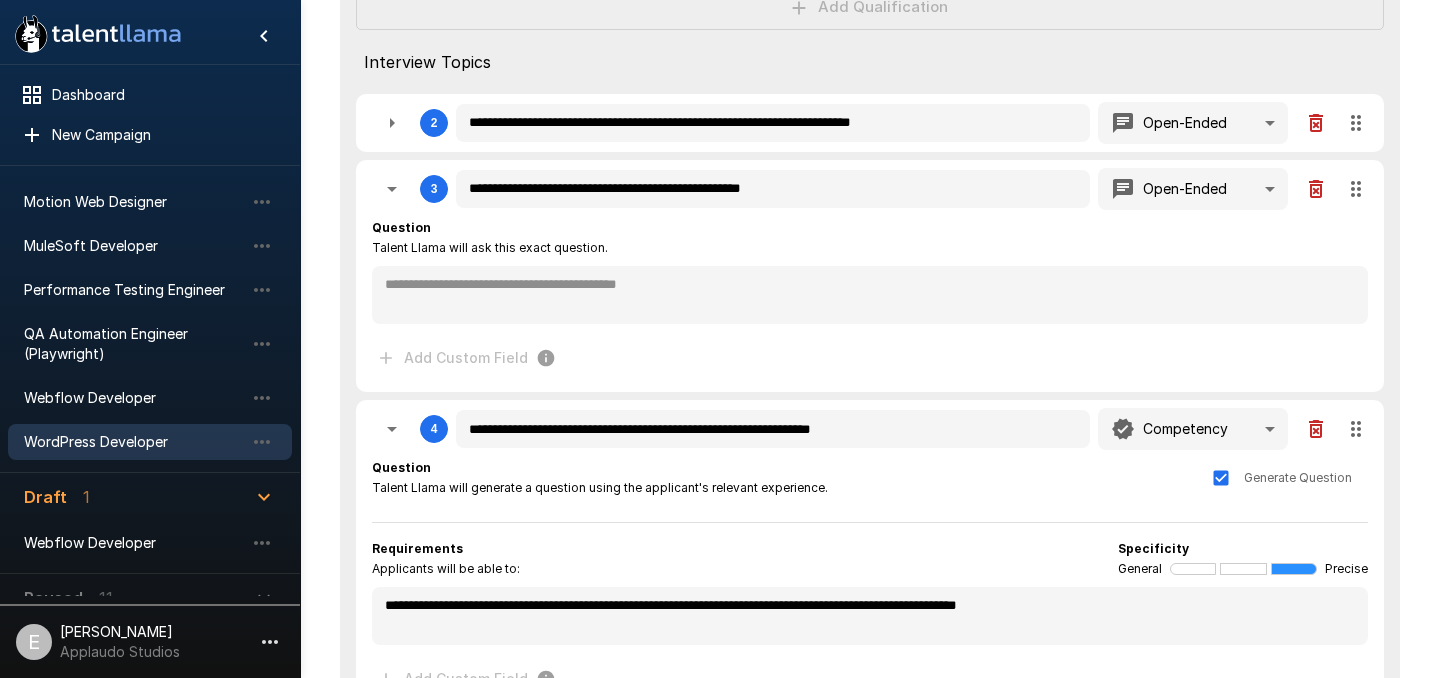 click on "**********" at bounding box center [720, -322] 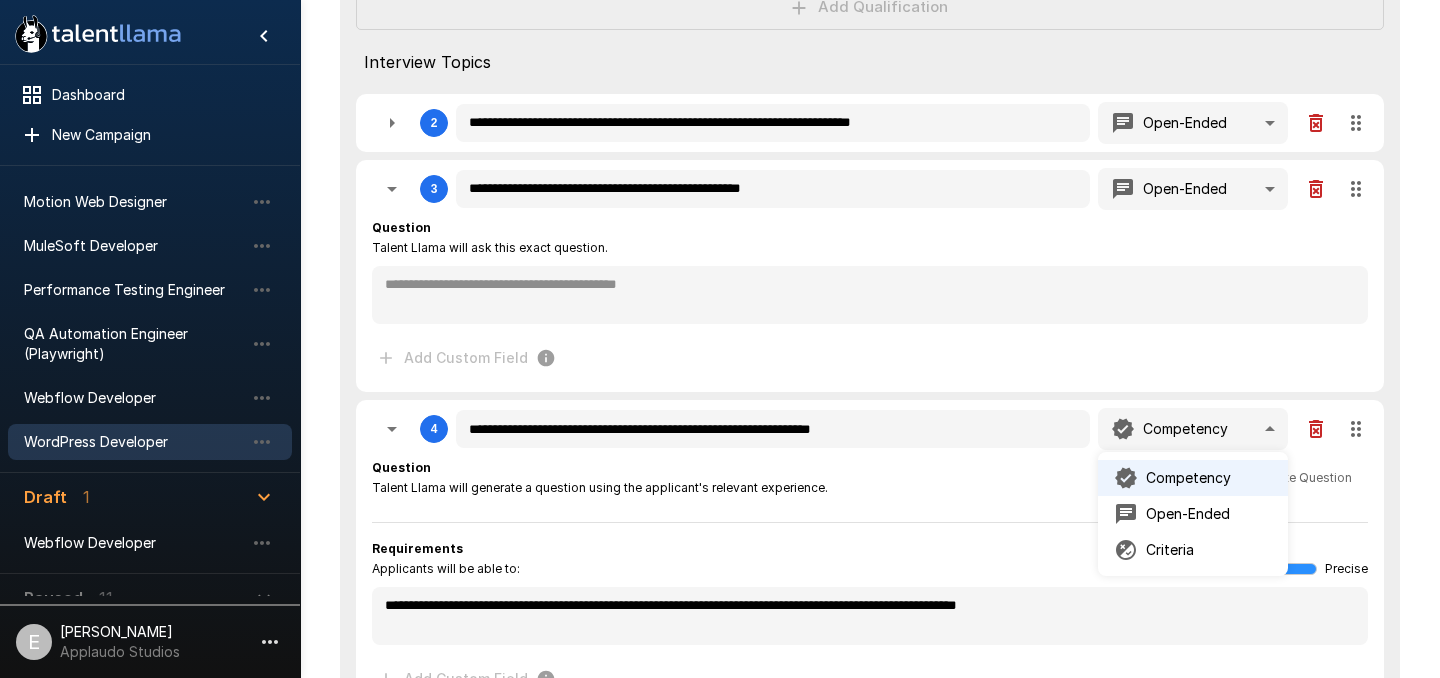 click on "Open-Ended" at bounding box center [1188, 514] 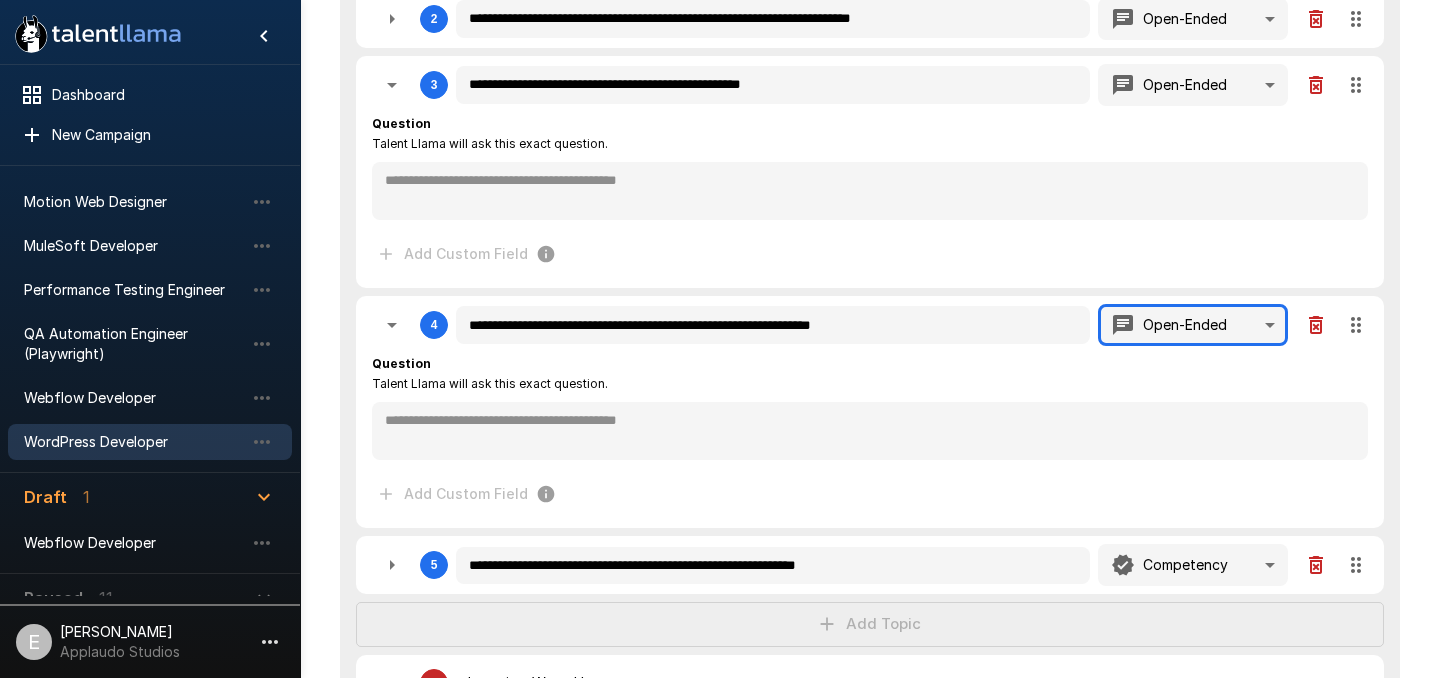 scroll, scrollTop: 769, scrollLeft: 0, axis: vertical 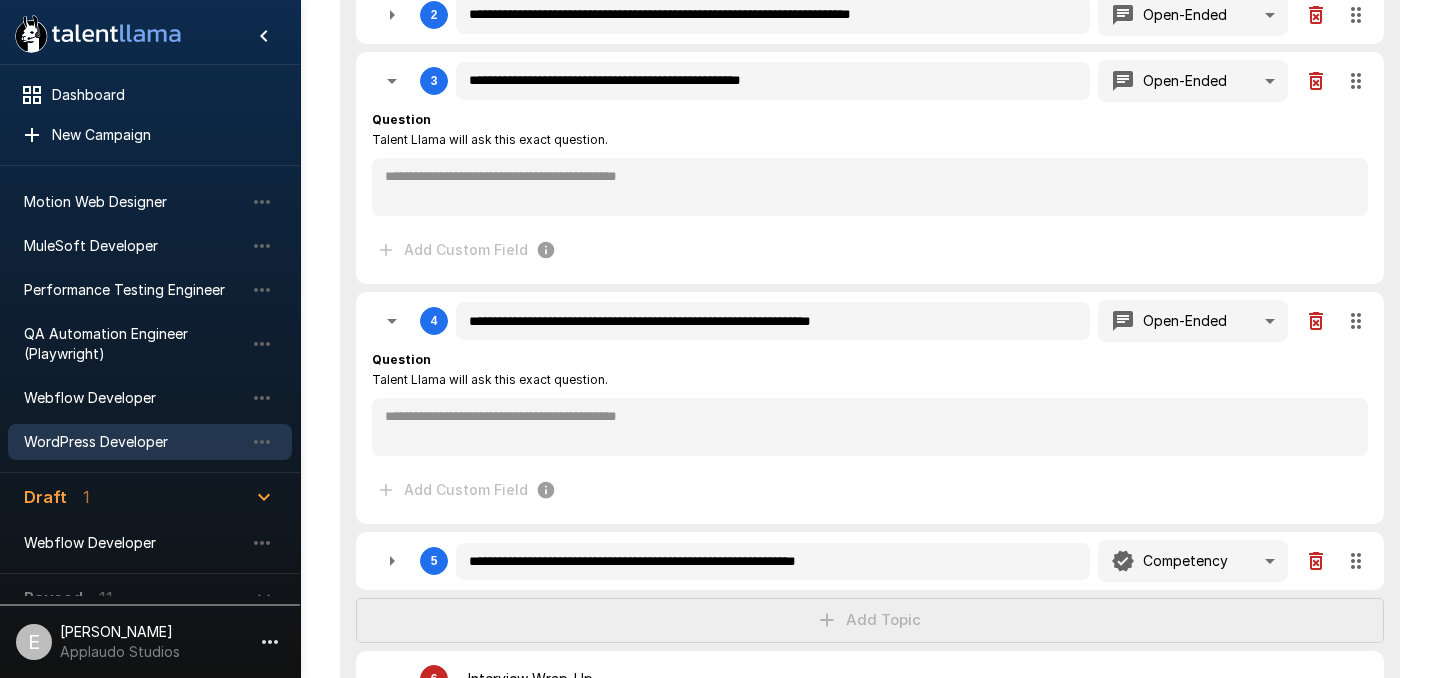 click on "**********" at bounding box center (720, -430) 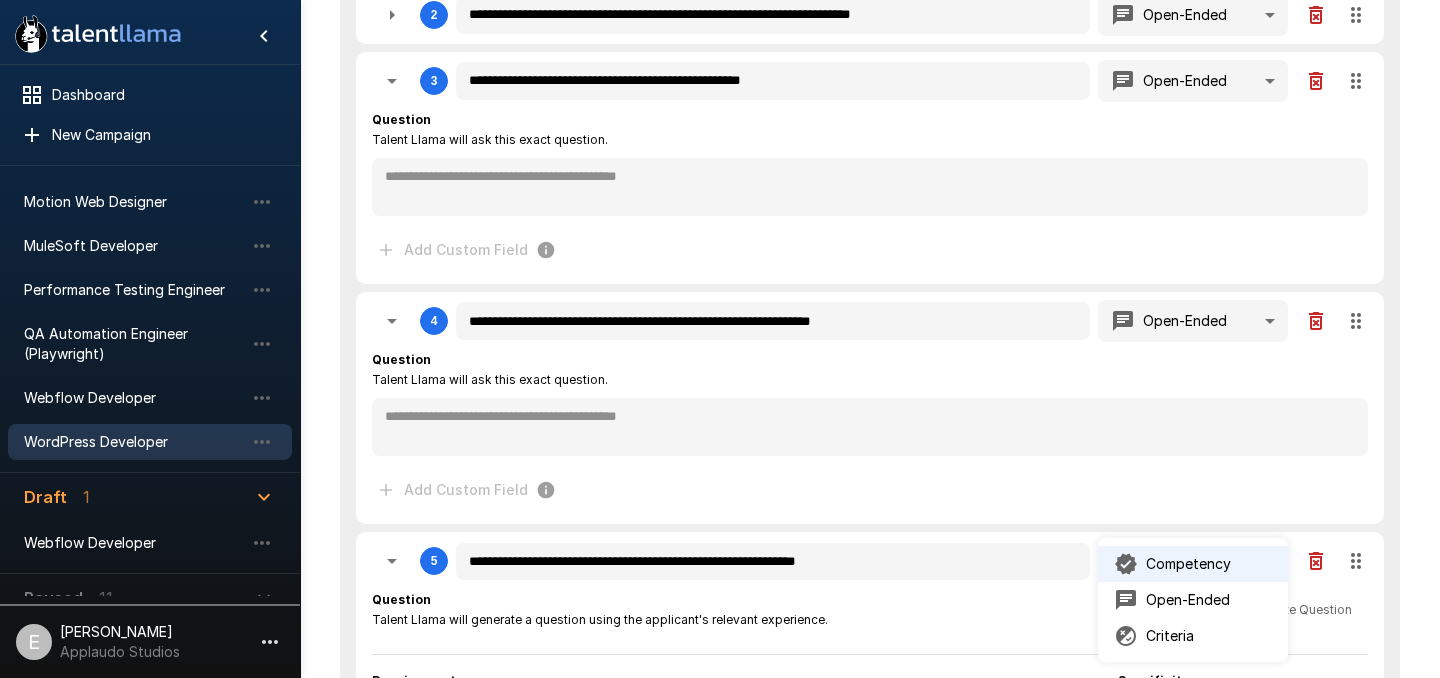 click on "Open-Ended" at bounding box center (1193, 600) 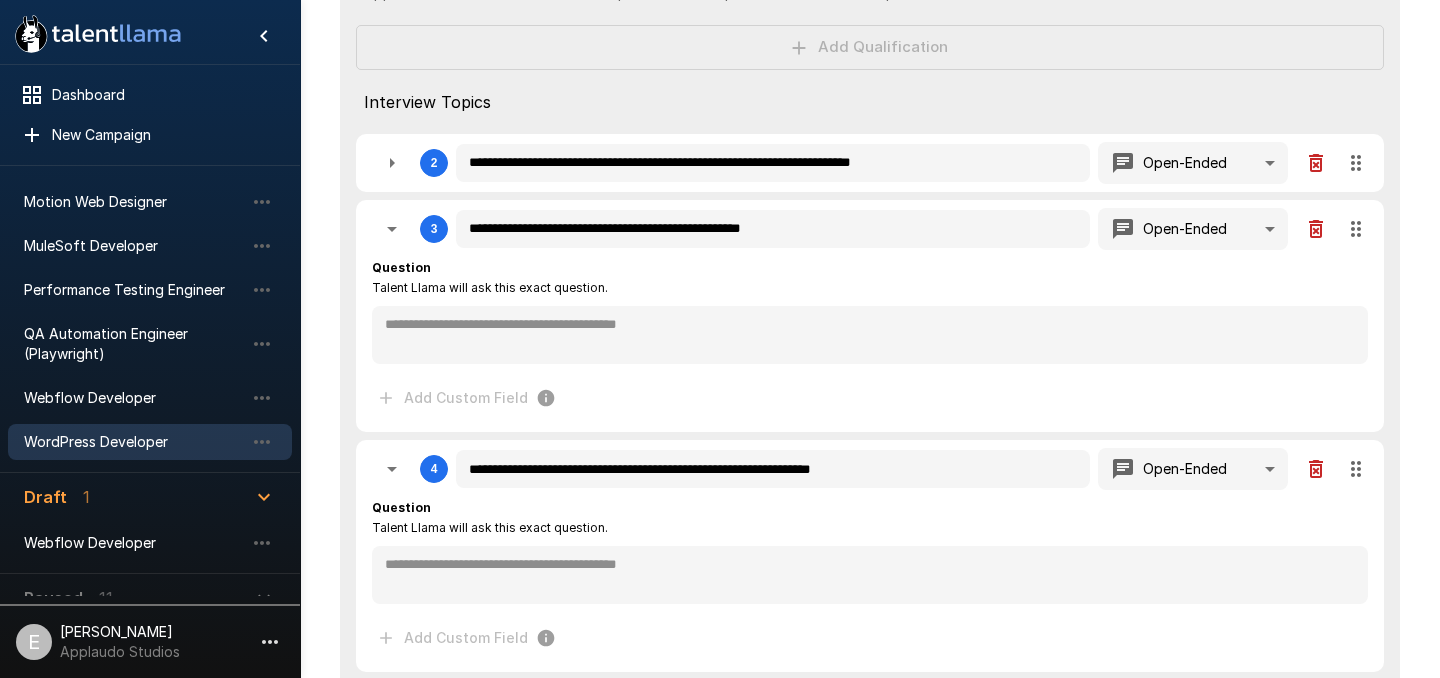 scroll, scrollTop: 620, scrollLeft: 0, axis: vertical 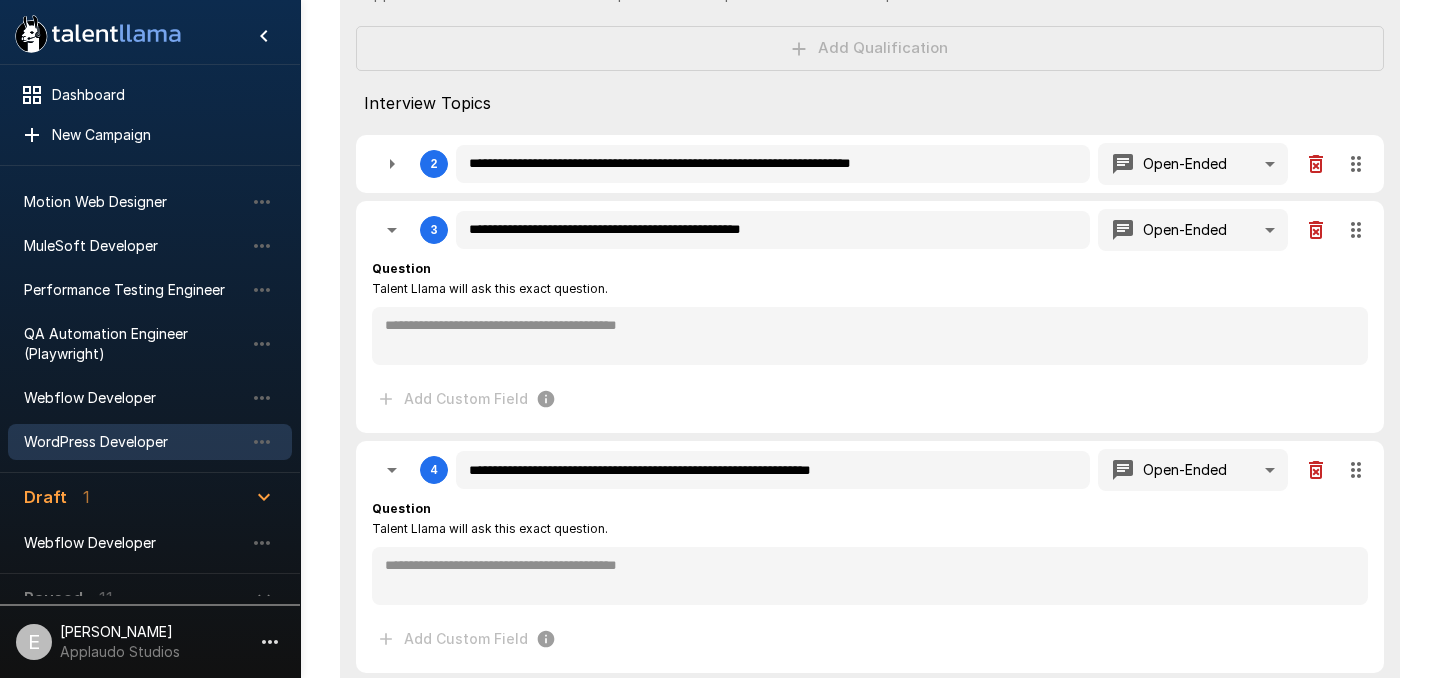 click on "**********" at bounding box center [870, 164] 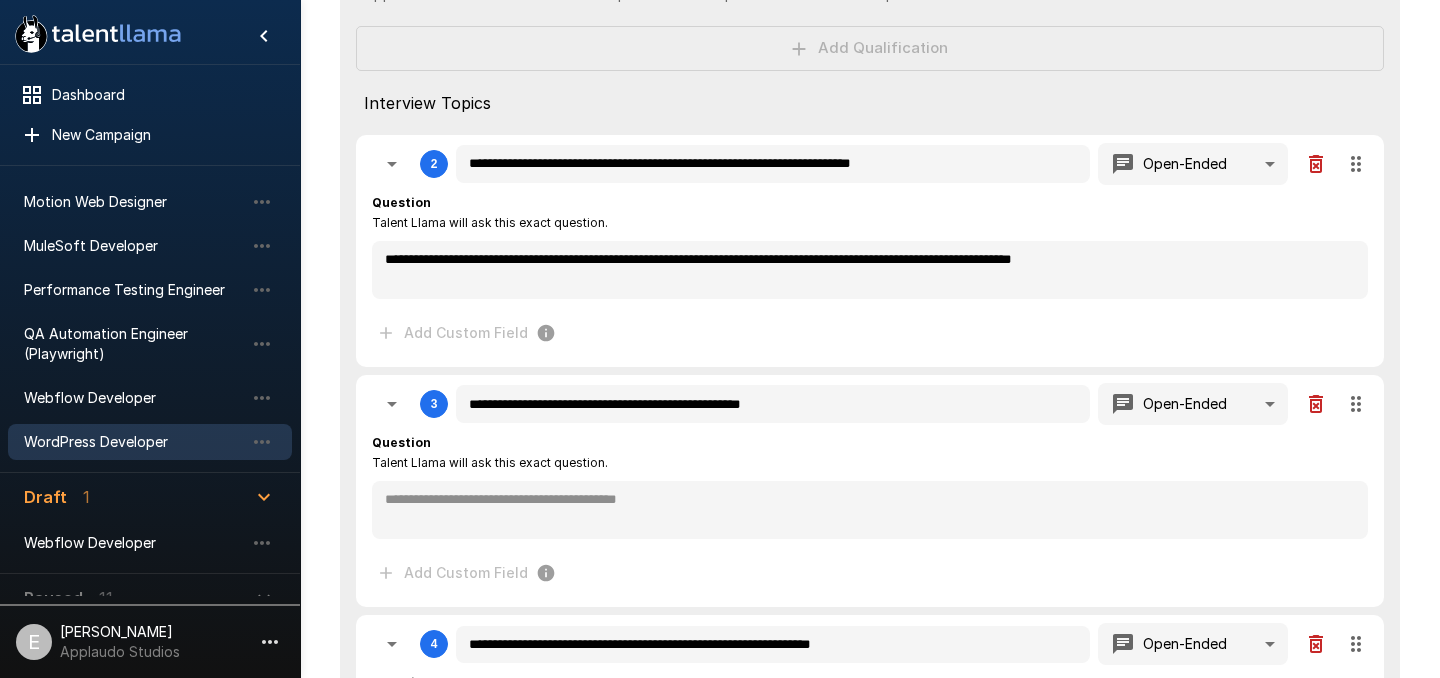 scroll, scrollTop: 664, scrollLeft: 0, axis: vertical 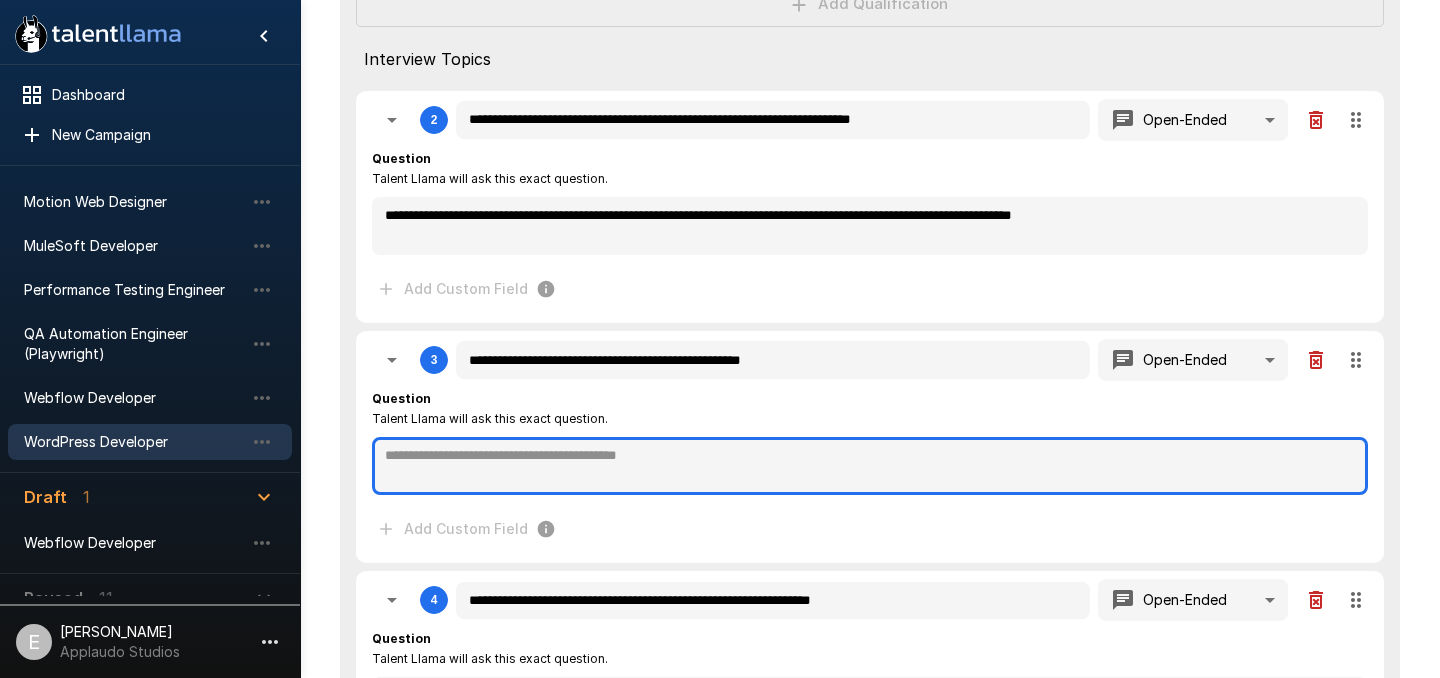 click at bounding box center [870, 466] 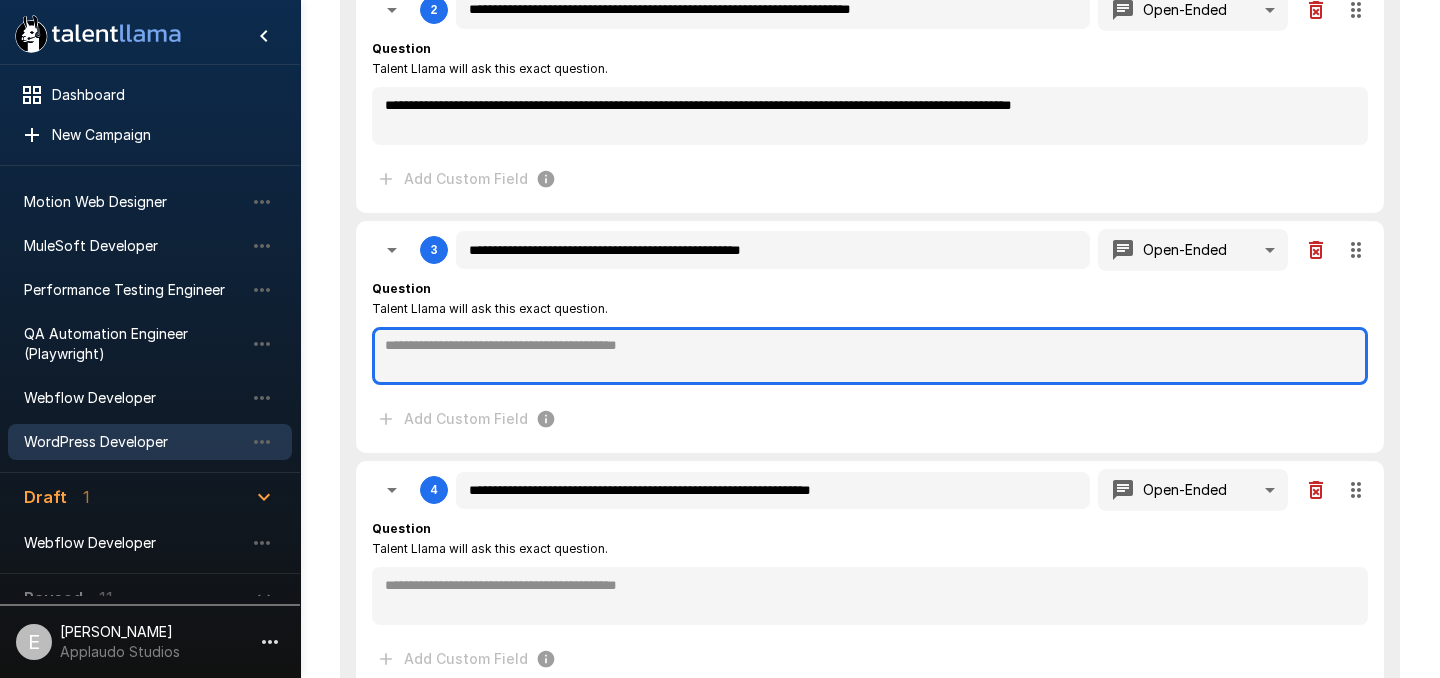 scroll, scrollTop: 770, scrollLeft: 0, axis: vertical 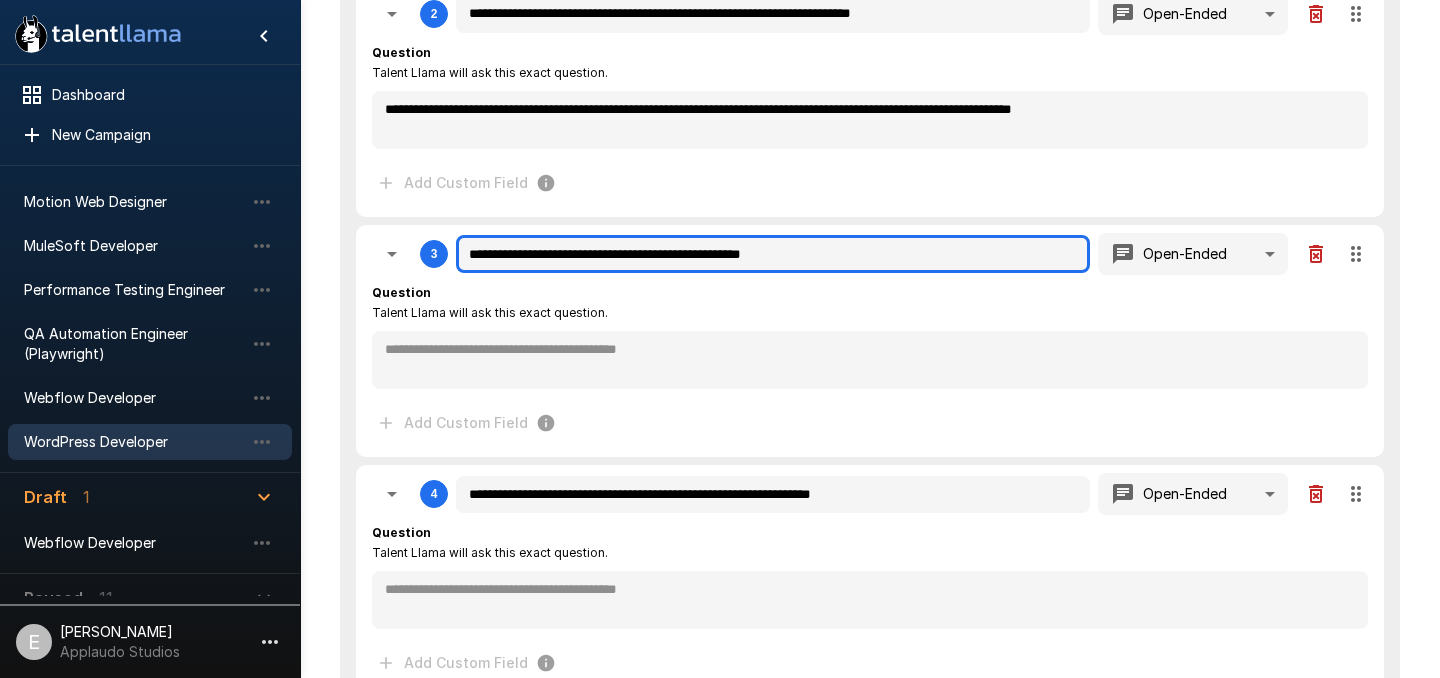 click on "**********" at bounding box center (773, 254) 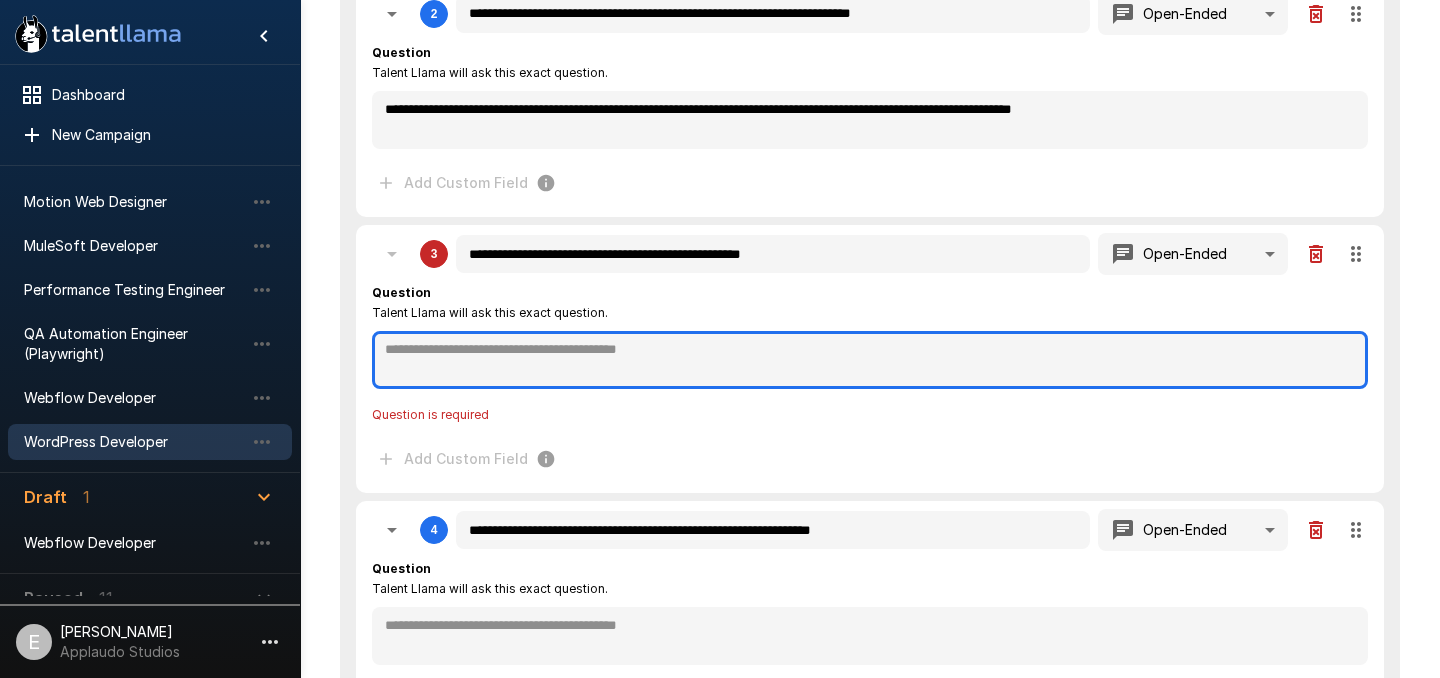 click at bounding box center [870, 360] 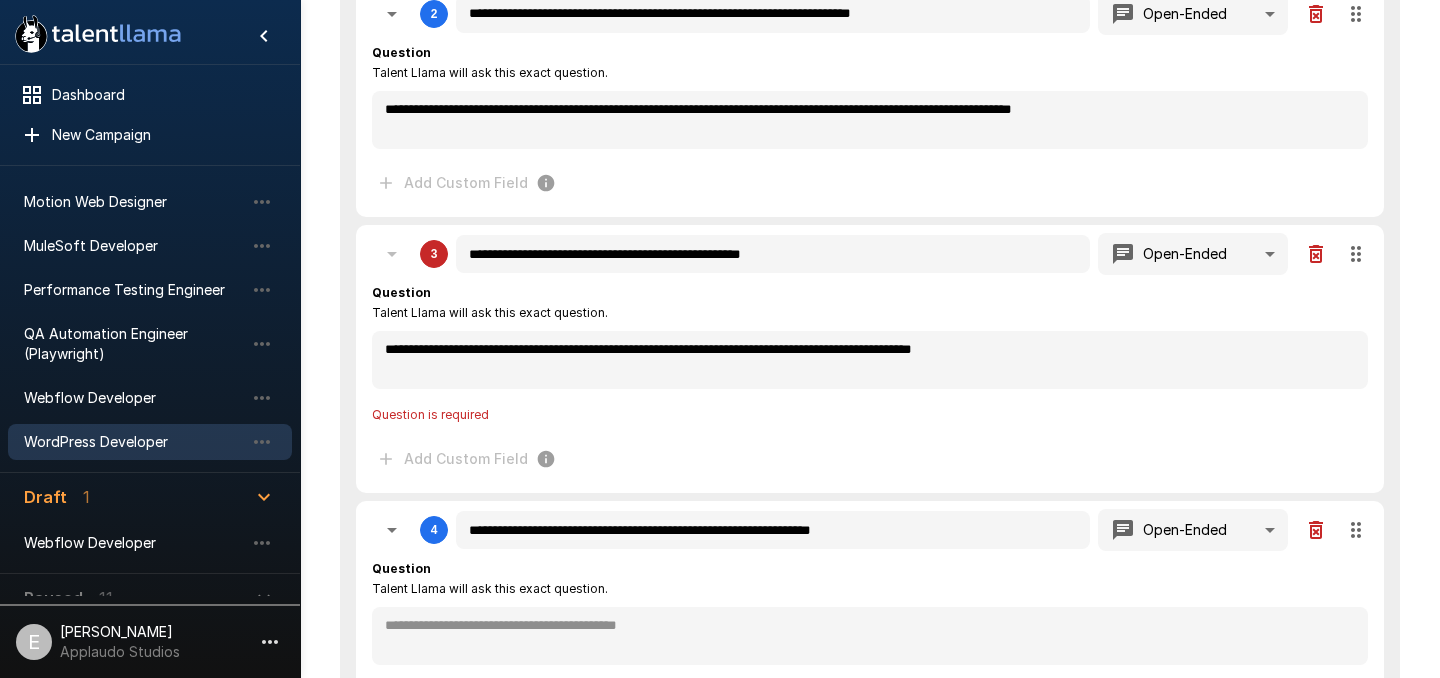 click on "Question Talent Llama will ask this exact question." at bounding box center [870, 303] 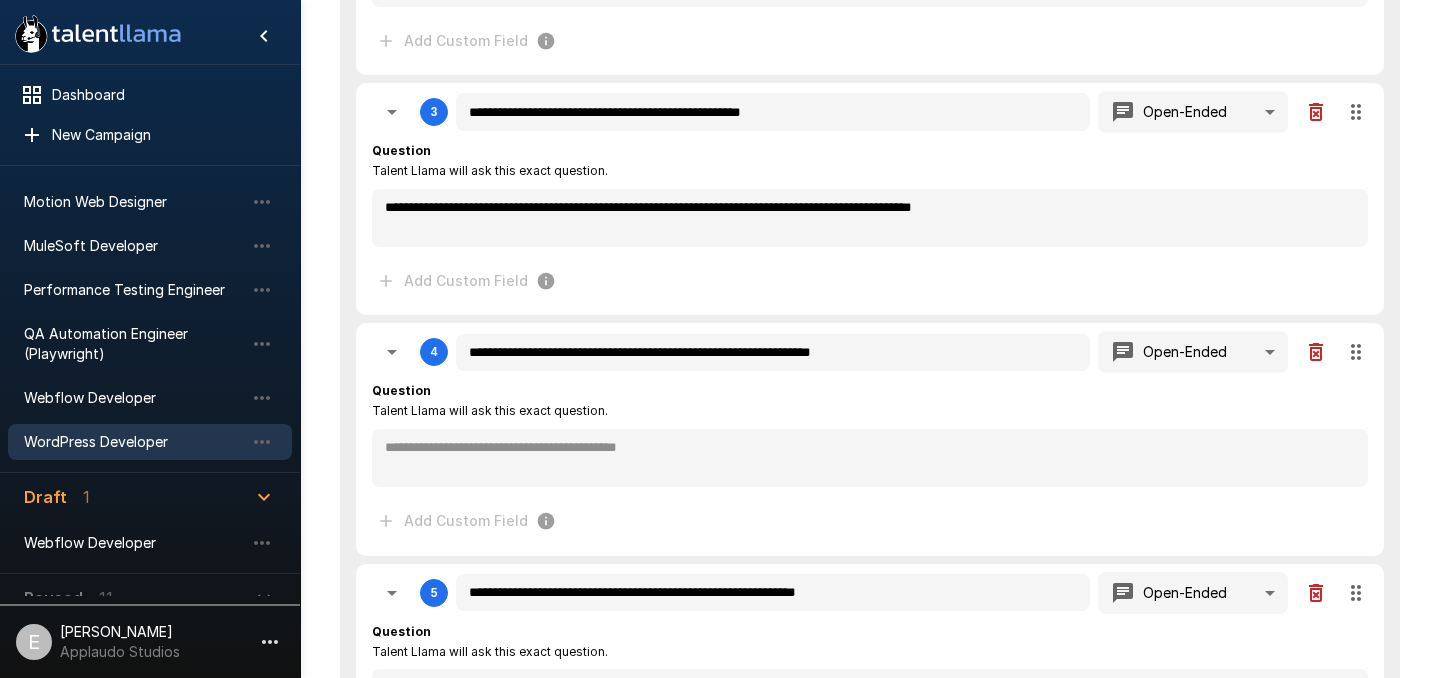 scroll, scrollTop: 914, scrollLeft: 0, axis: vertical 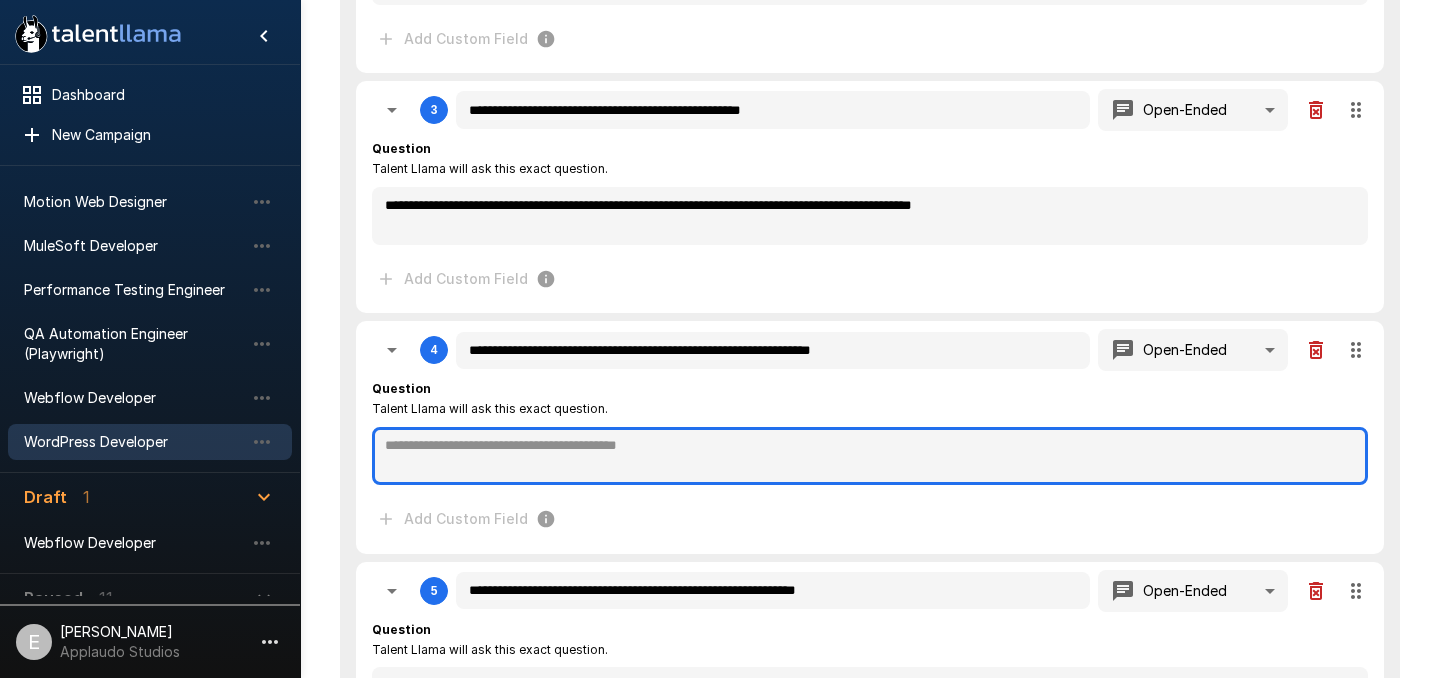 click at bounding box center (870, 456) 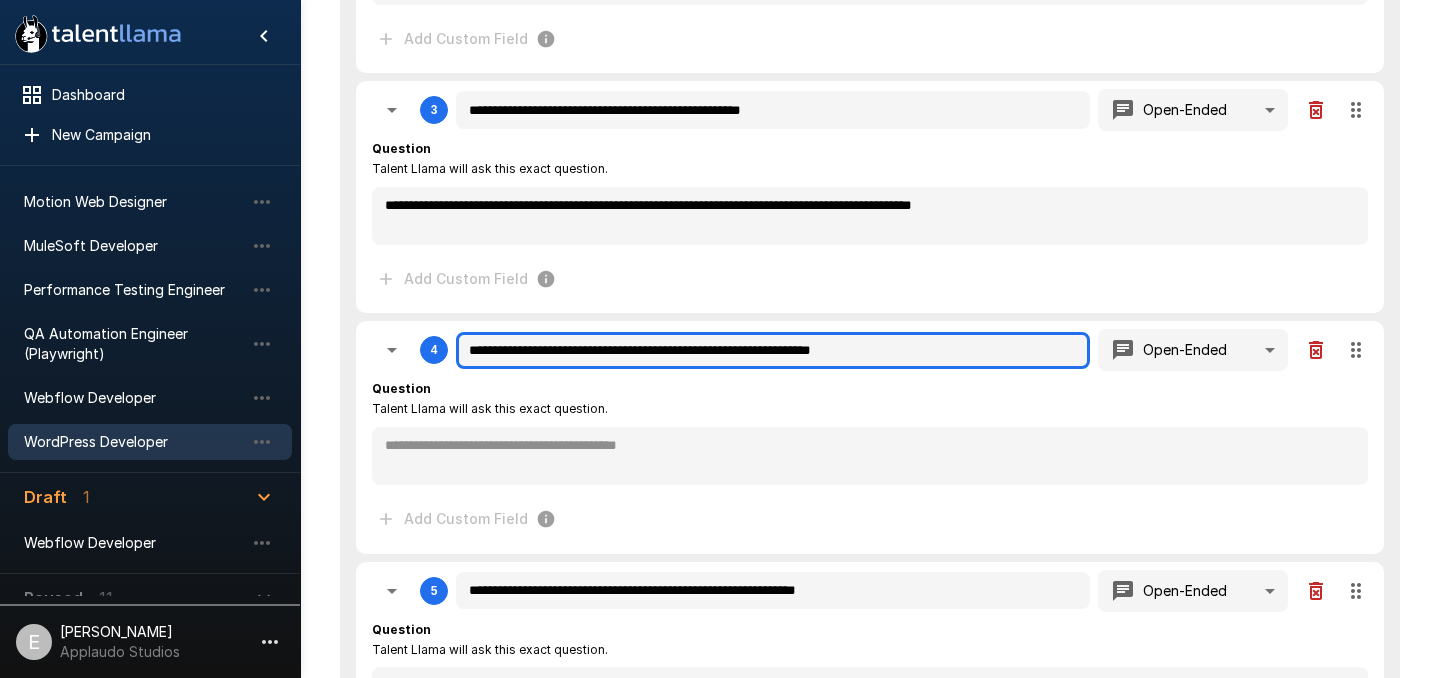 click on "**********" at bounding box center [773, 351] 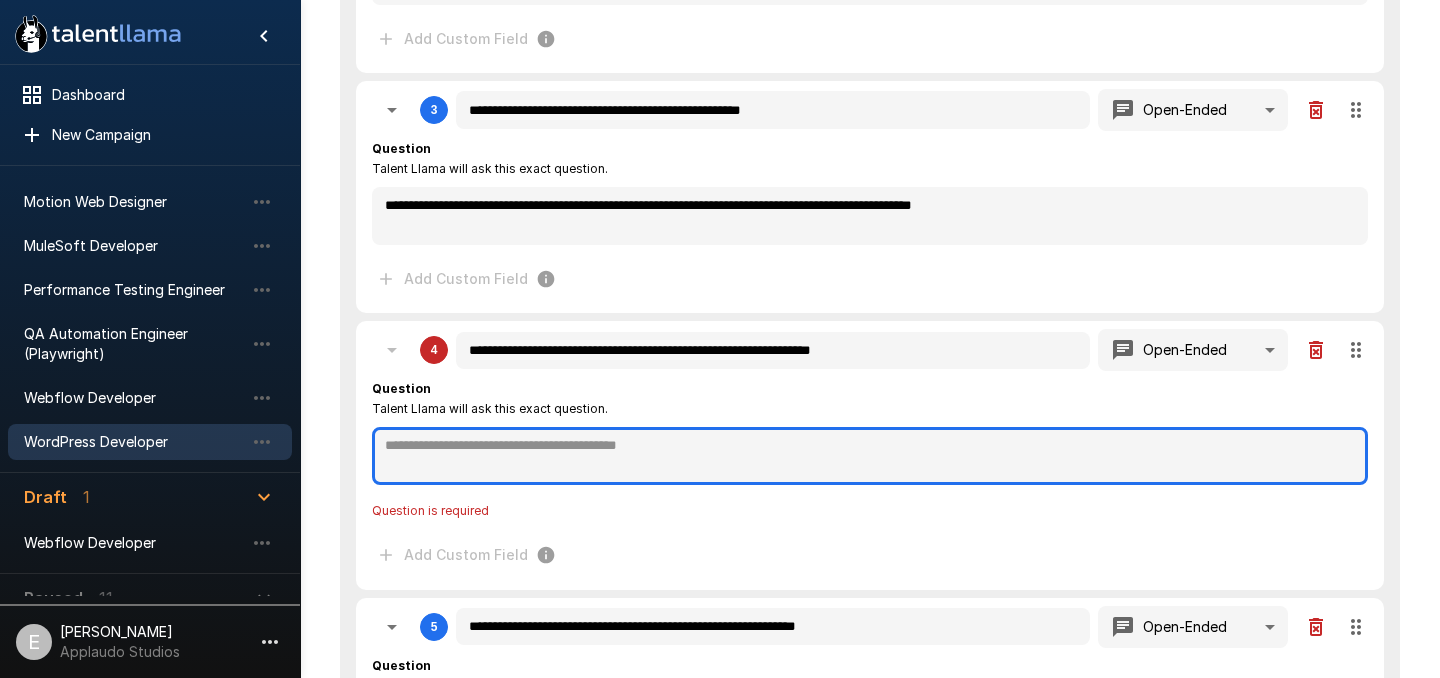 click at bounding box center (870, 456) 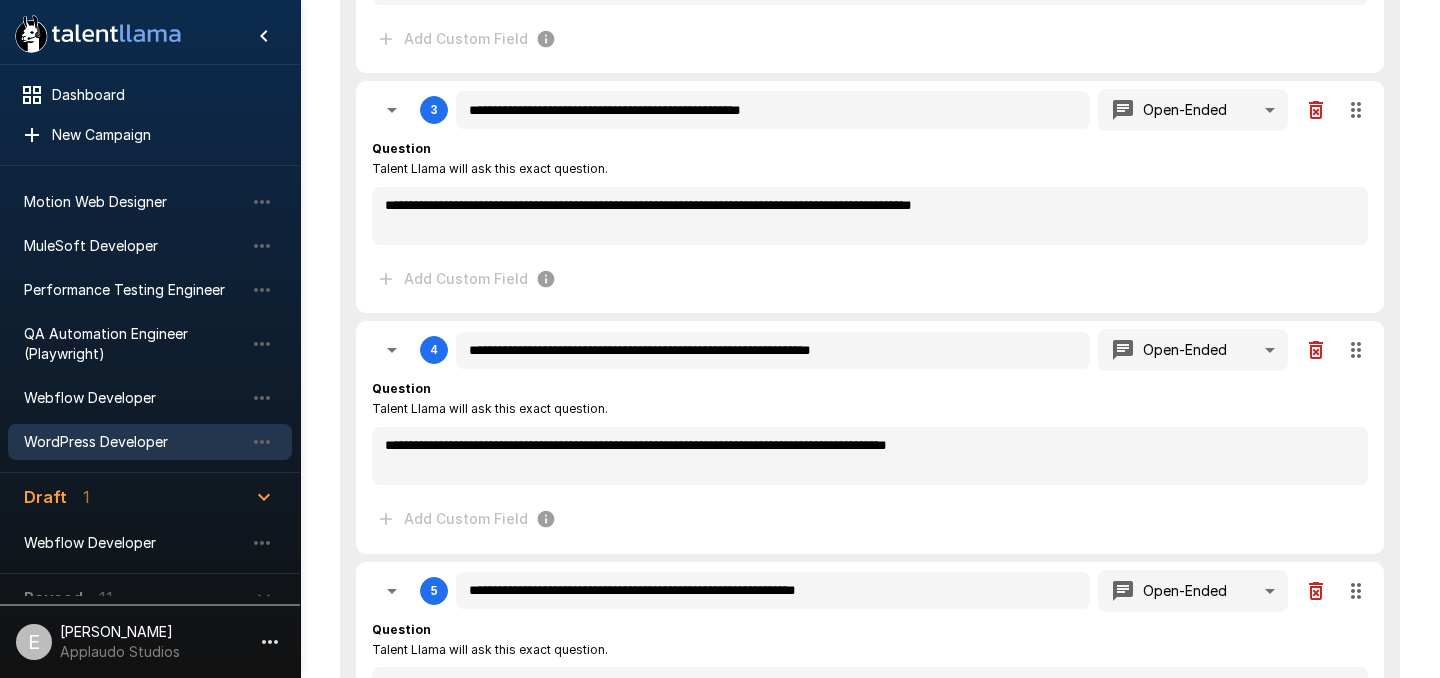 click on "**********" at bounding box center [870, 458] 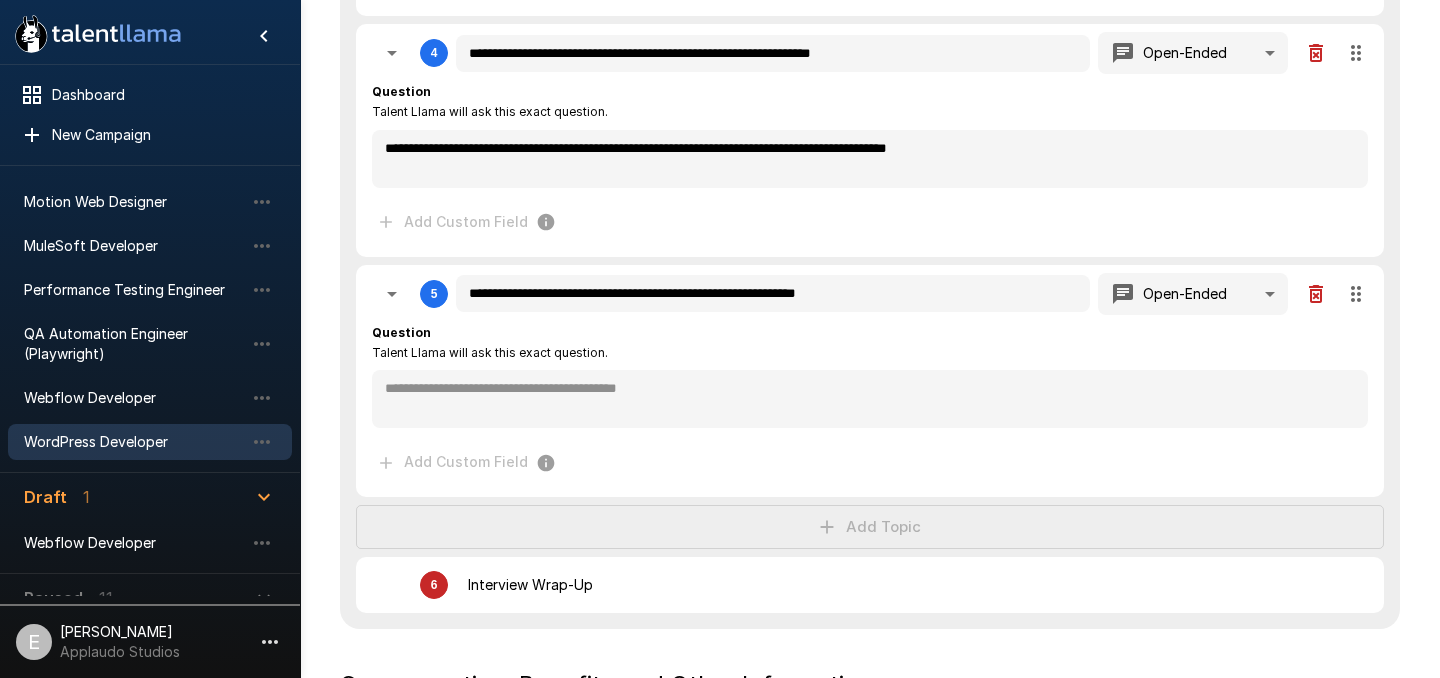 scroll, scrollTop: 1214, scrollLeft: 0, axis: vertical 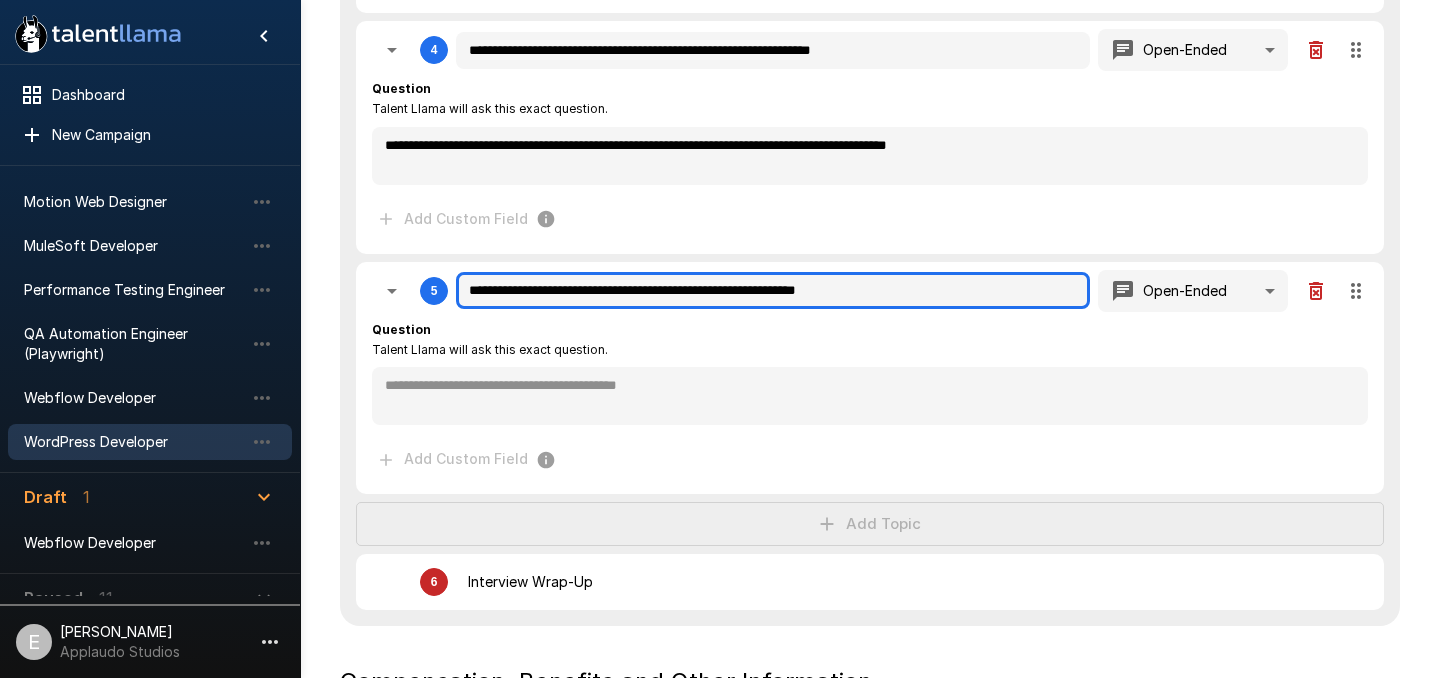 click on "**********" at bounding box center [773, 291] 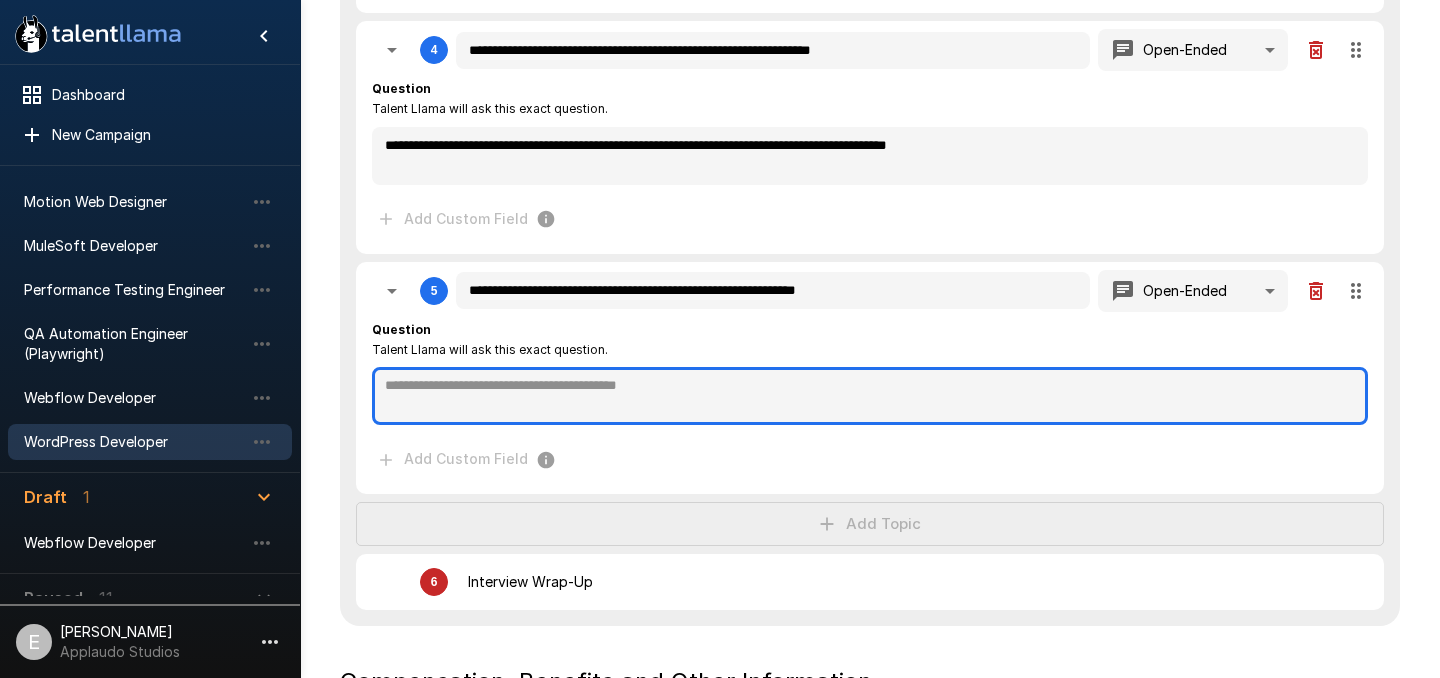 click at bounding box center (870, 396) 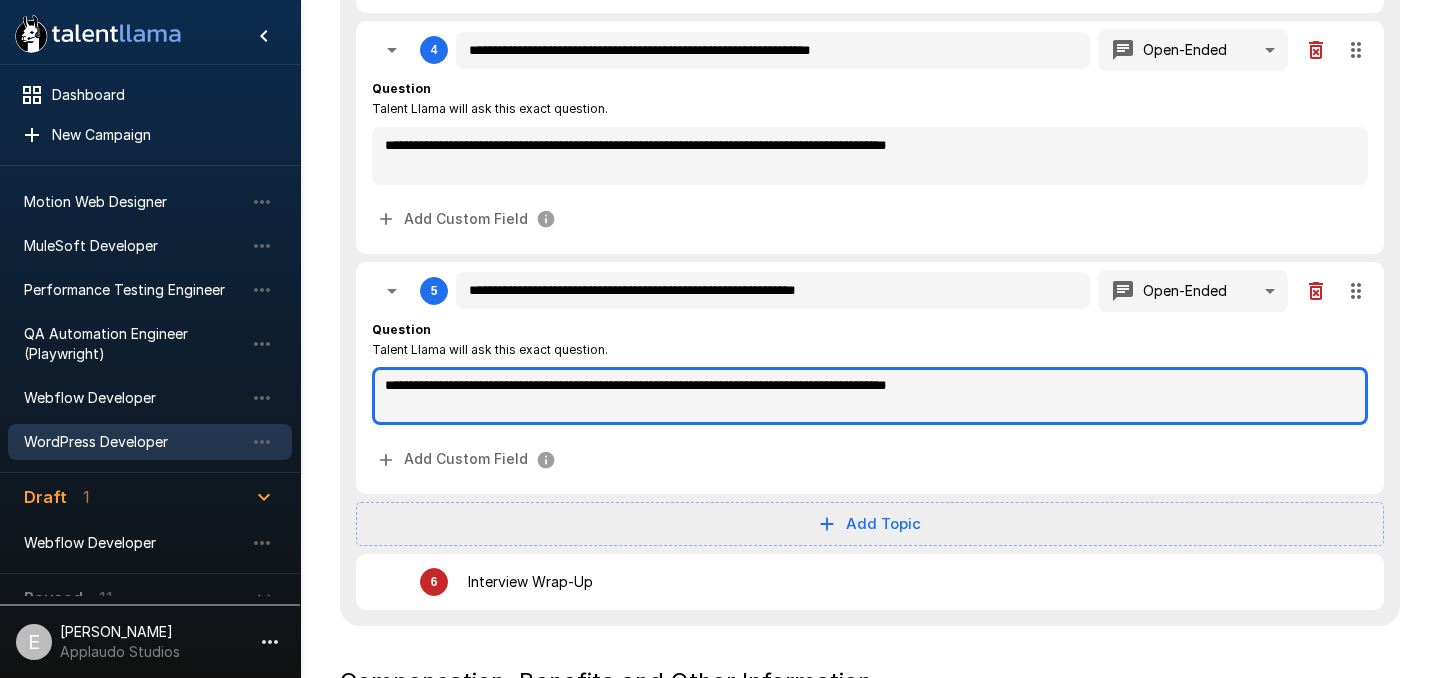 paste on "**********" 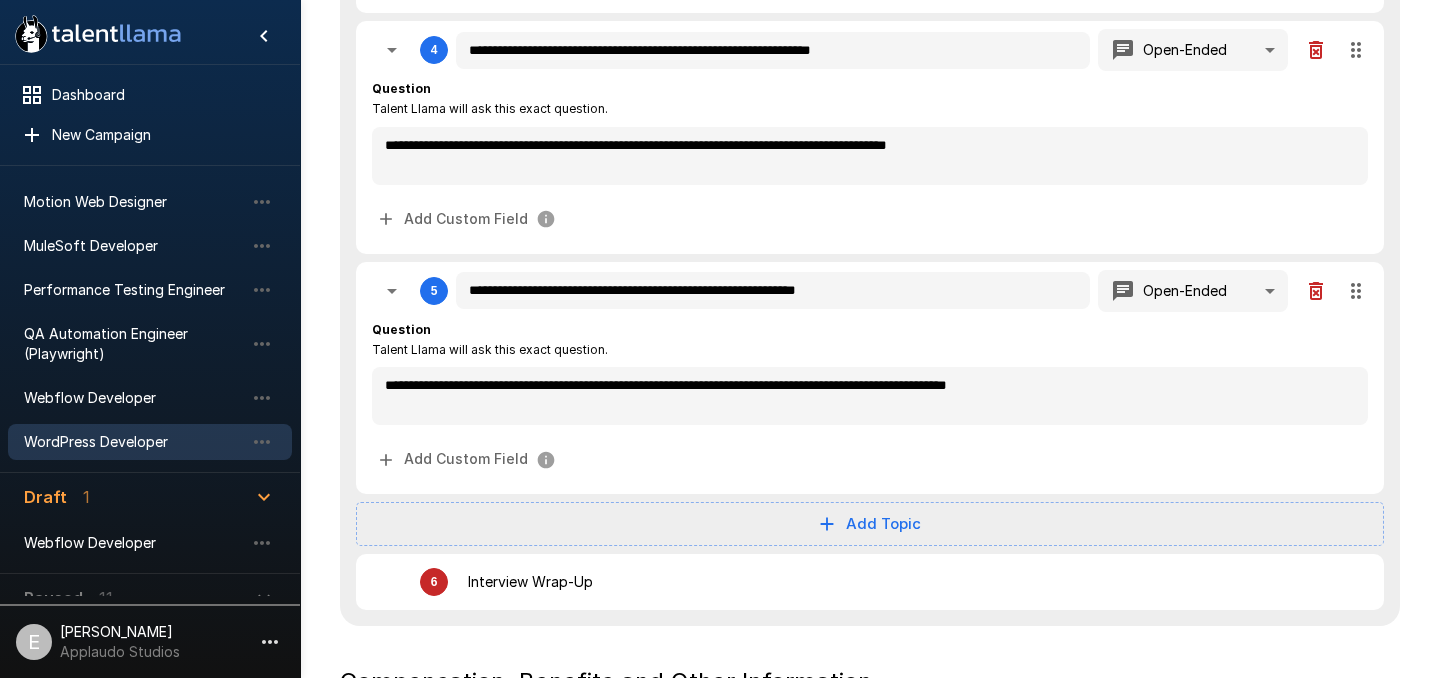 click on "Question Talent Llama will ask this exact question." at bounding box center (870, 340) 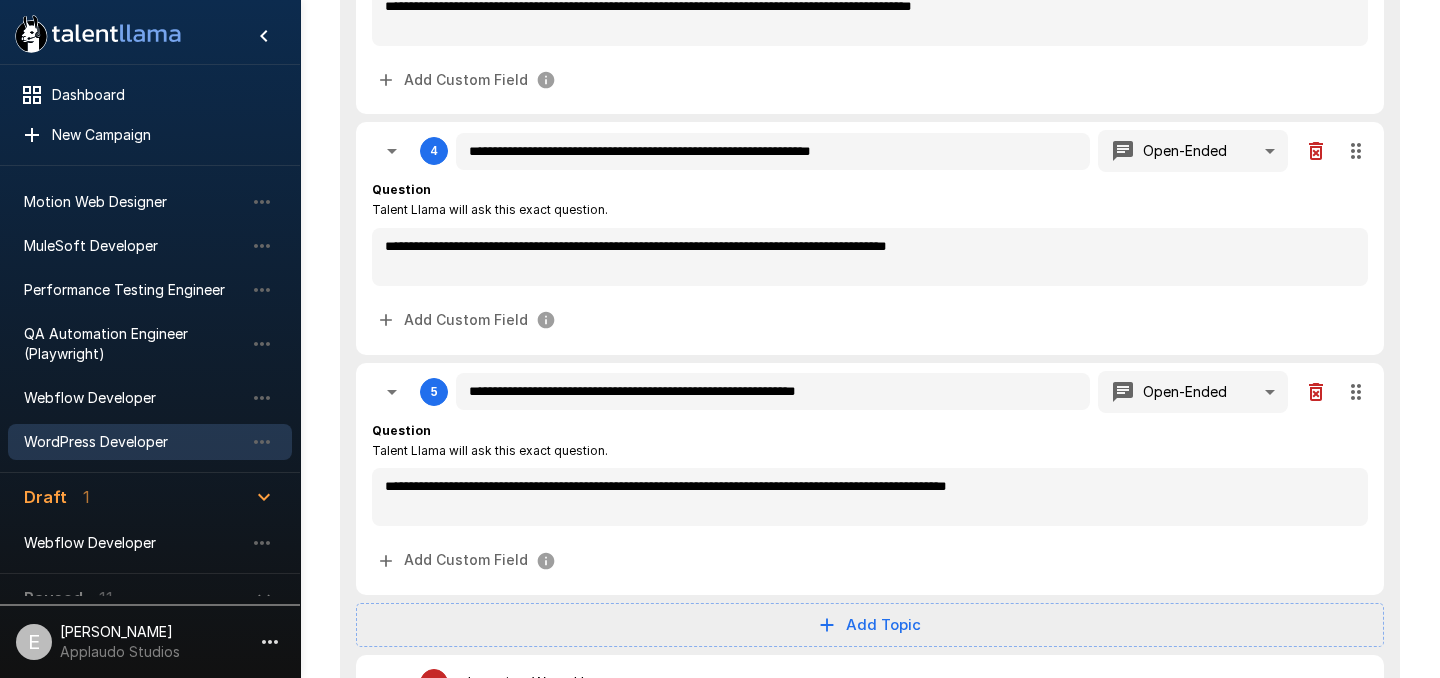 scroll, scrollTop: 1181, scrollLeft: 0, axis: vertical 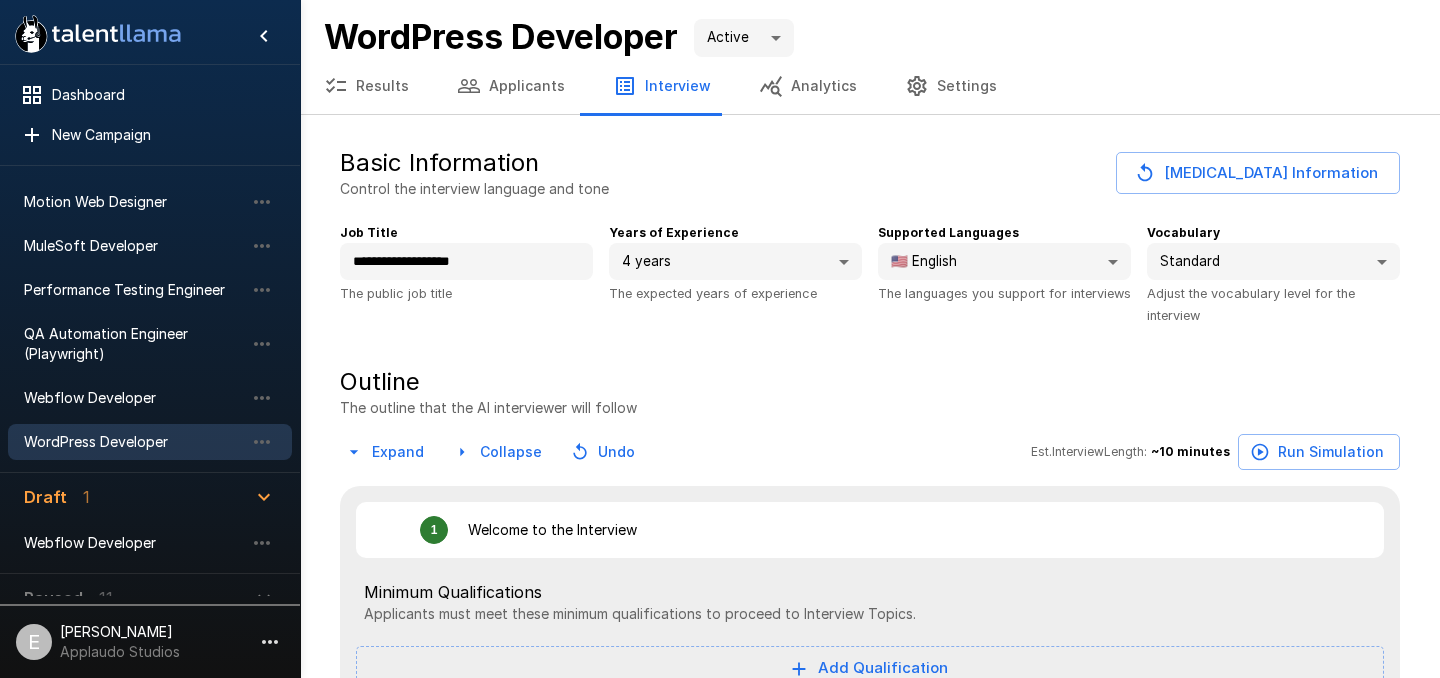 click on "Analytics" at bounding box center [808, 86] 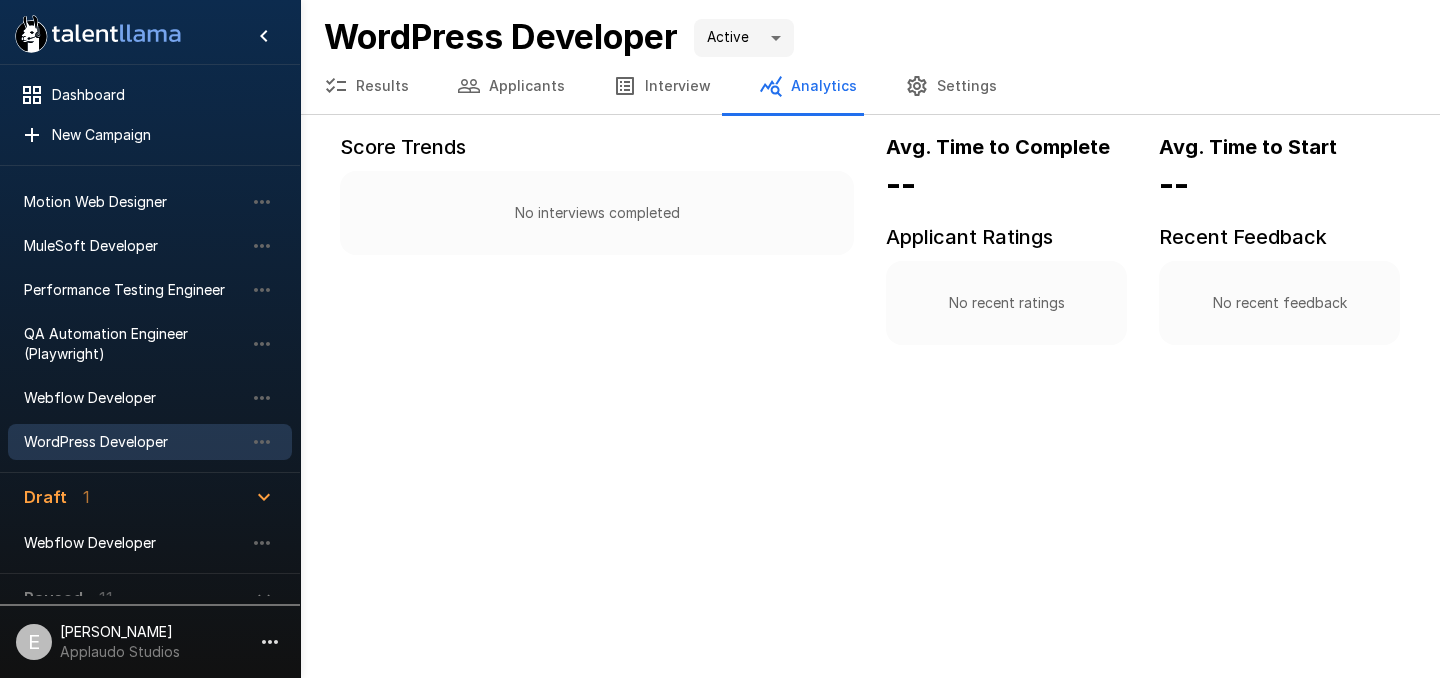 click on "Interview" at bounding box center [662, 86] 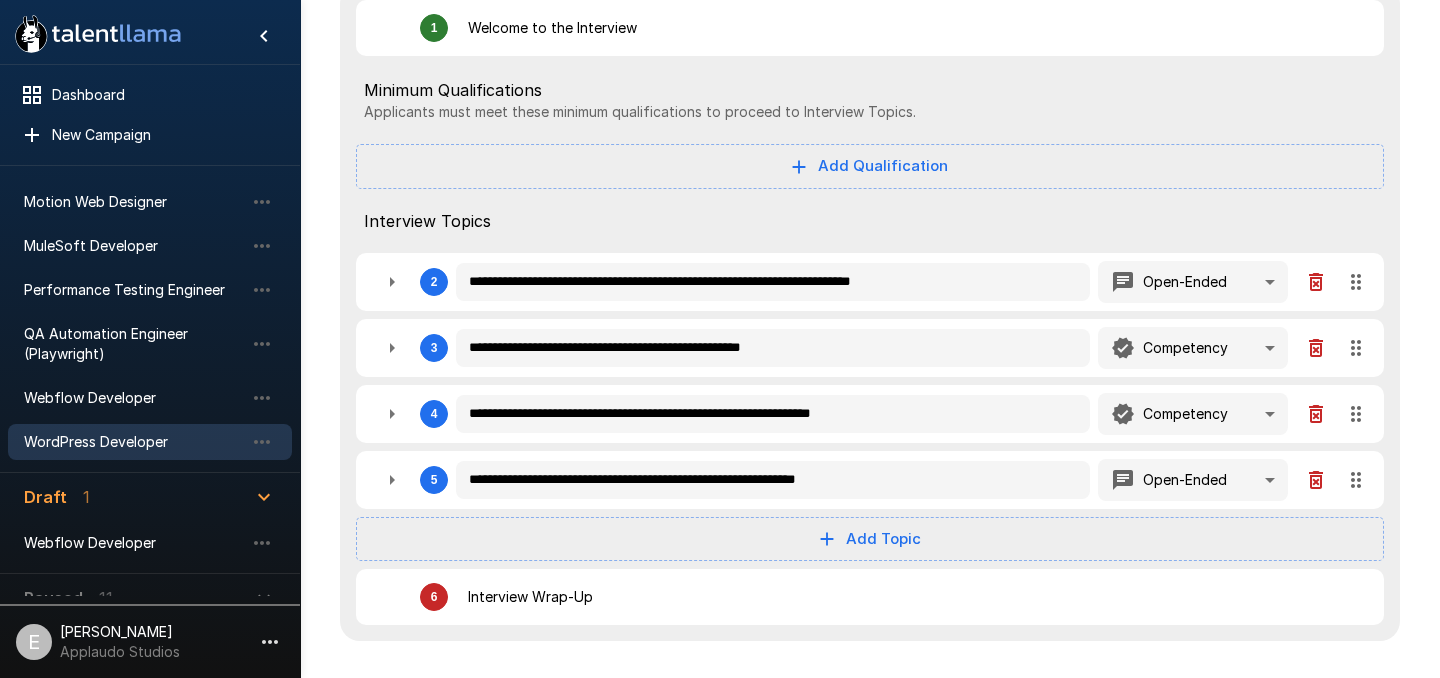 scroll, scrollTop: 504, scrollLeft: 0, axis: vertical 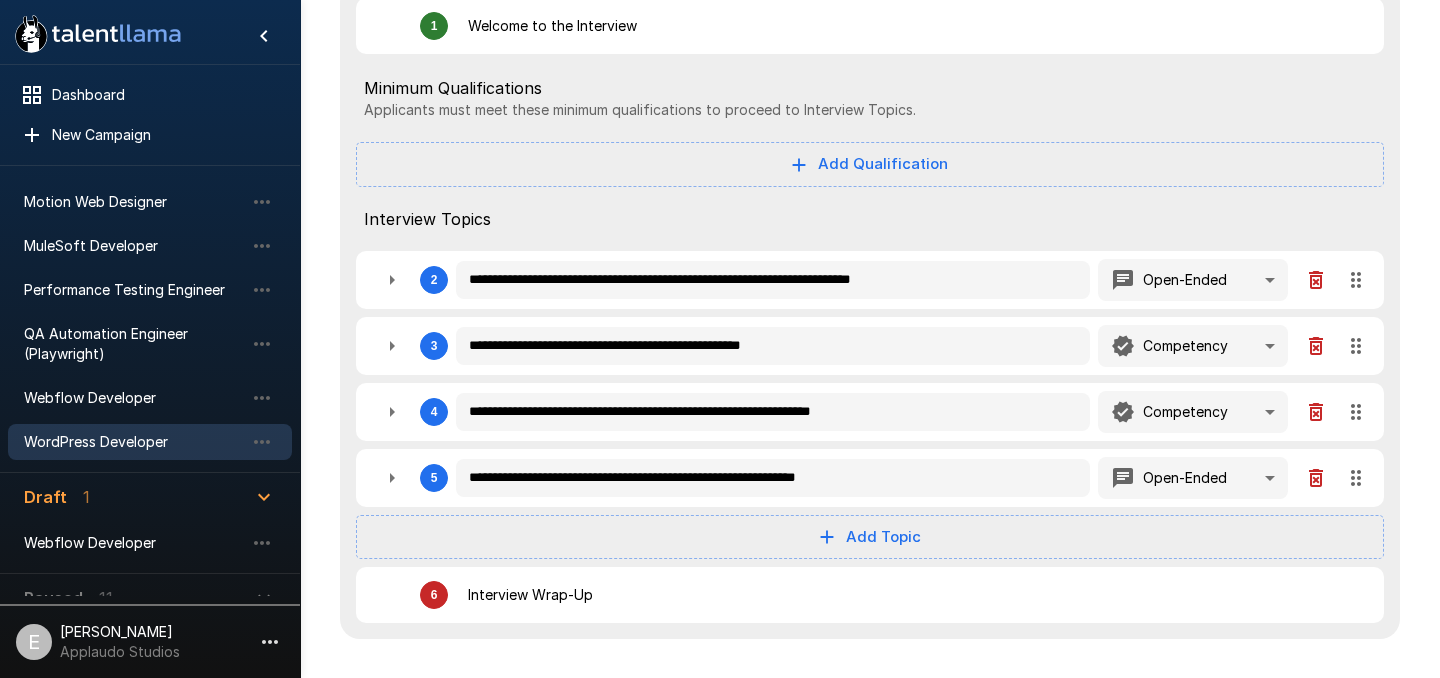 click on "**********" at bounding box center (720, -165) 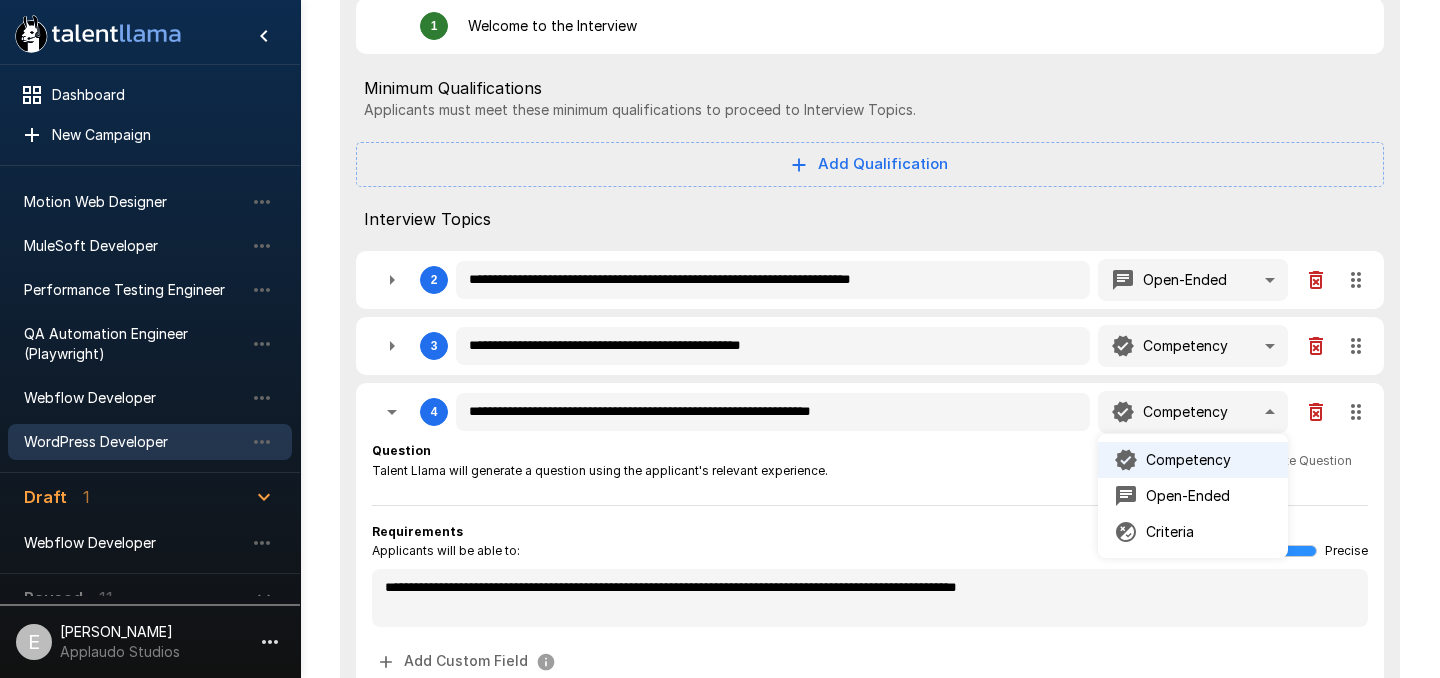 click at bounding box center [720, 339] 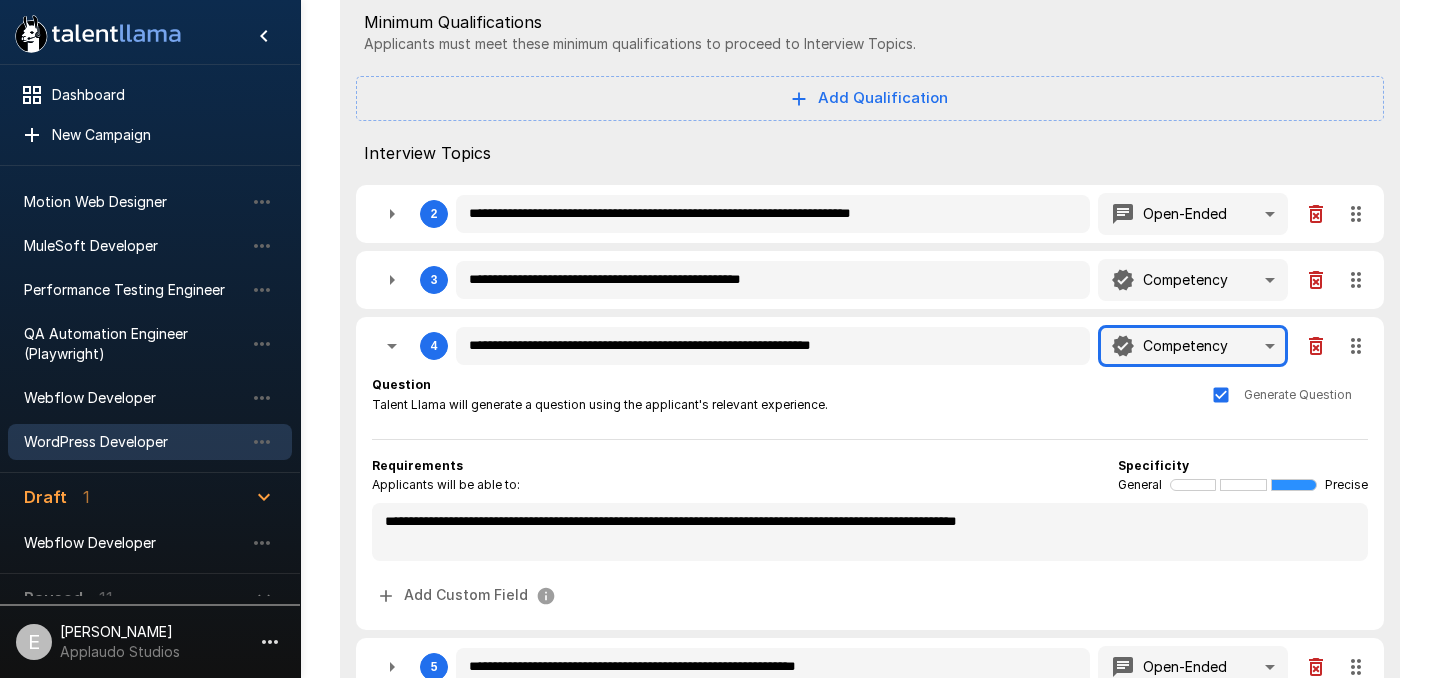 scroll, scrollTop: 595, scrollLeft: 0, axis: vertical 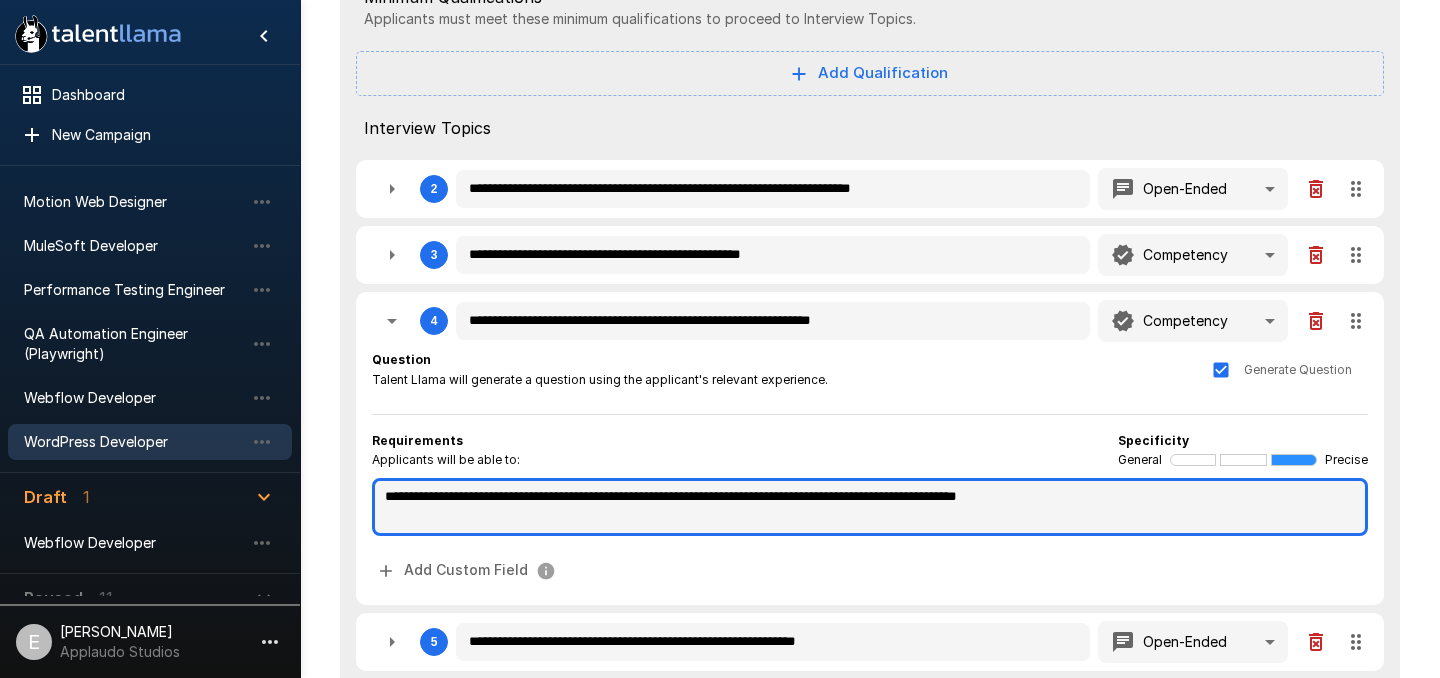 click on "**********" at bounding box center (870, 507) 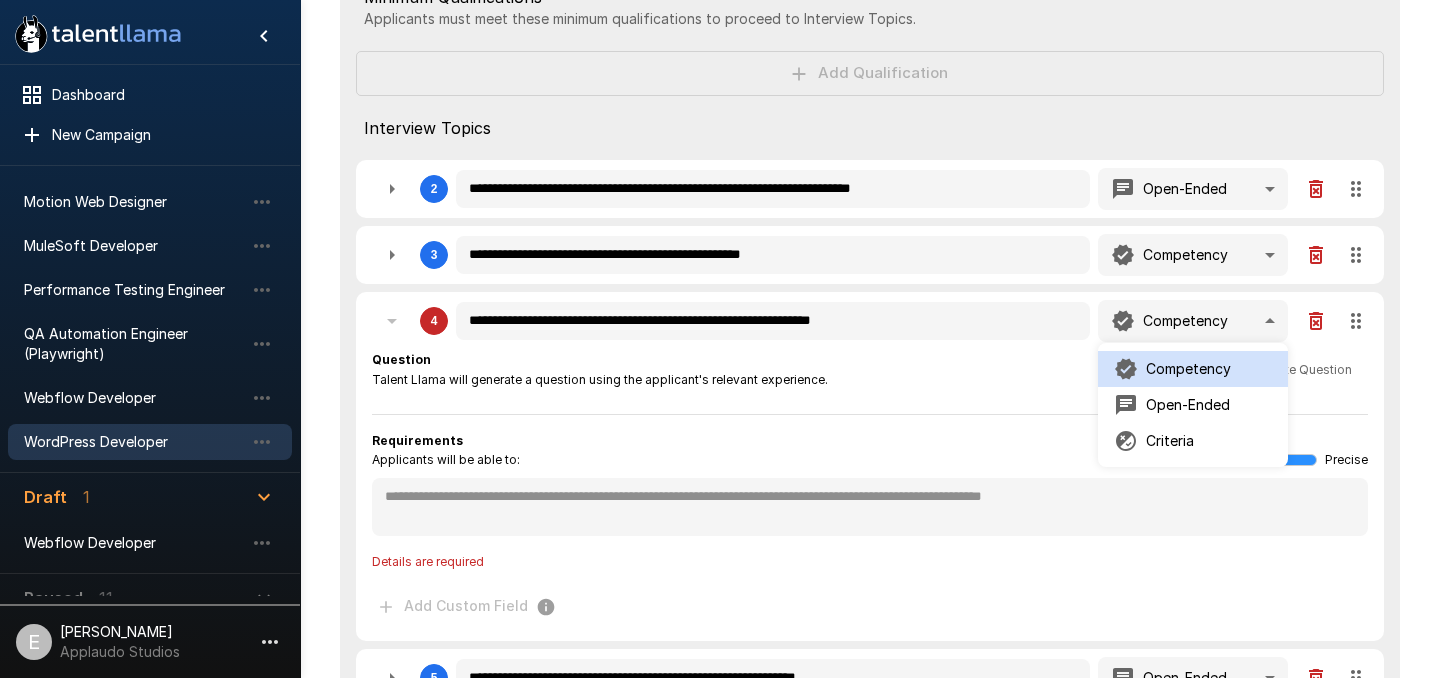 click on "**********" at bounding box center (720, -256) 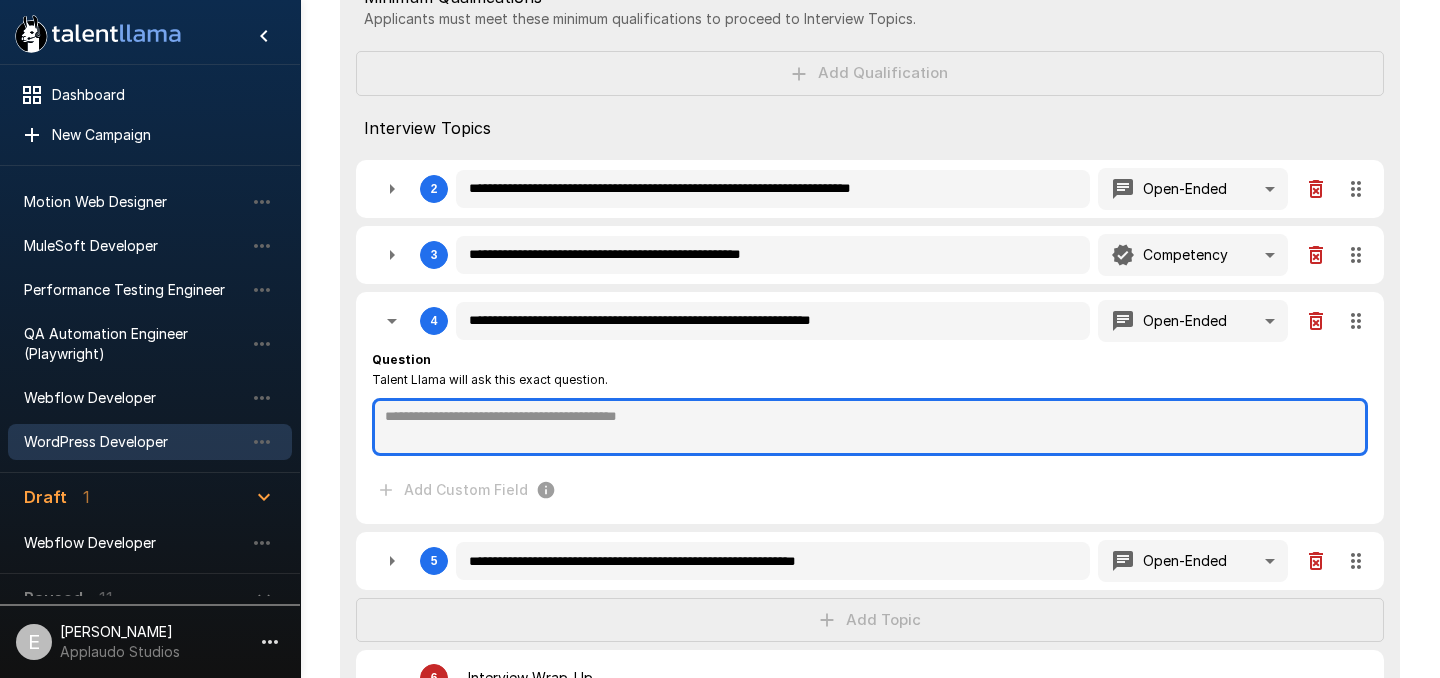 click at bounding box center (870, 427) 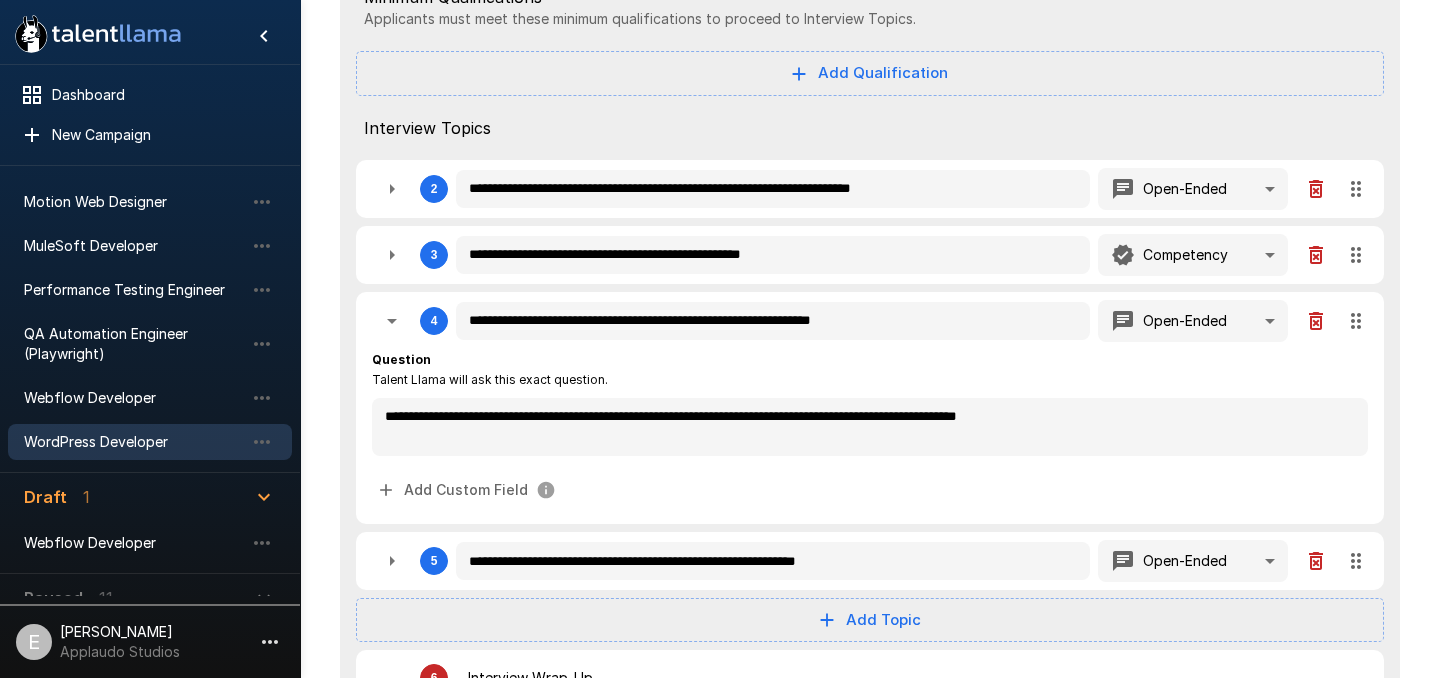 click on "Question Talent Llama will ask this exact question." at bounding box center (870, 370) 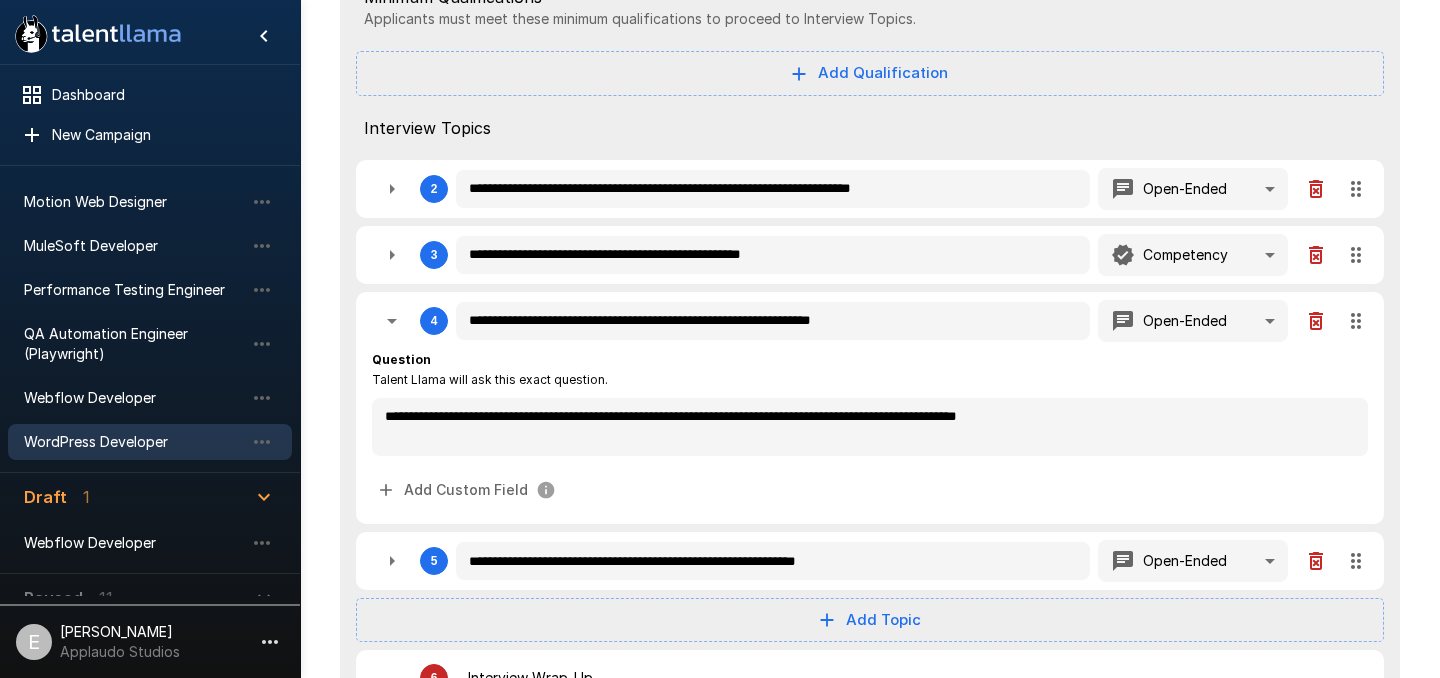 click on "**********" at bounding box center [872, 255] 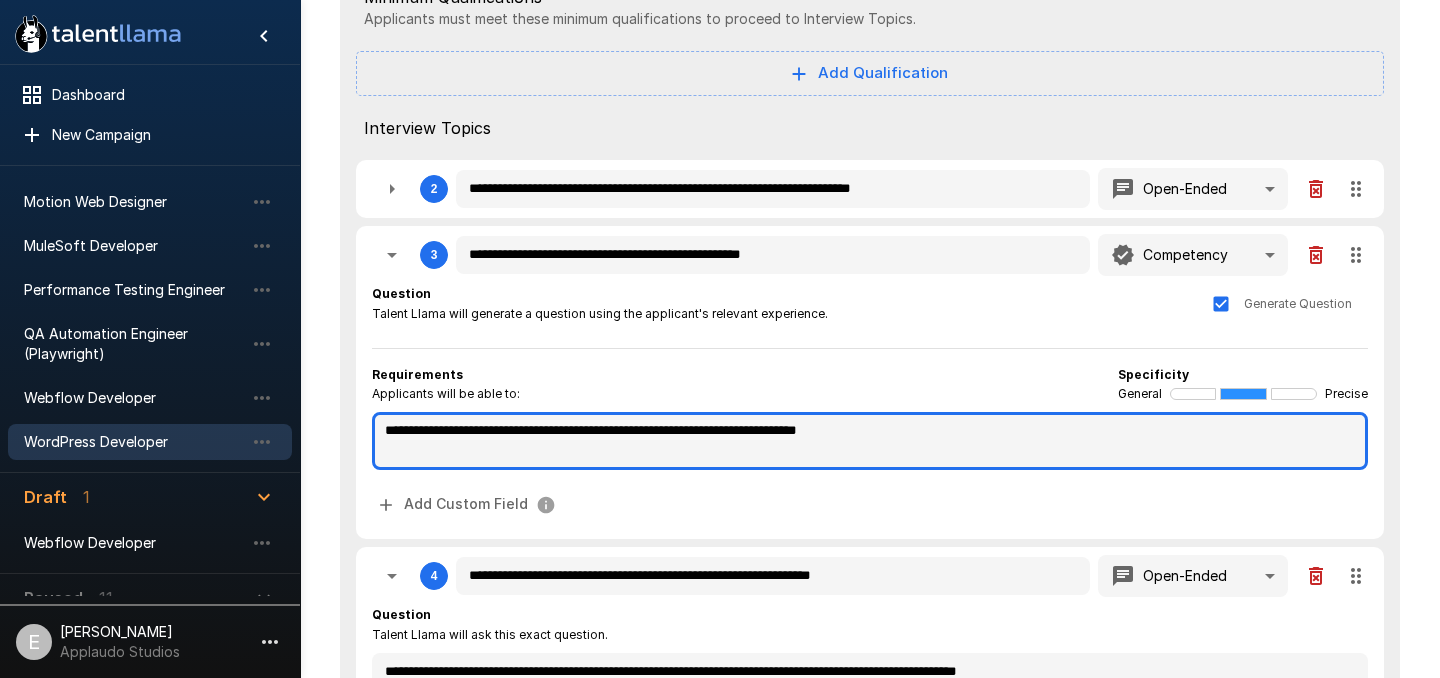 click on "**********" at bounding box center [870, 441] 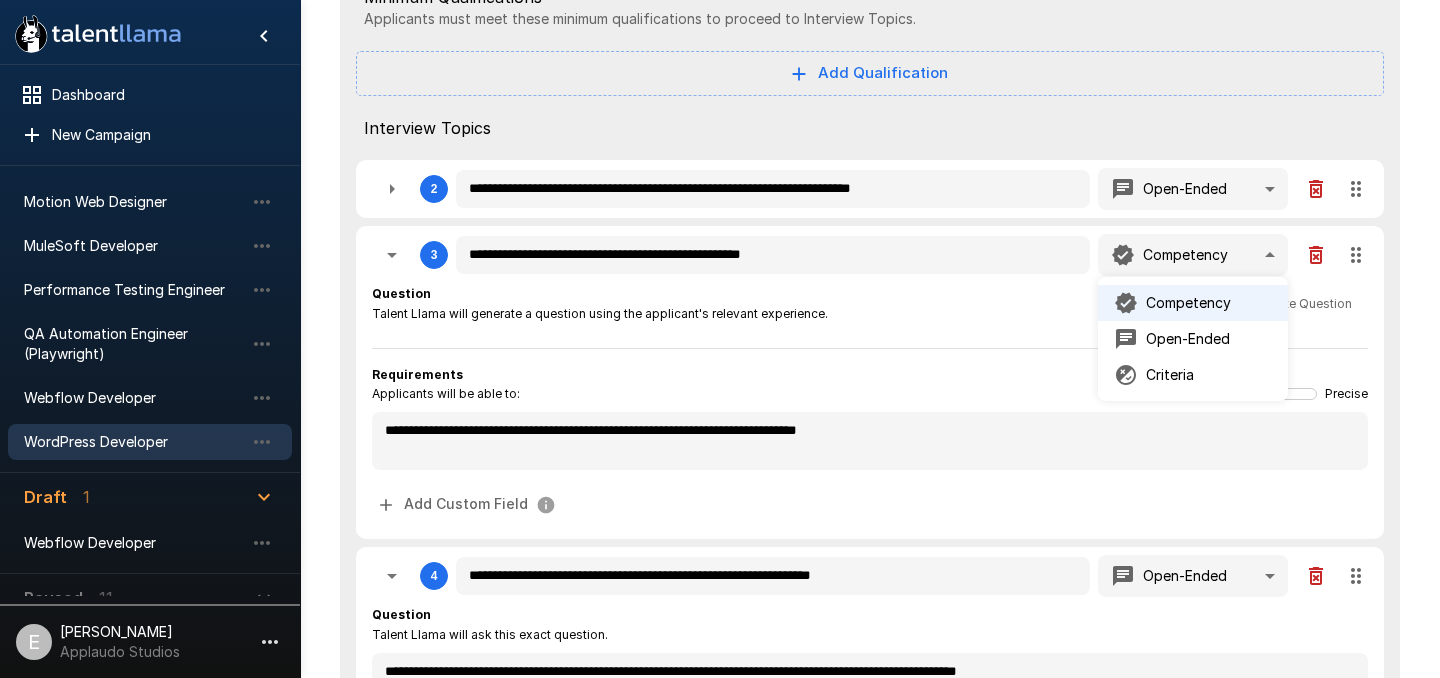 click on "**********" at bounding box center [720, -256] 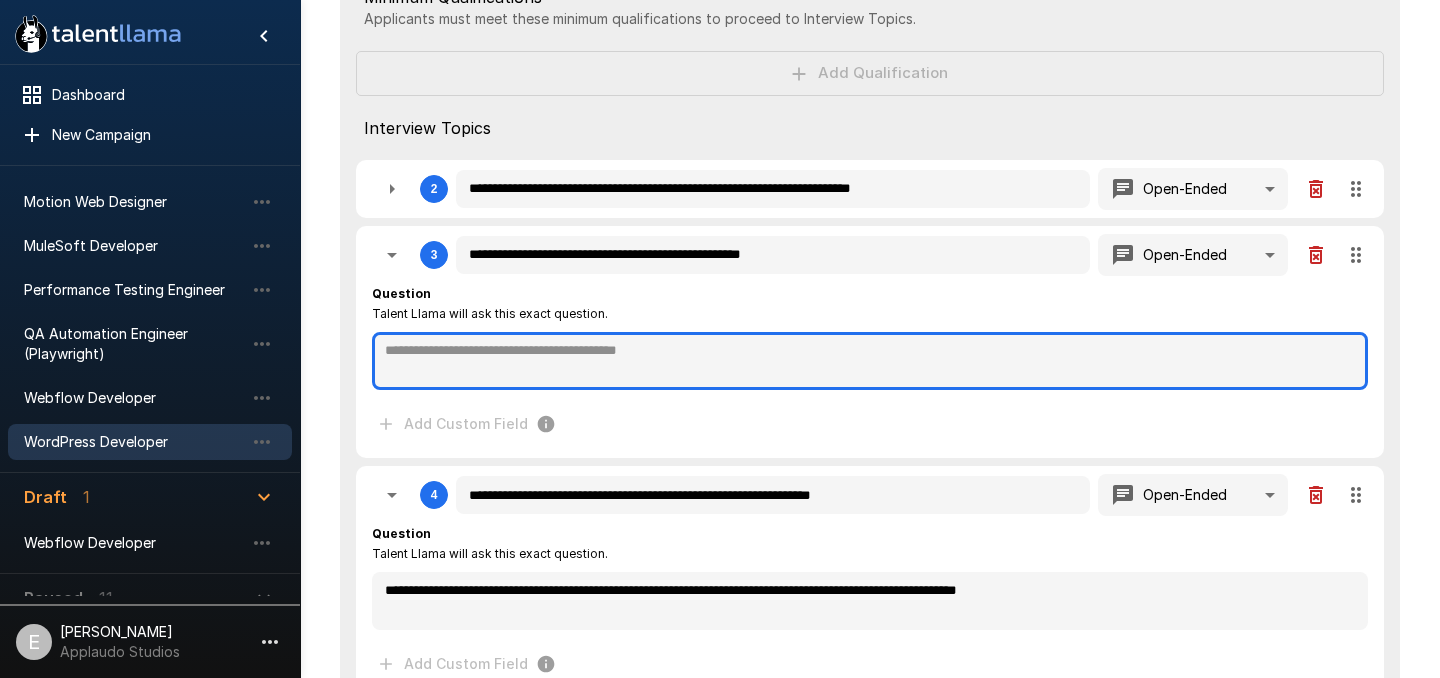 click at bounding box center [870, 361] 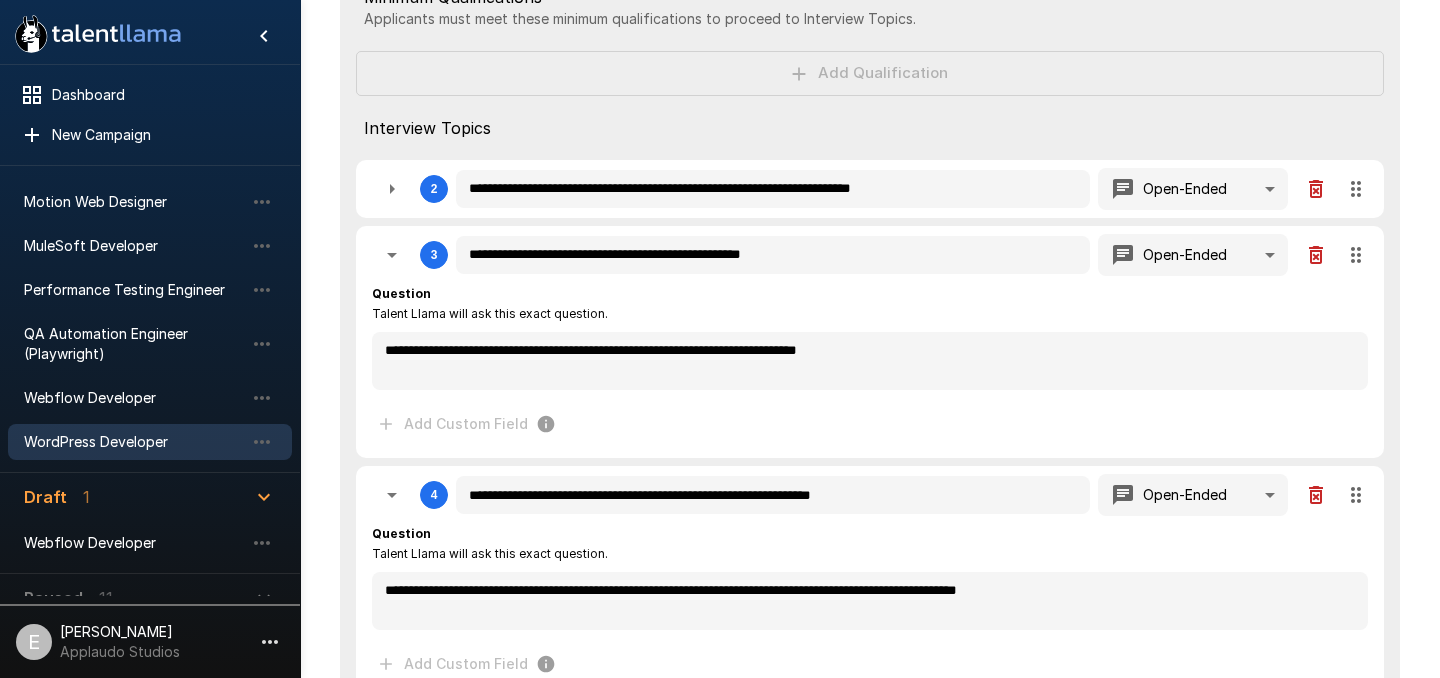 click on "Question Talent Llama will ask this exact question." at bounding box center [870, 304] 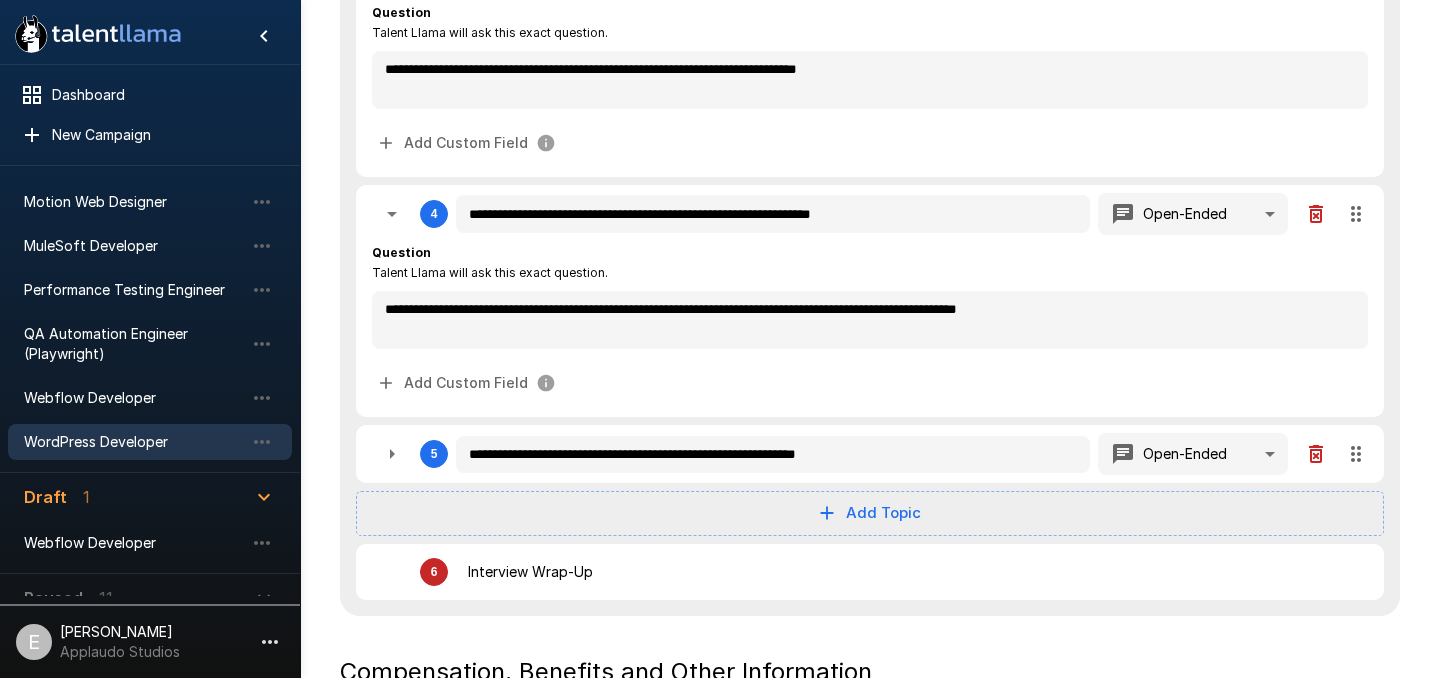 scroll, scrollTop: 901, scrollLeft: 0, axis: vertical 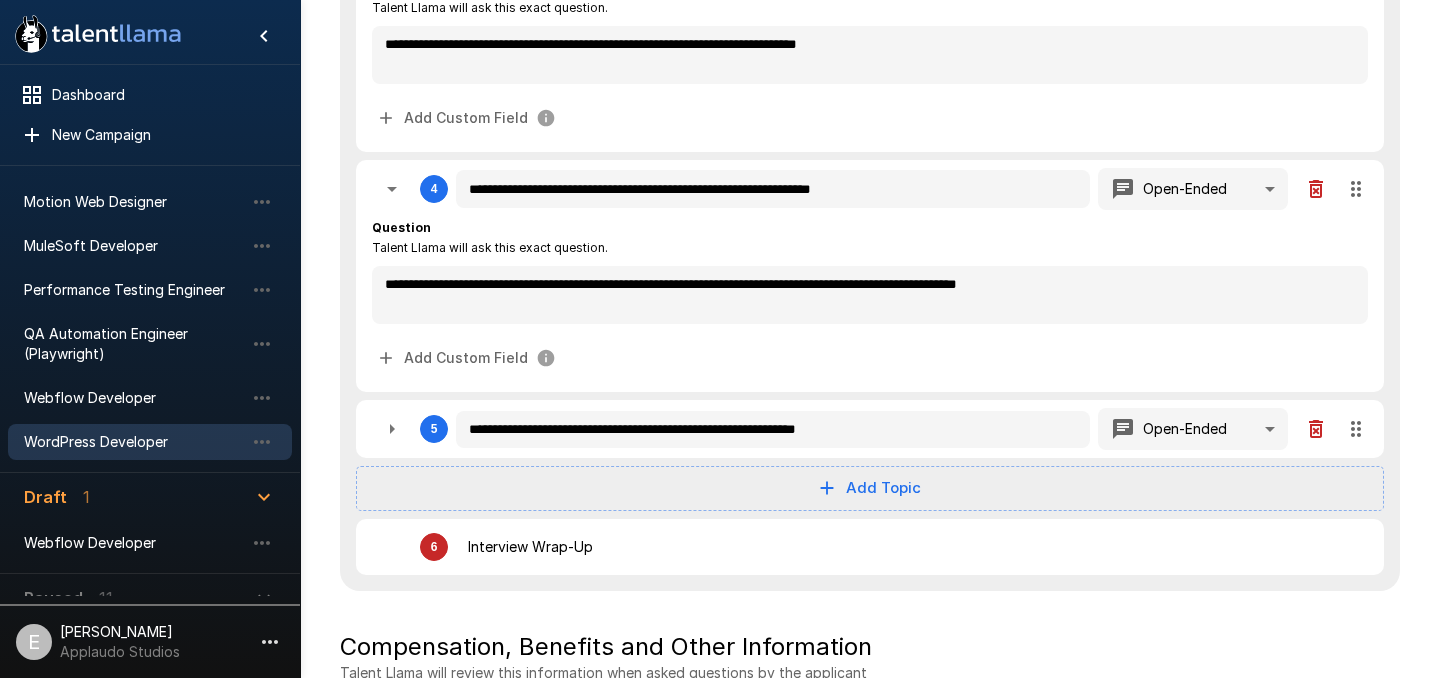 click on "**********" at bounding box center (872, 429) 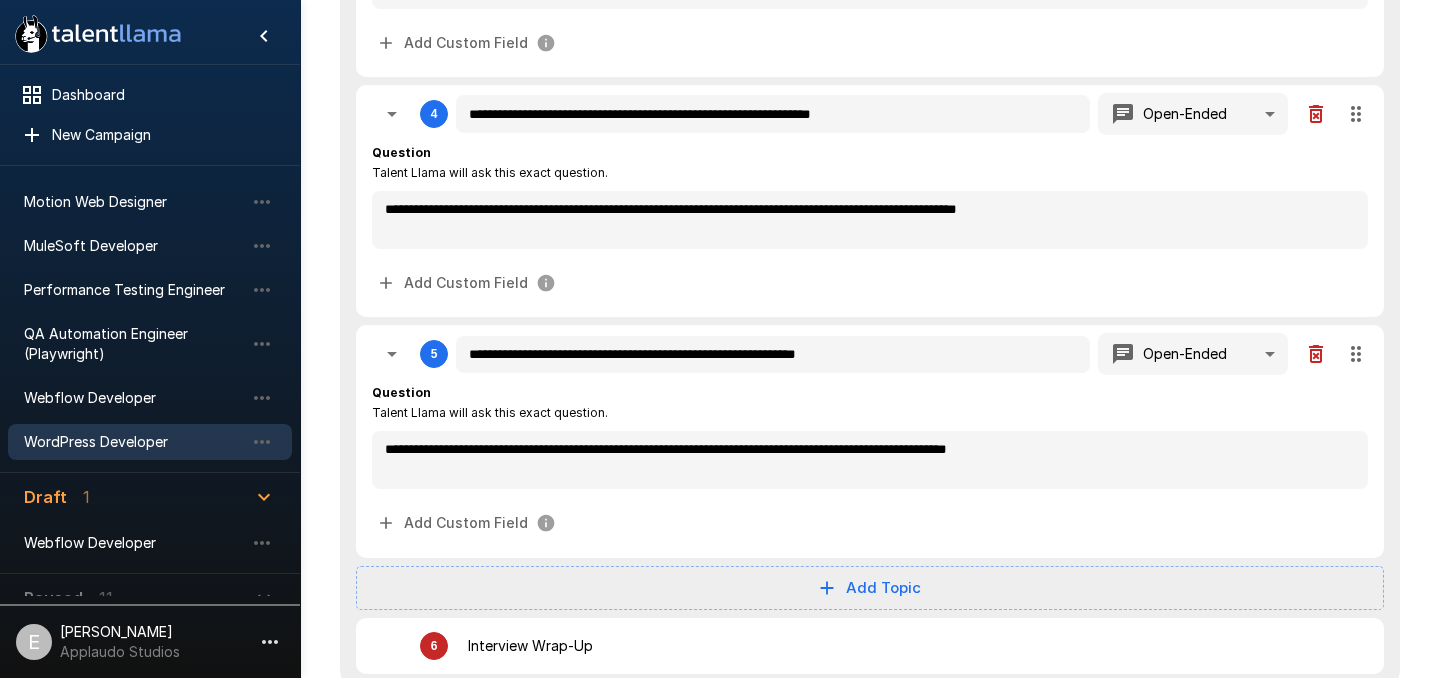 scroll, scrollTop: 940, scrollLeft: 0, axis: vertical 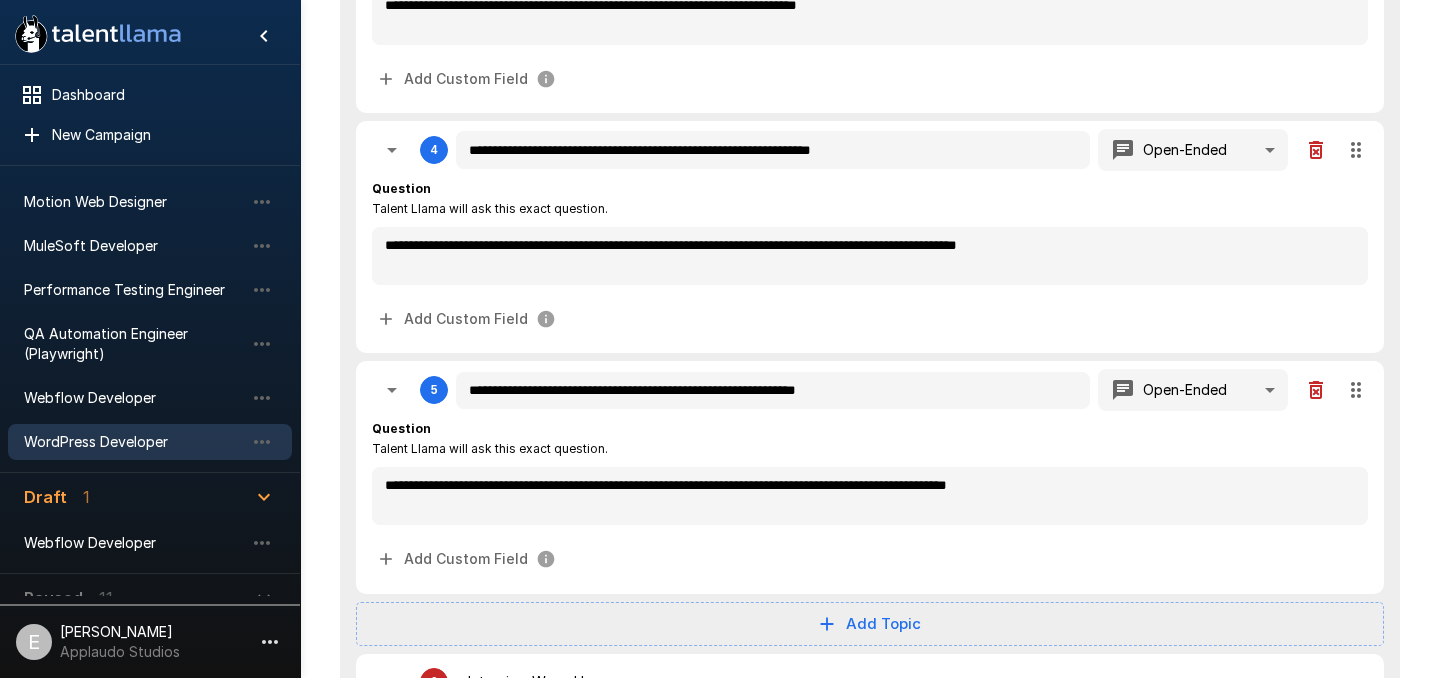 click on "**********" at bounding box center [870, 109] 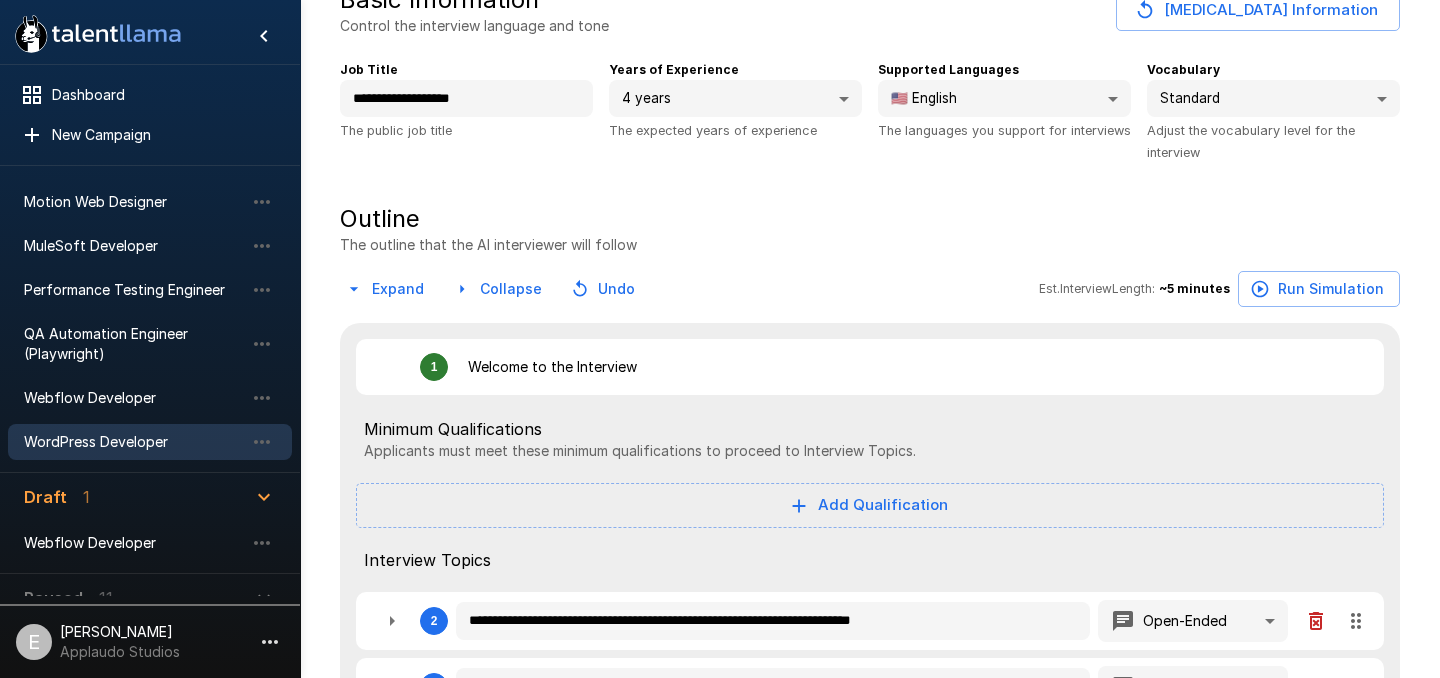 scroll, scrollTop: 0, scrollLeft: 0, axis: both 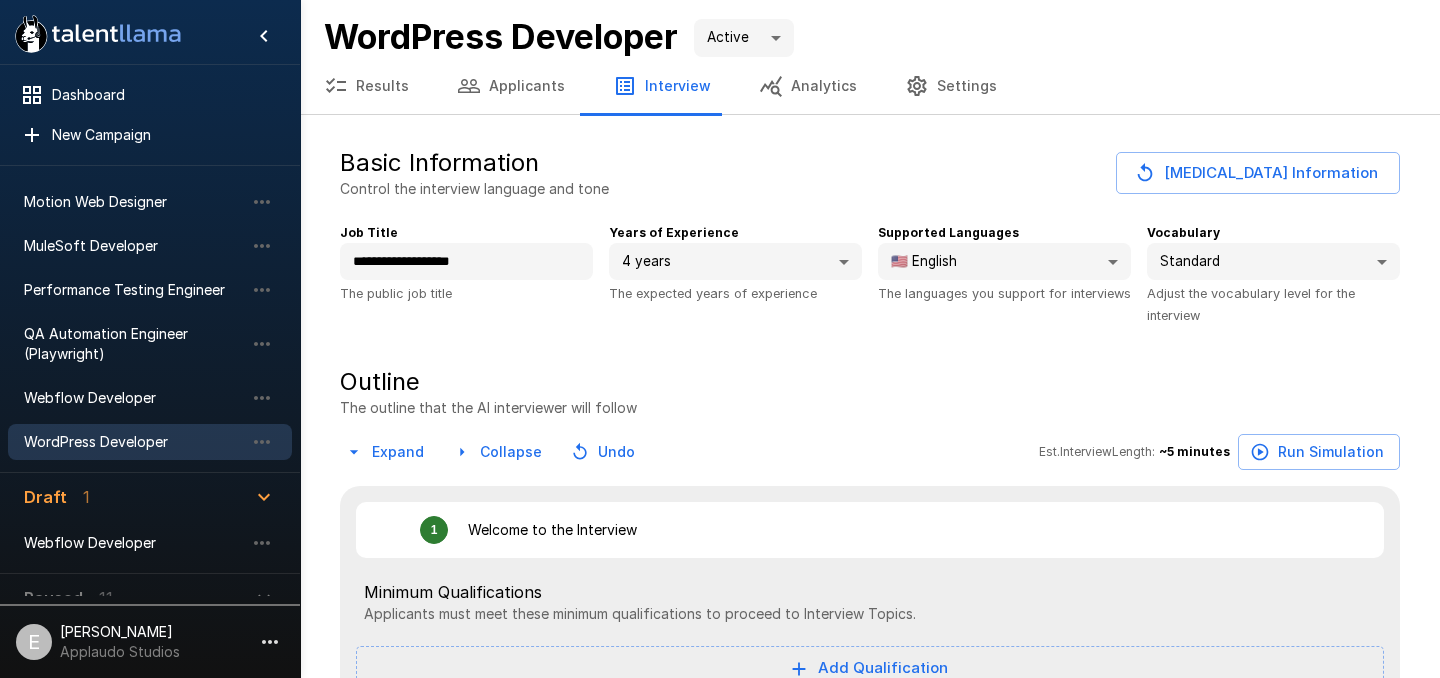 click on "Run Simulation" at bounding box center (1319, 452) 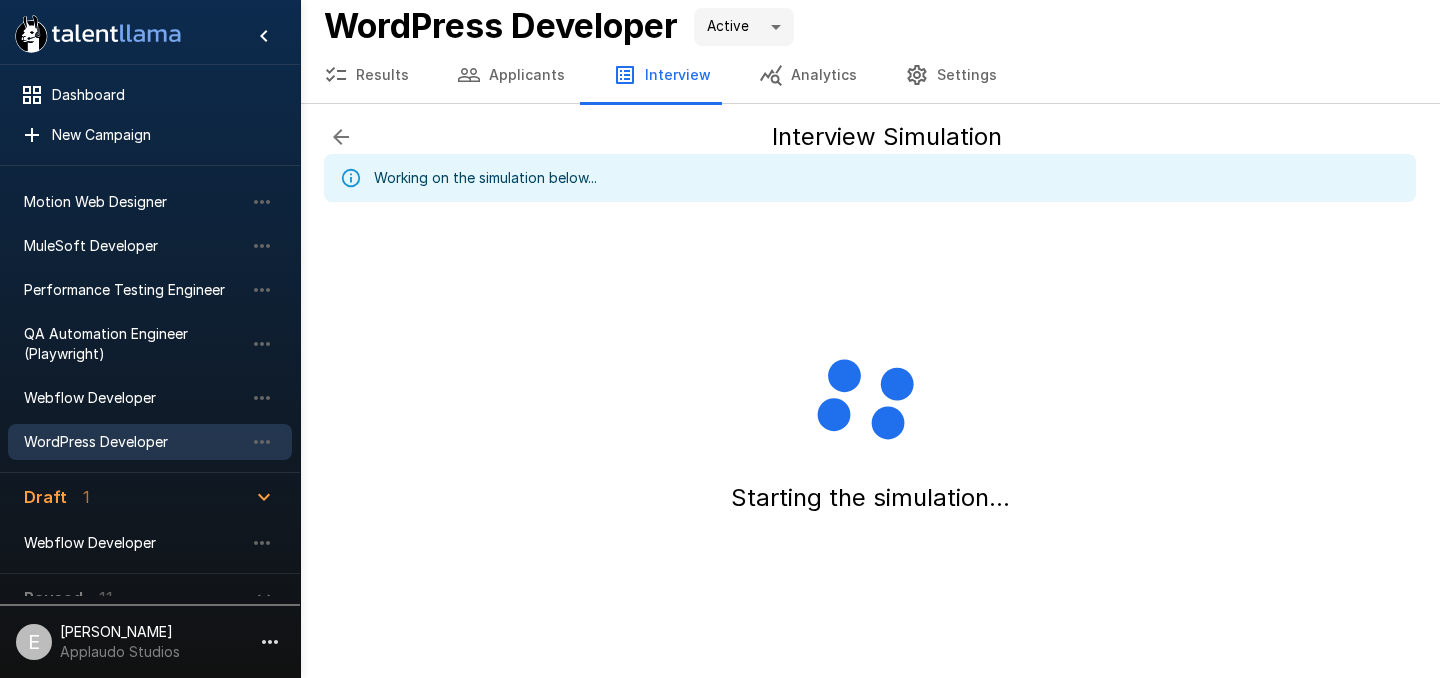 scroll, scrollTop: 0, scrollLeft: 0, axis: both 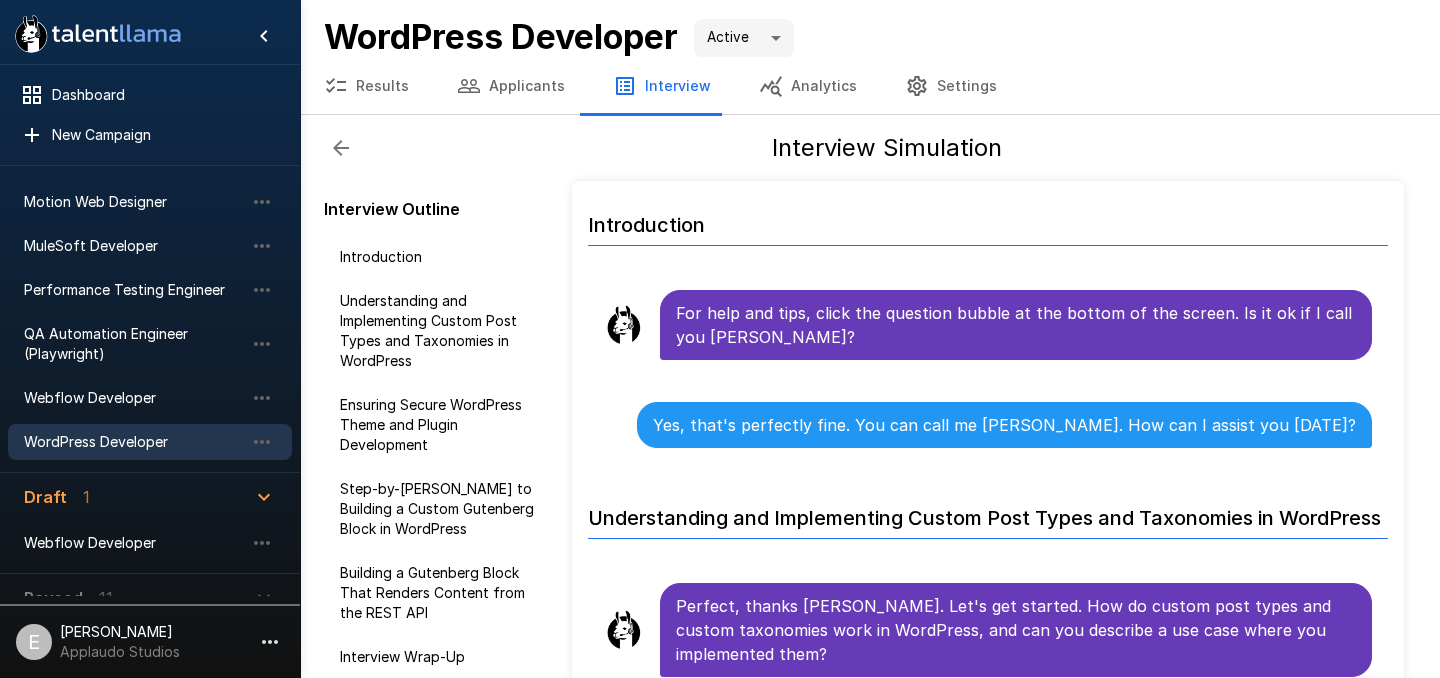 click on "Applicants" at bounding box center [511, 86] 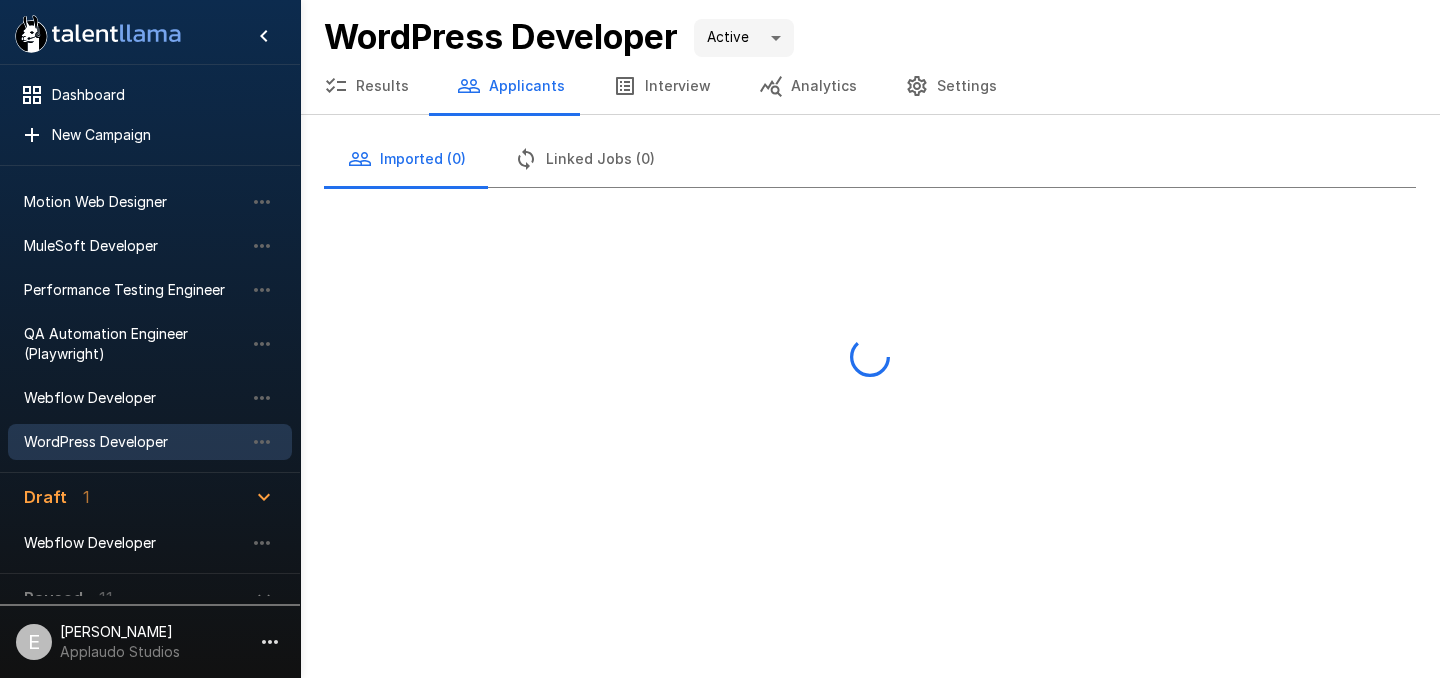click on "Interview" at bounding box center [662, 86] 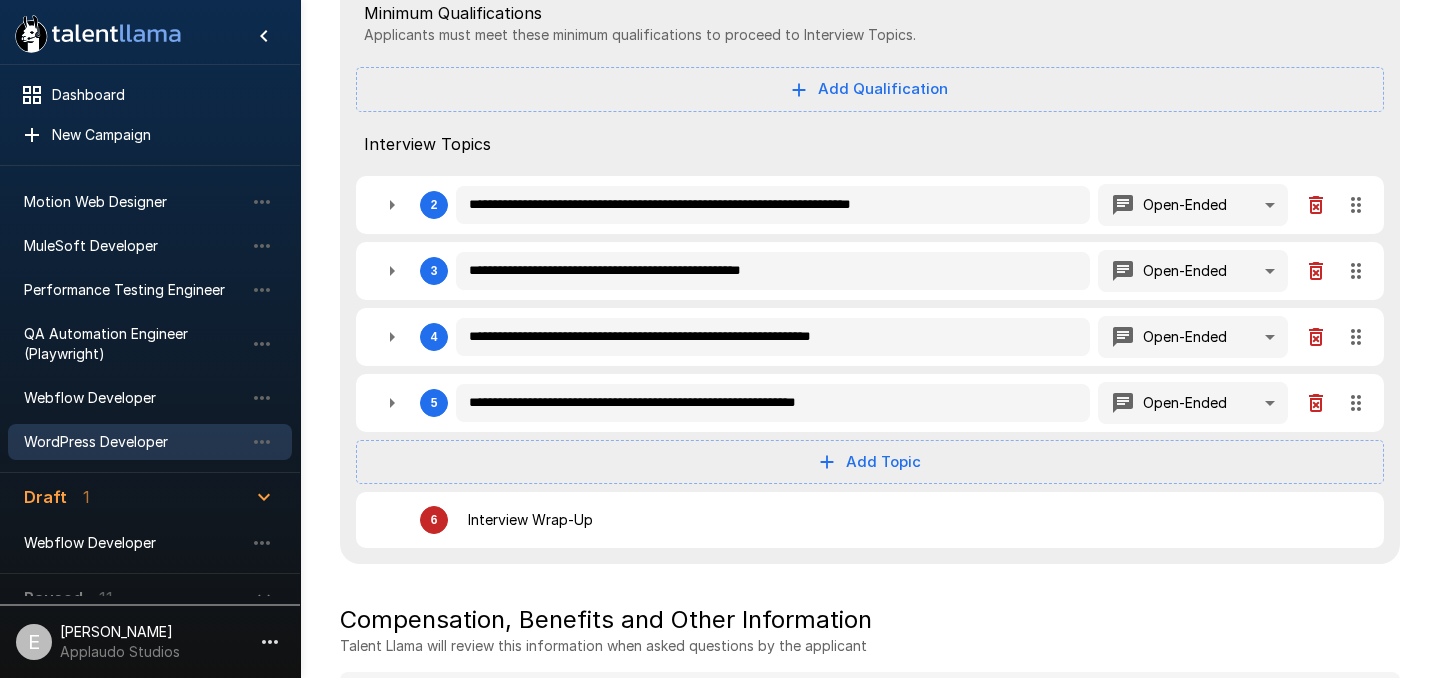 scroll, scrollTop: 580, scrollLeft: 0, axis: vertical 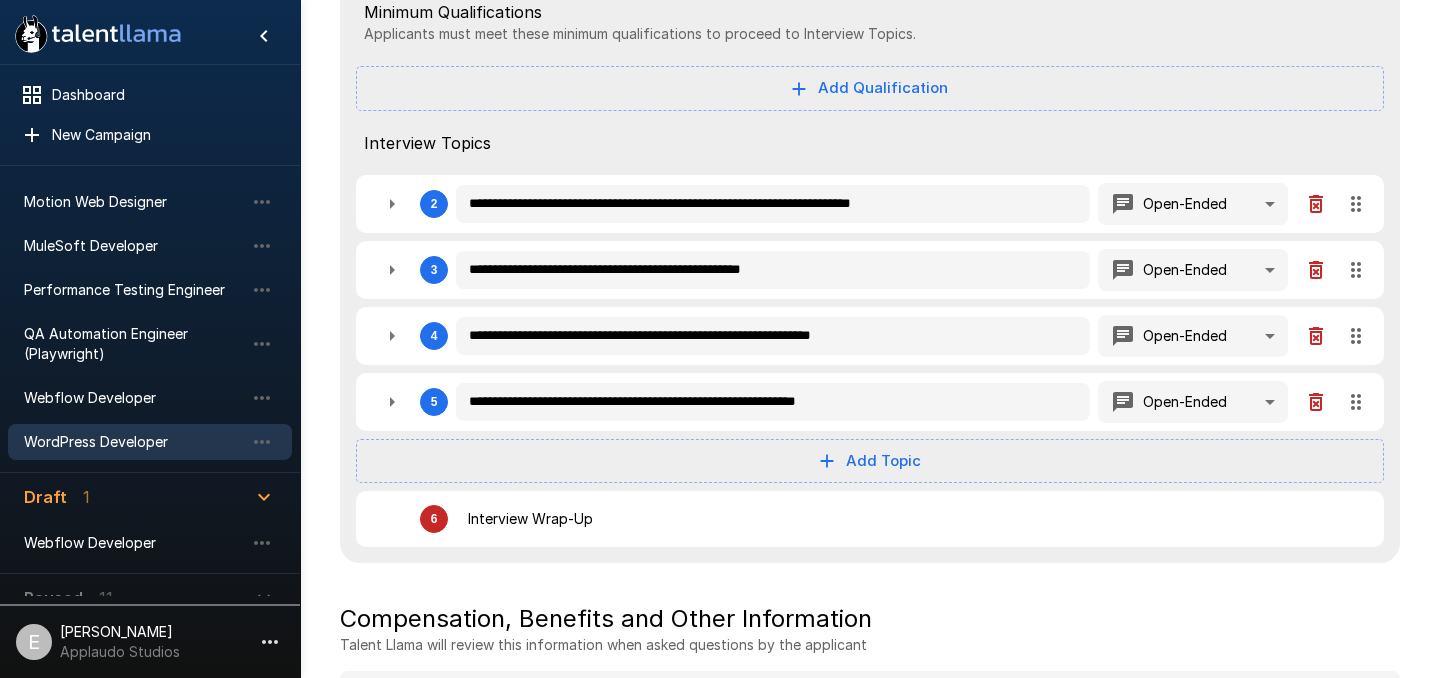 click on "Add Topic" at bounding box center [870, 461] 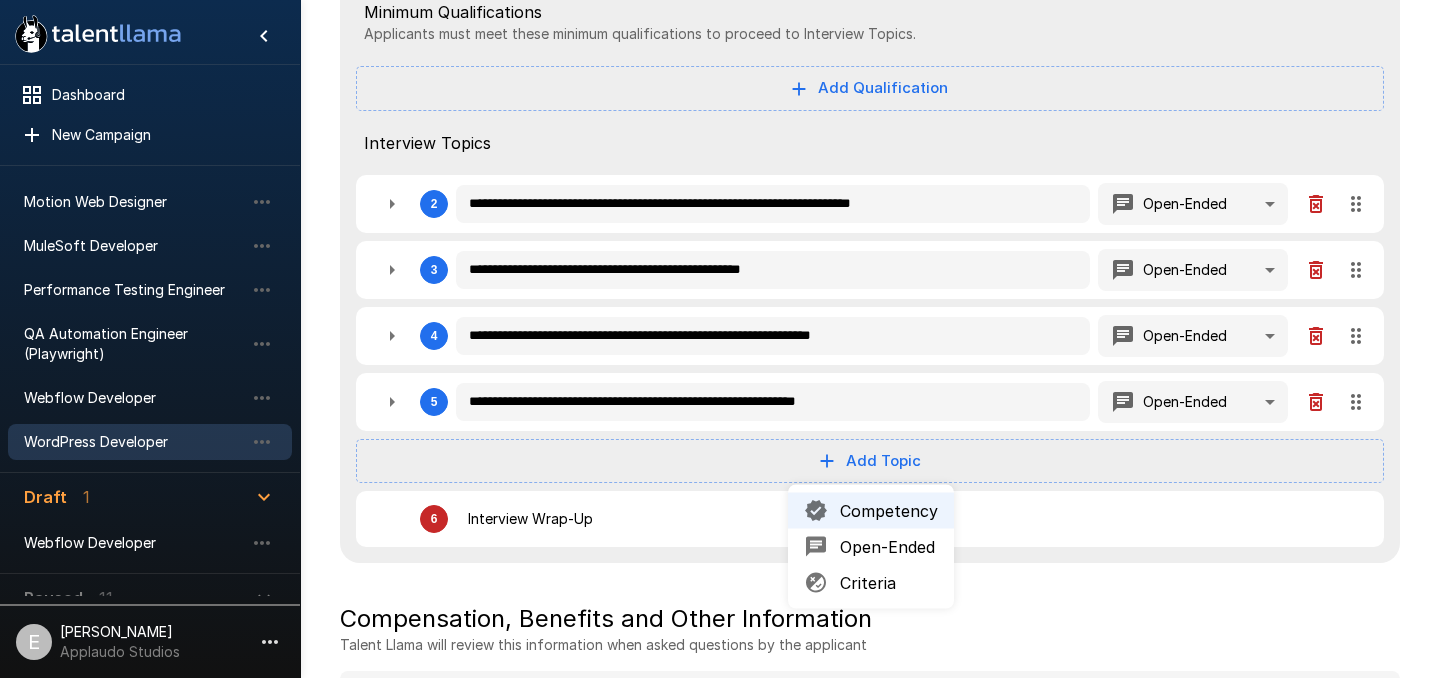 click on "Open-Ended" at bounding box center [889, 547] 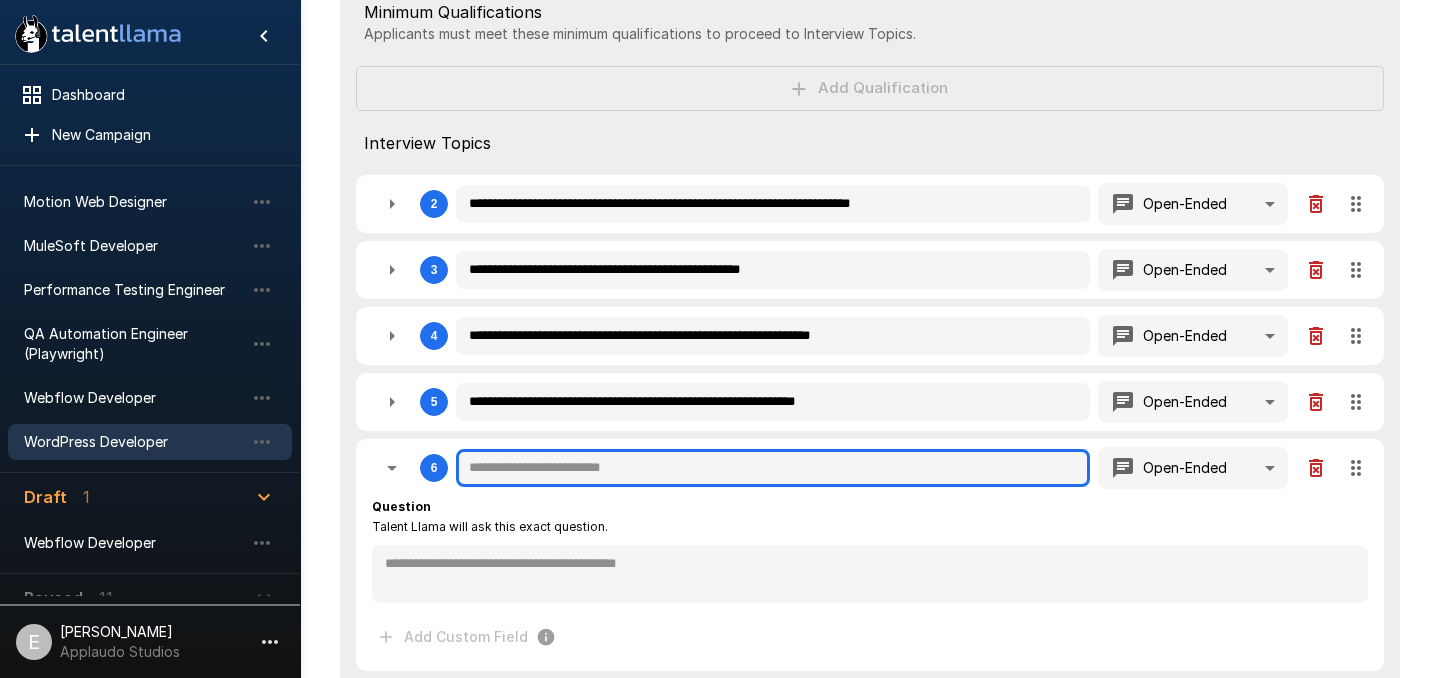 click at bounding box center (773, 468) 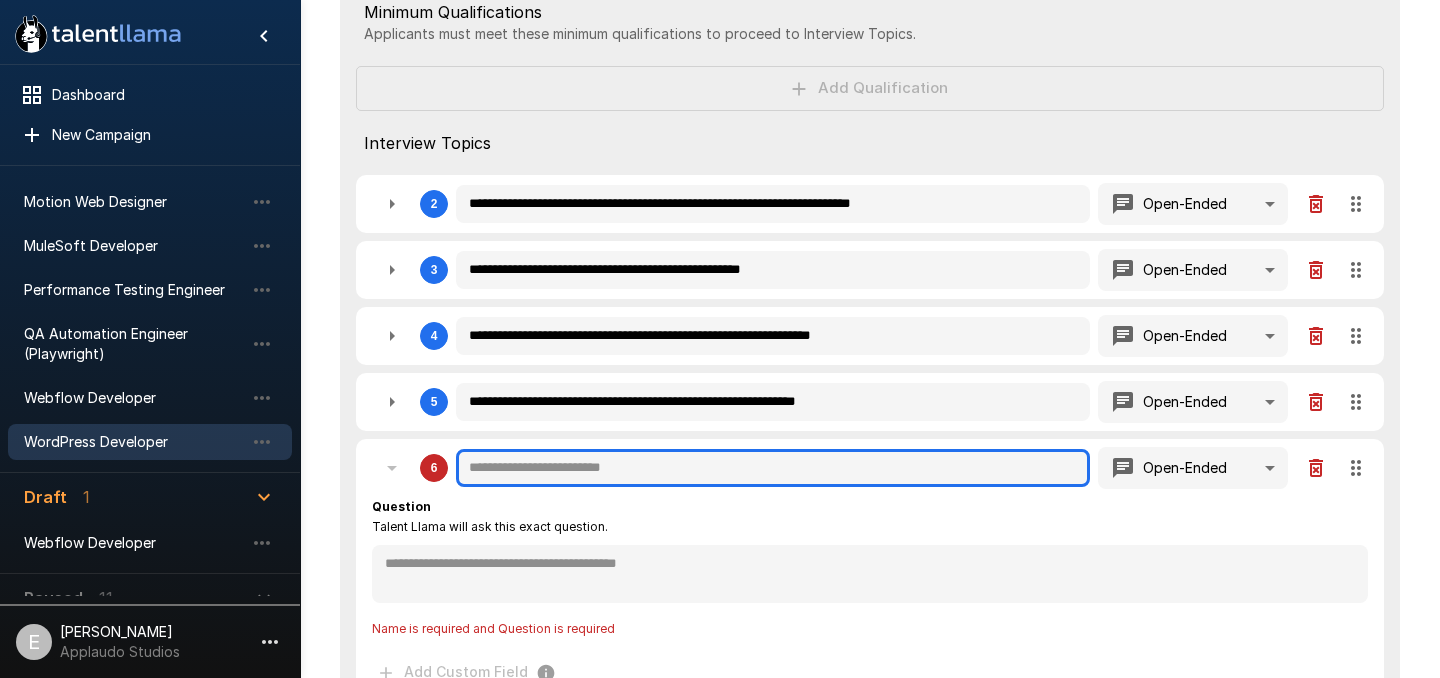 paste on "**********" 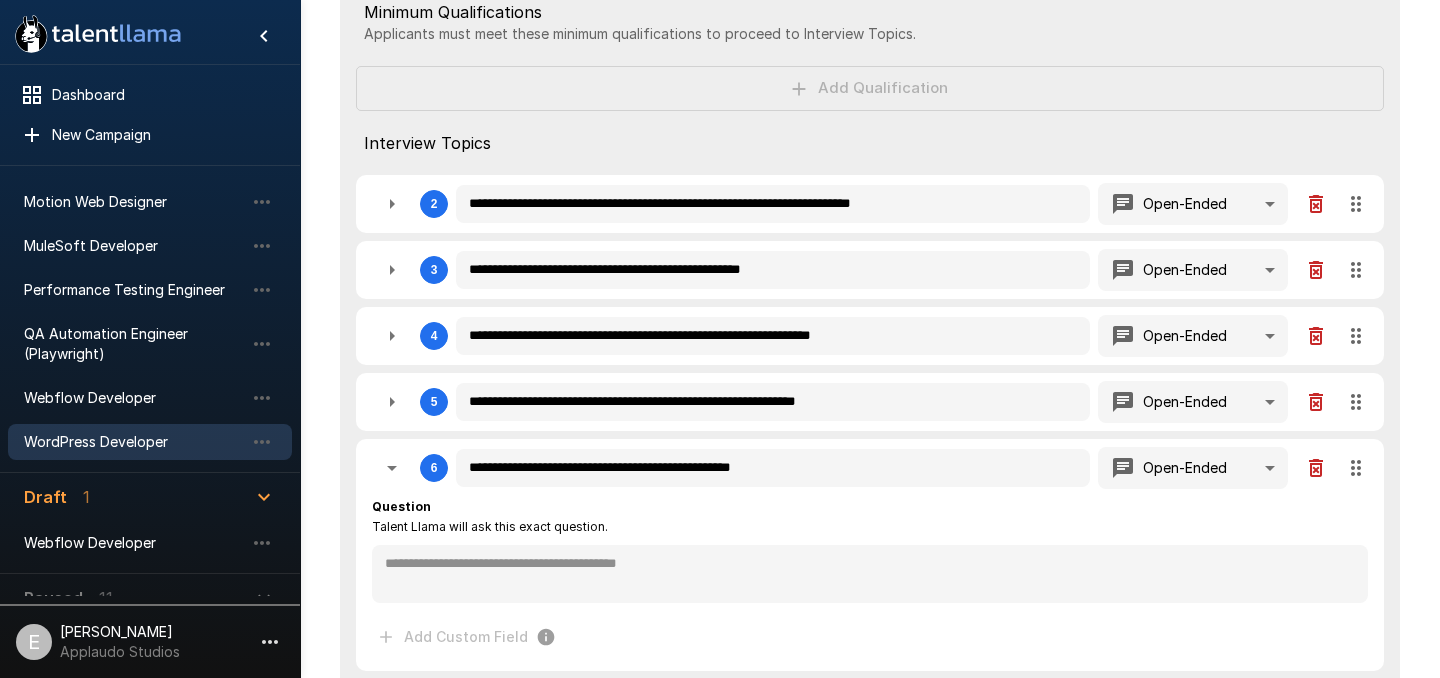 click on "**********" at bounding box center [872, 270] 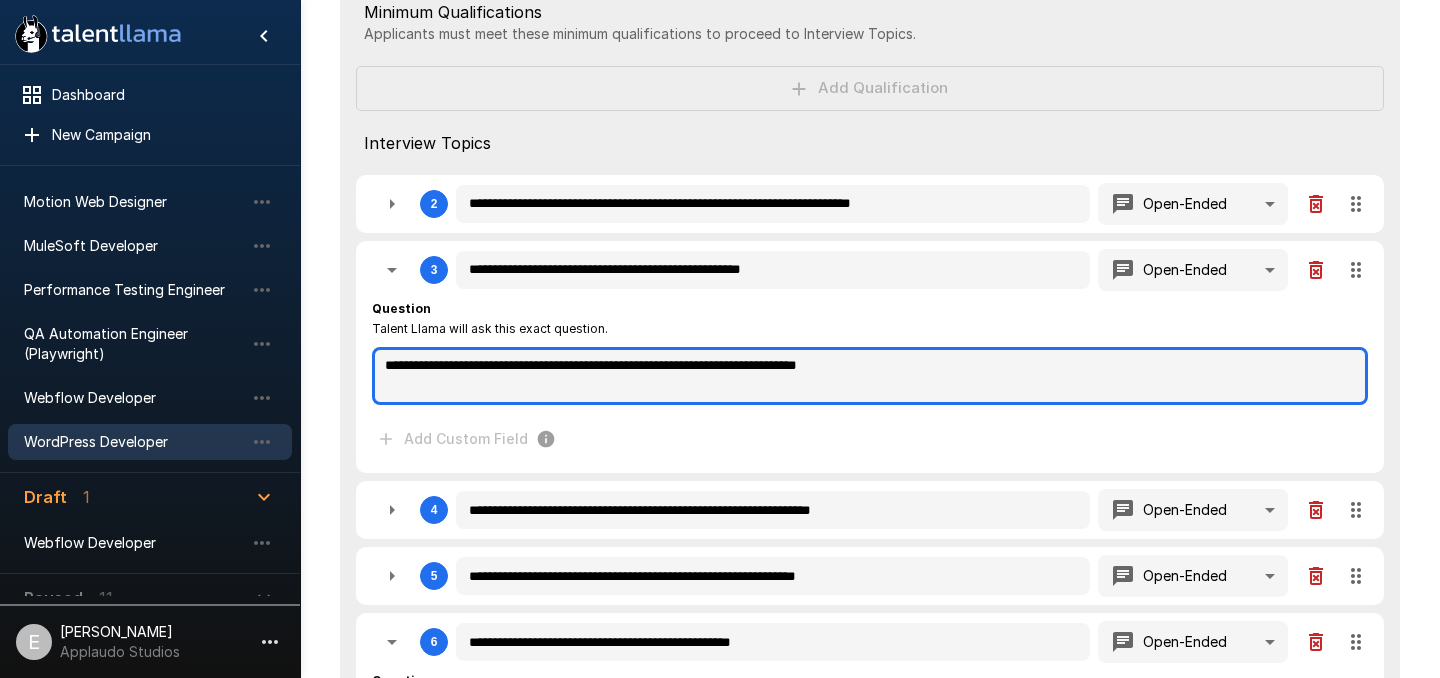 click on "**********" at bounding box center (870, 376) 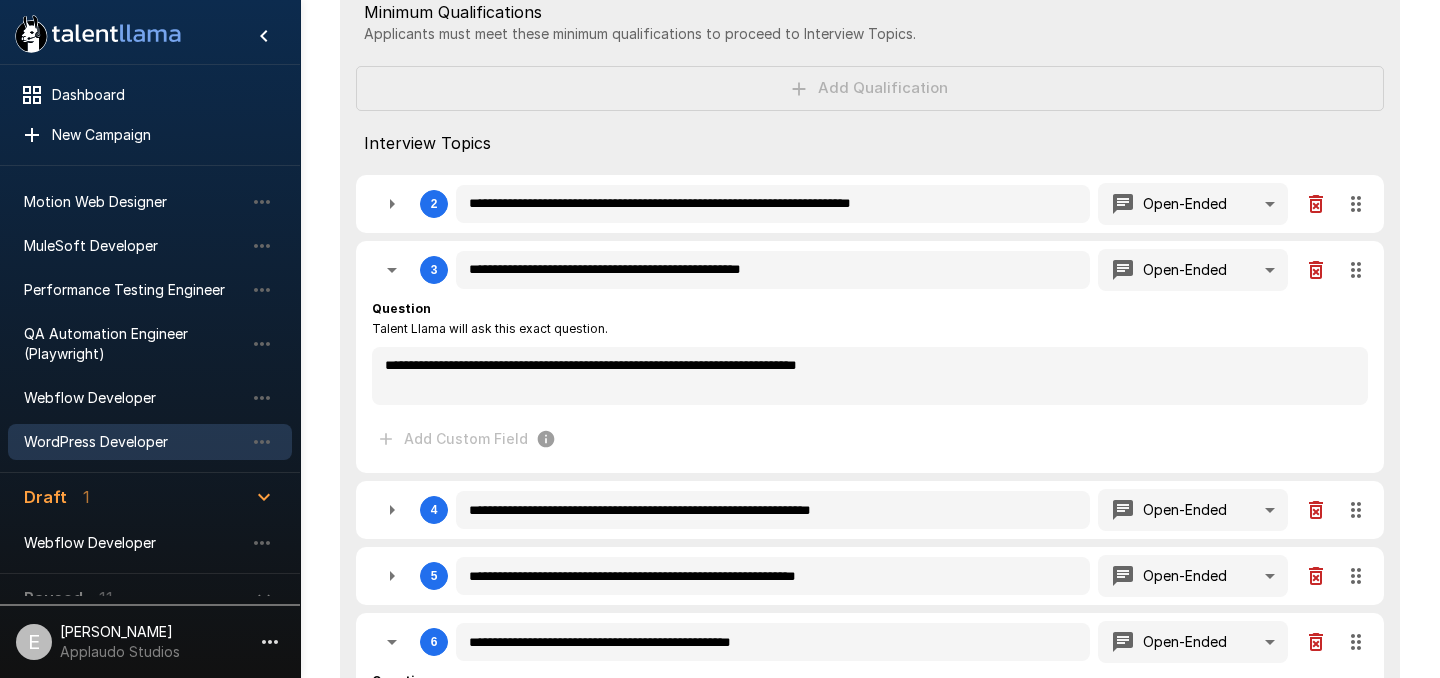 click on "**********" at bounding box center [872, 204] 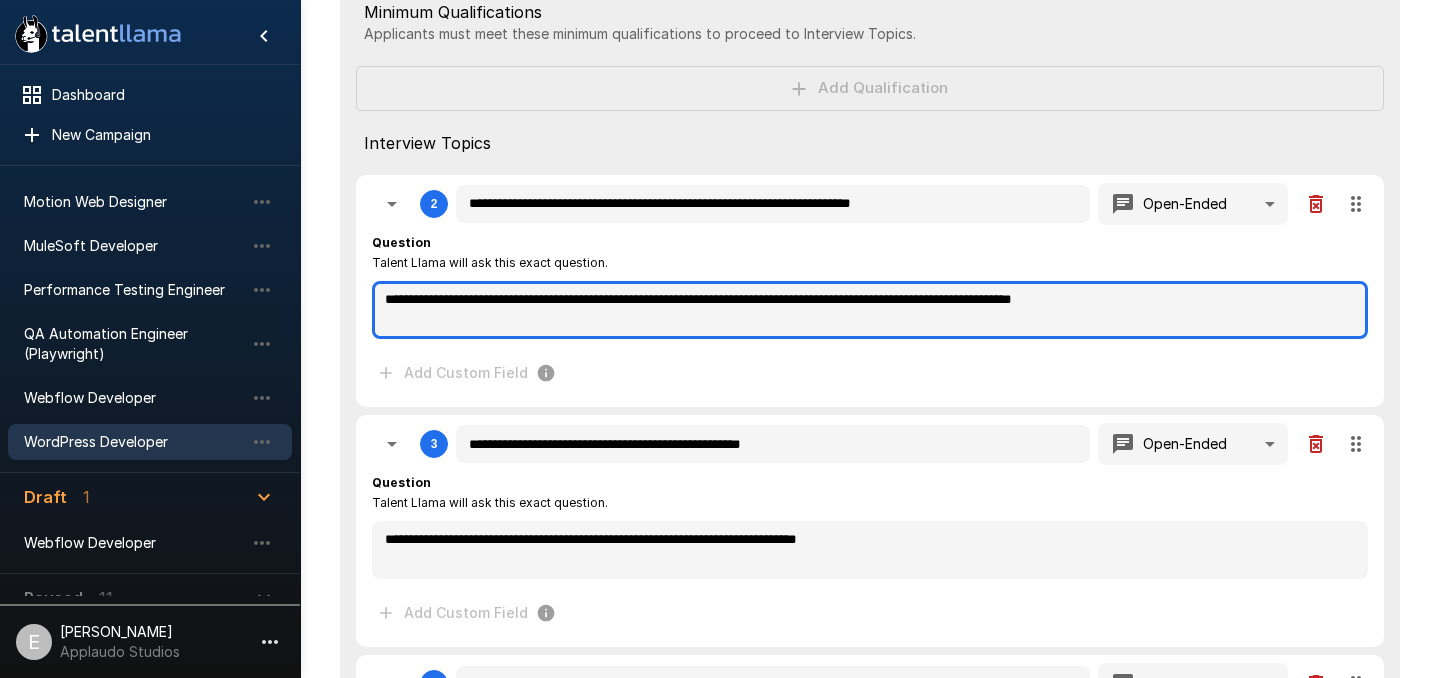 click on "**********" at bounding box center (870, 310) 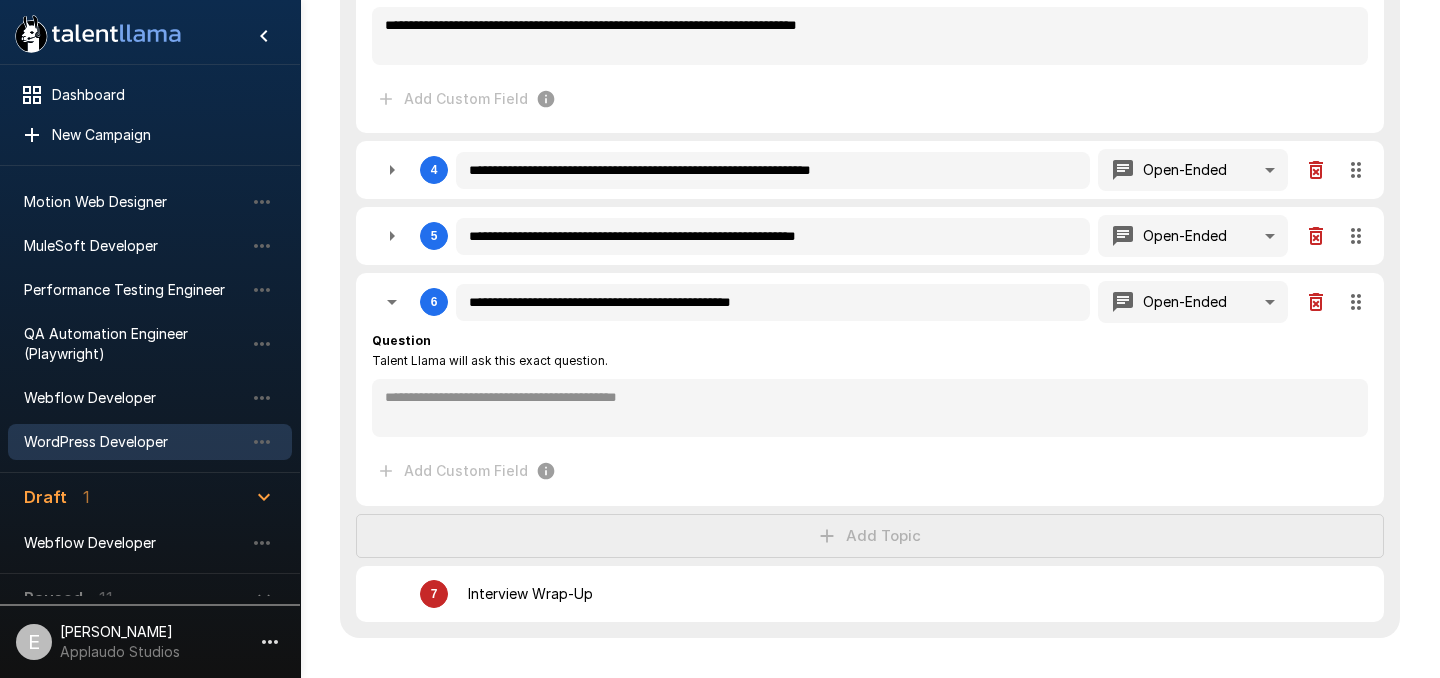 scroll, scrollTop: 1141, scrollLeft: 0, axis: vertical 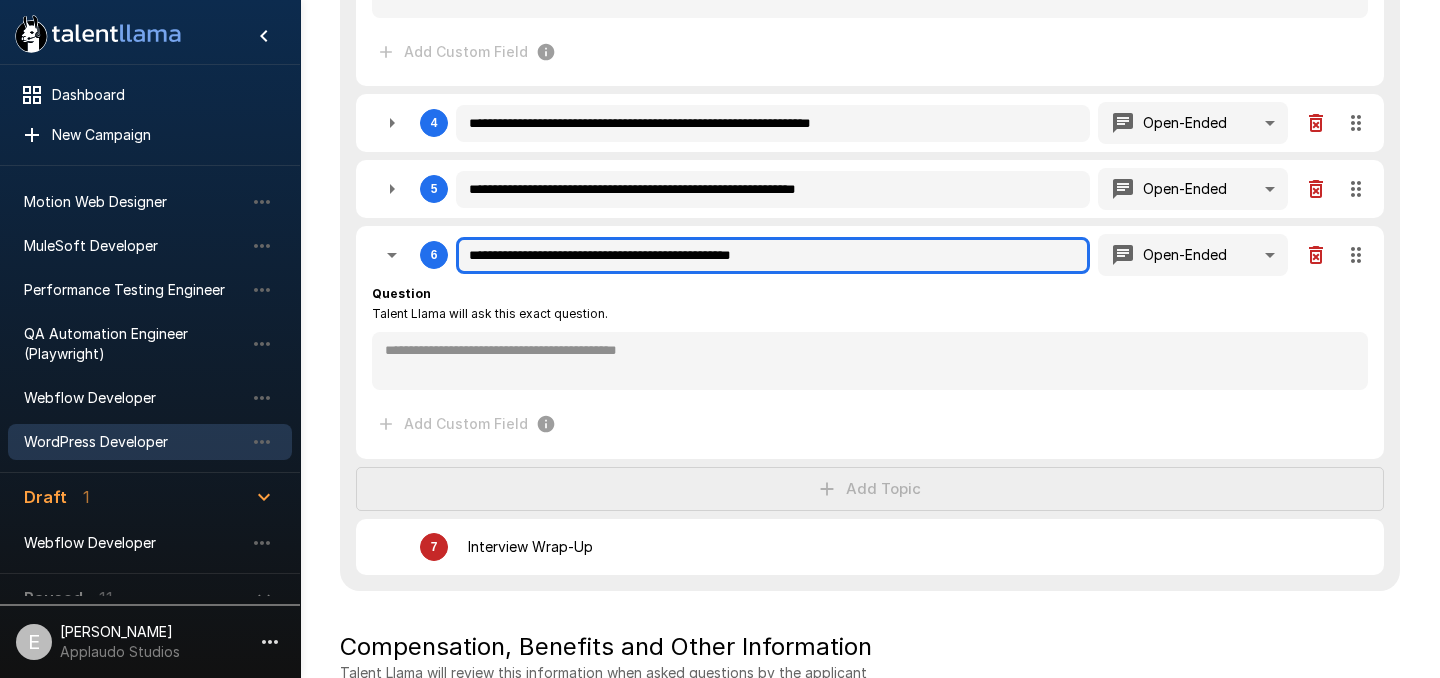 click on "**********" at bounding box center (773, 256) 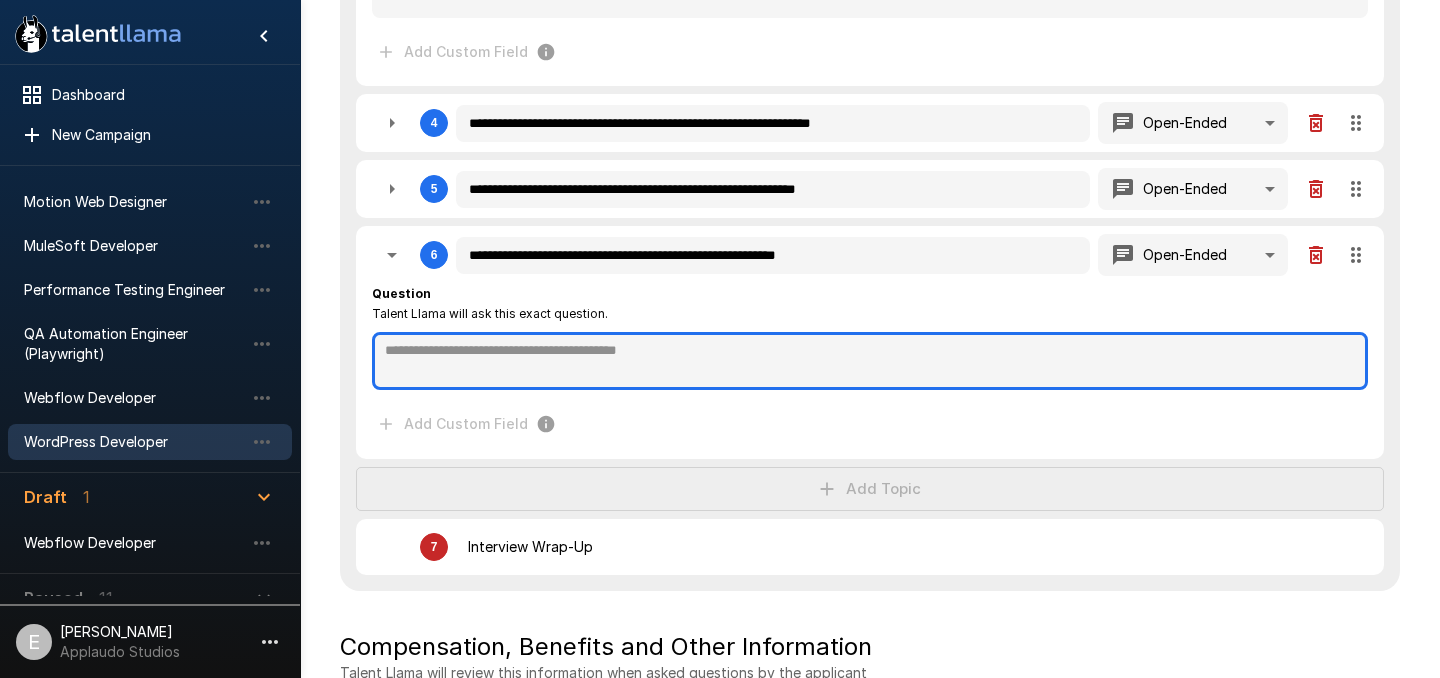 click at bounding box center [870, 361] 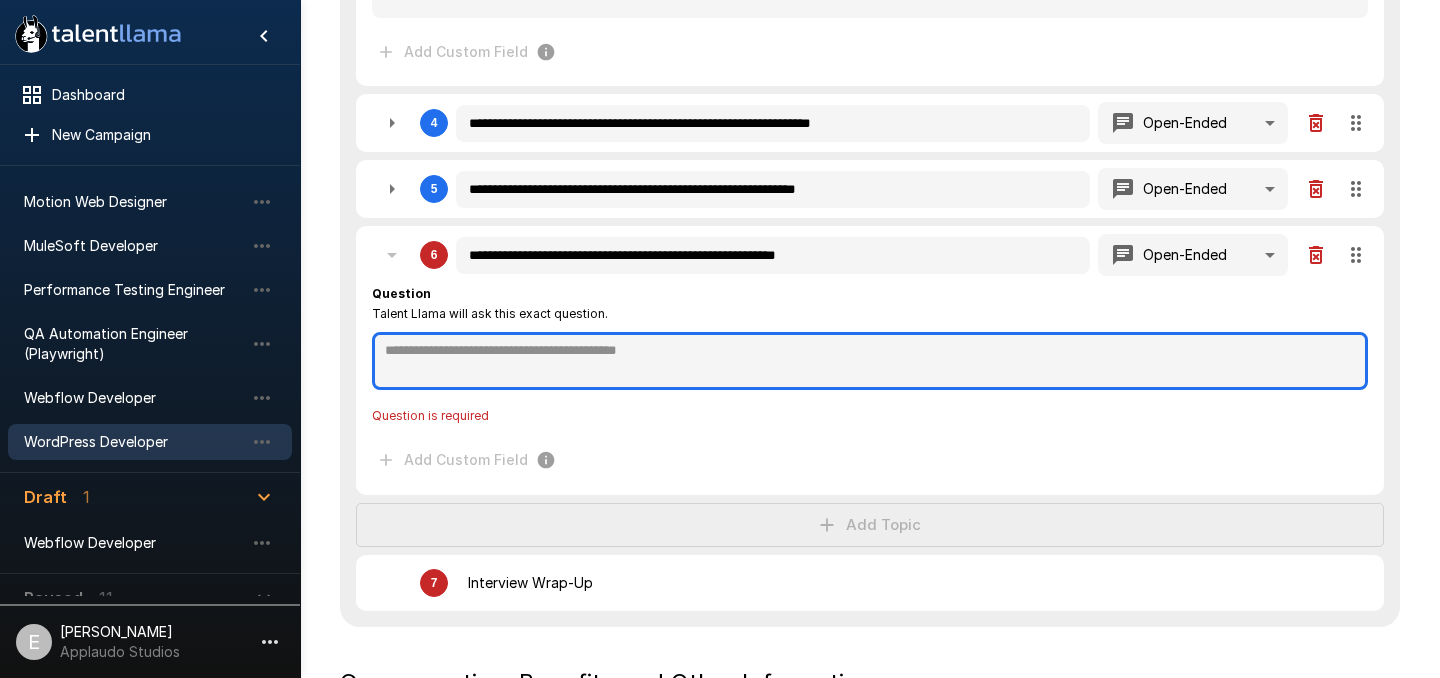 paste on "**********" 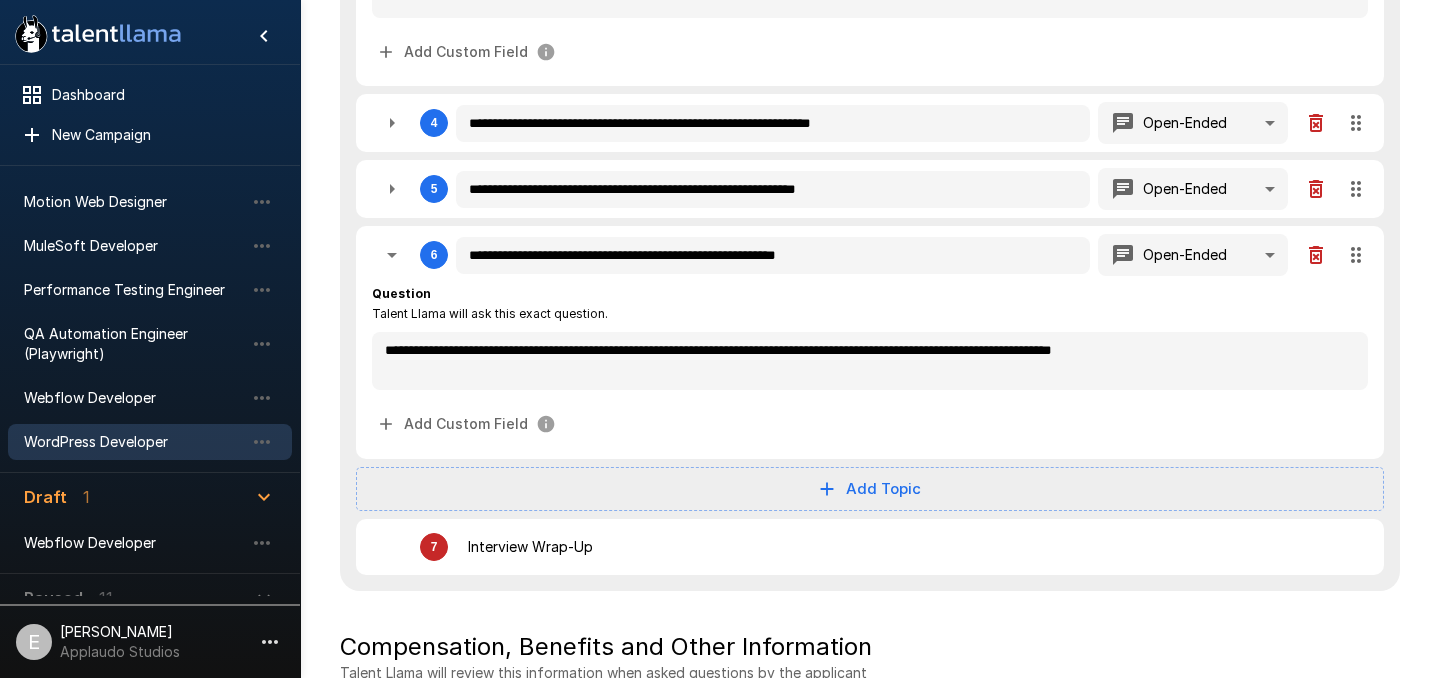 click on "**********" at bounding box center (870, -33) 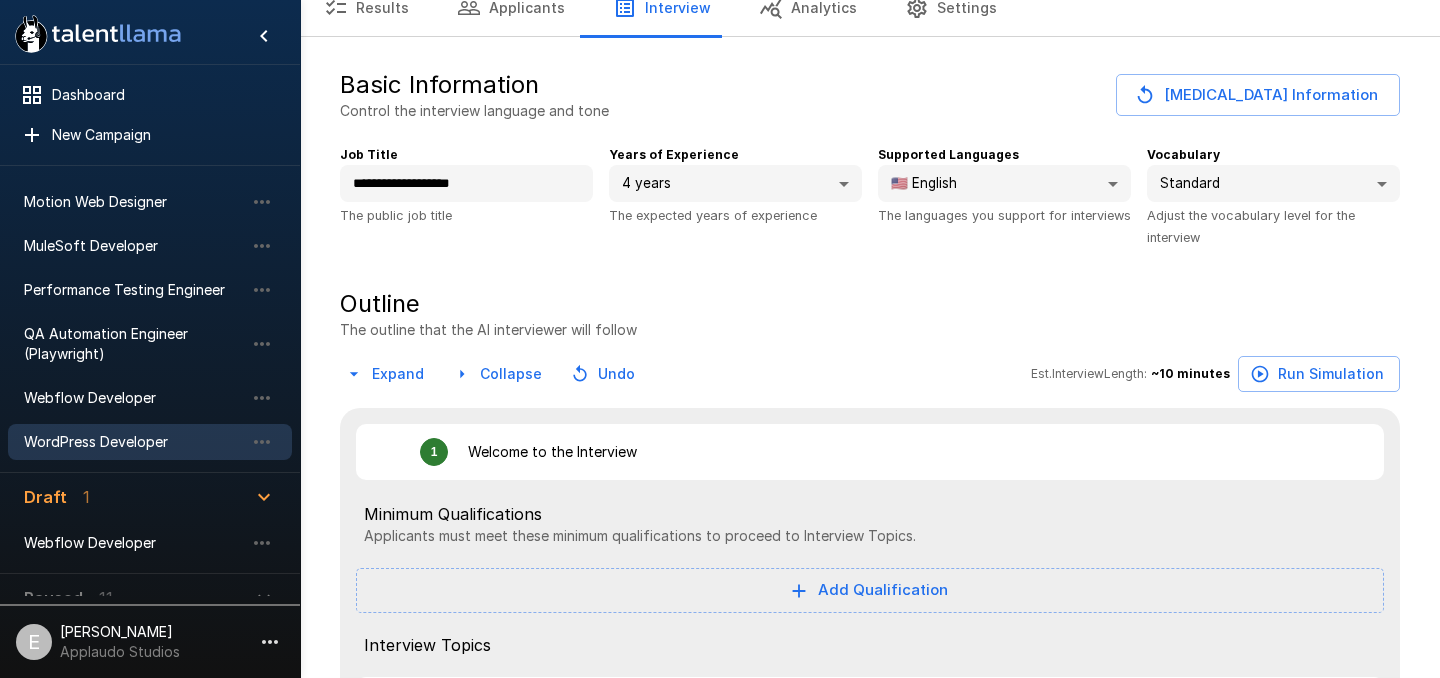 scroll, scrollTop: 0, scrollLeft: 0, axis: both 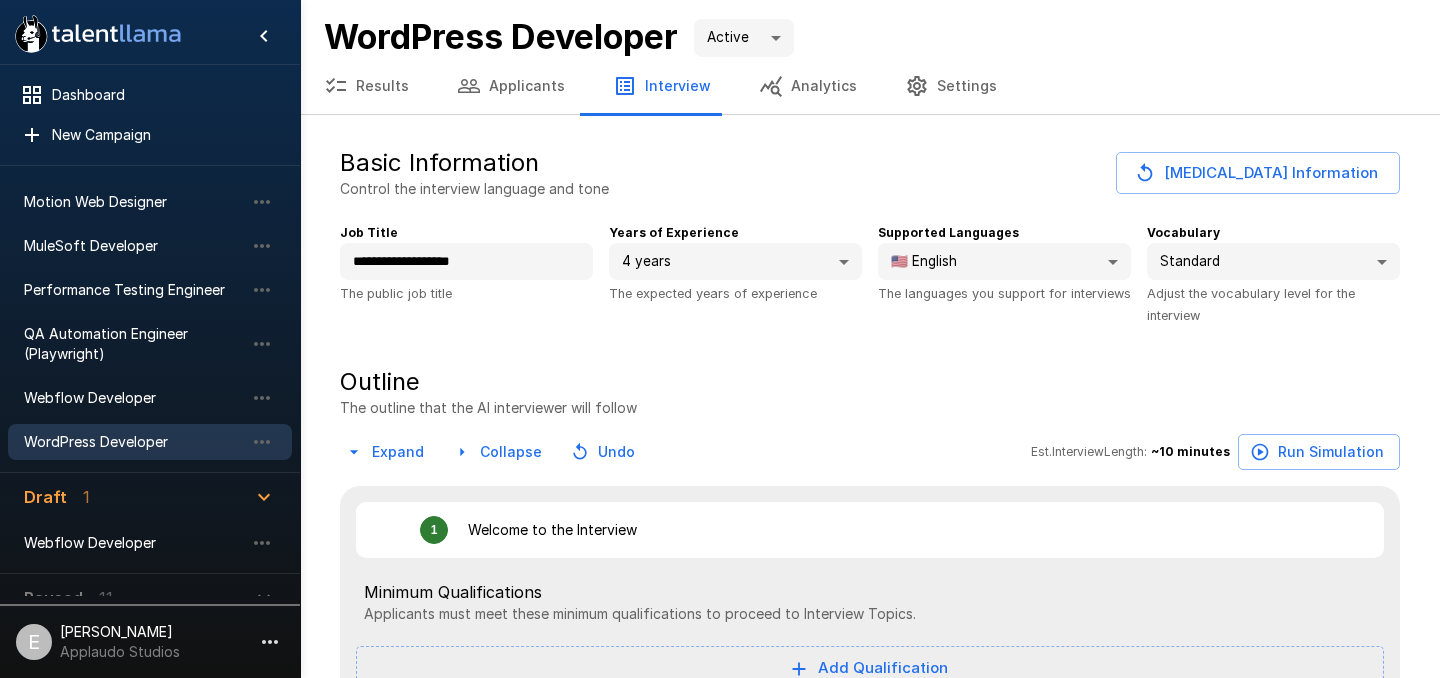 click on "Analytics" at bounding box center (808, 86) 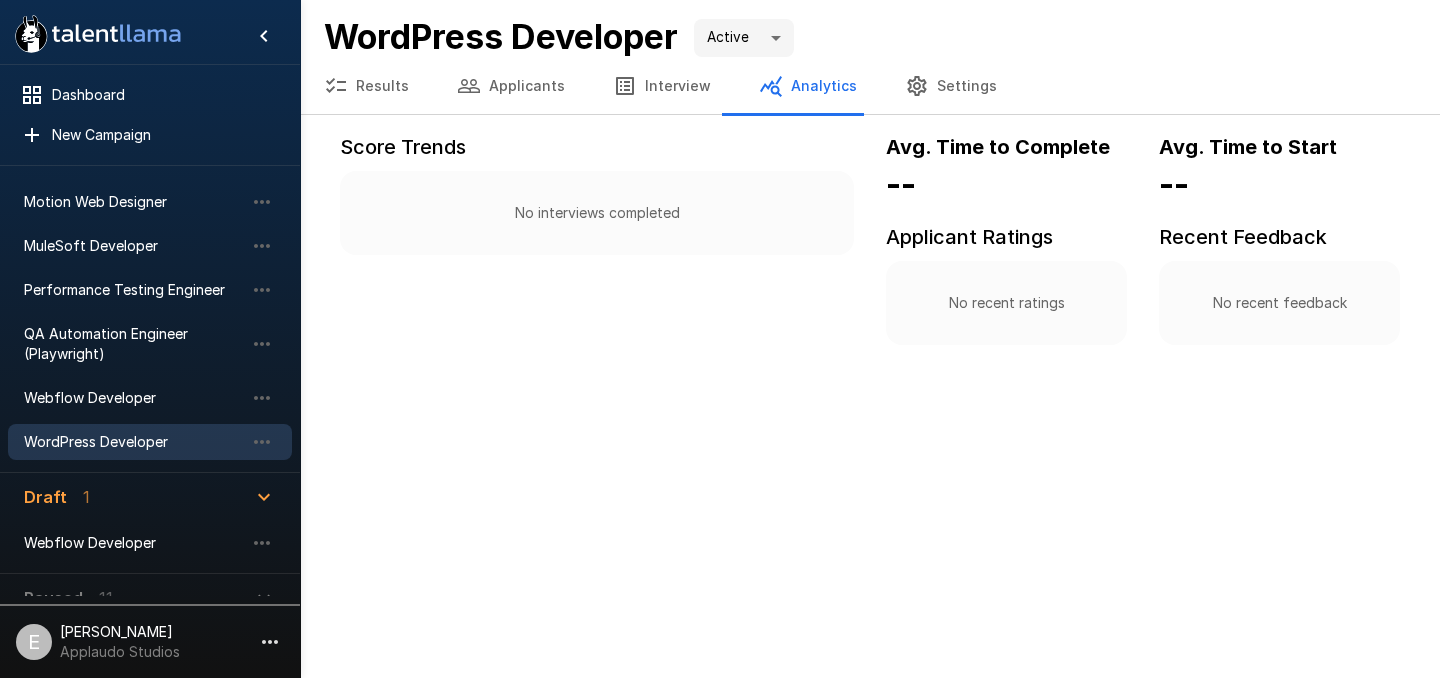 click on "Interview" at bounding box center [662, 86] 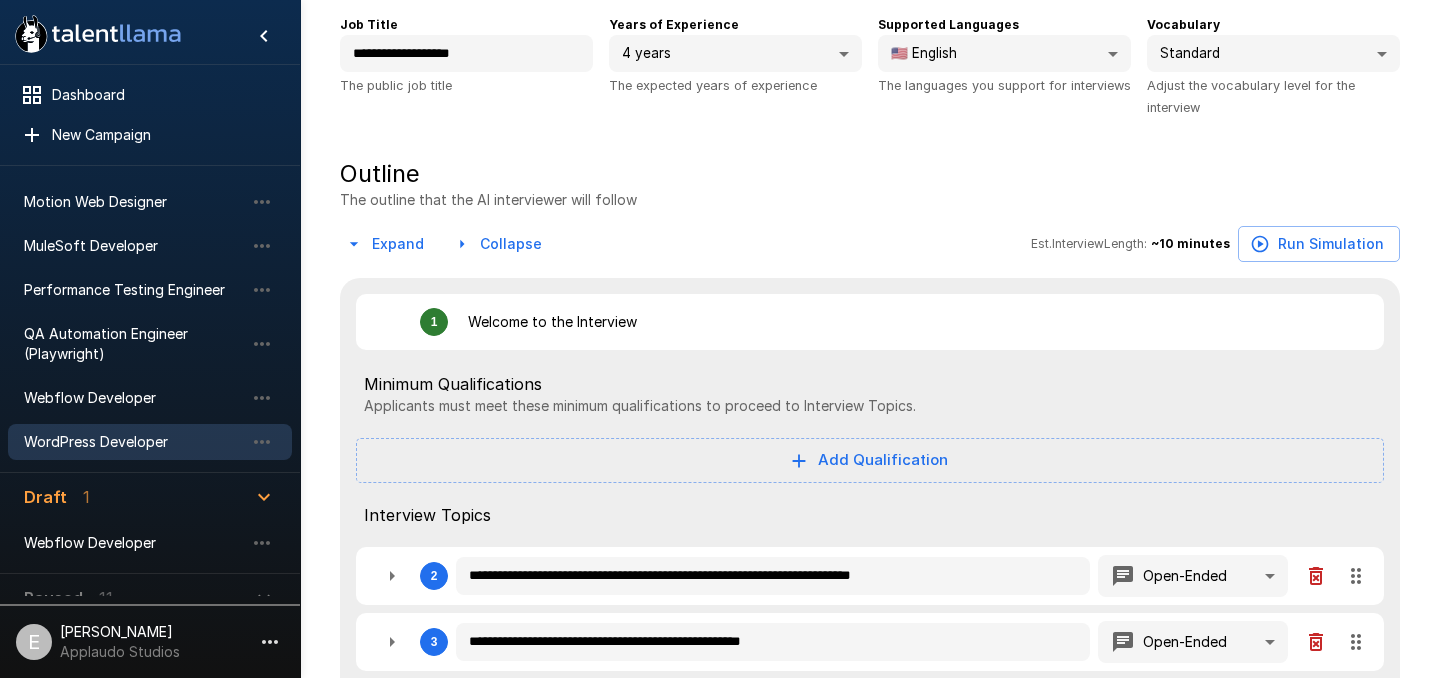 scroll, scrollTop: 0, scrollLeft: 0, axis: both 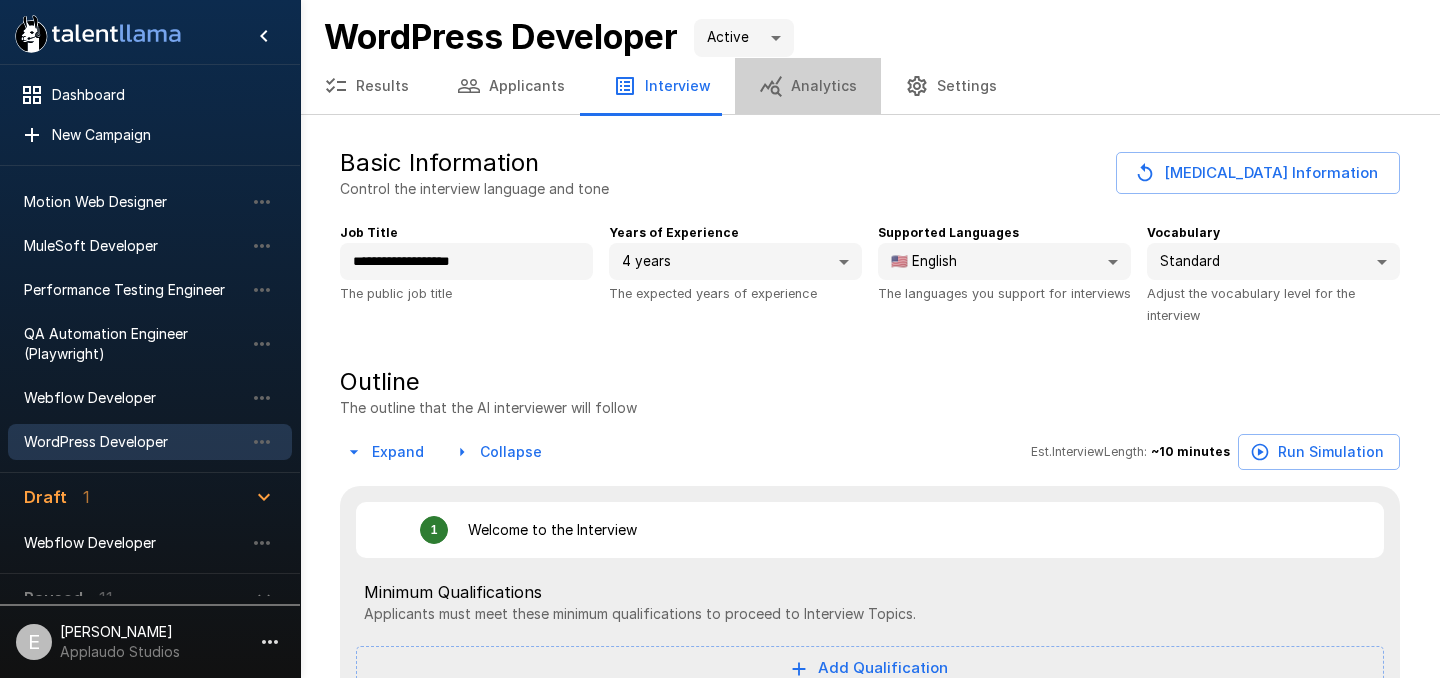 click on "Analytics" at bounding box center (808, 86) 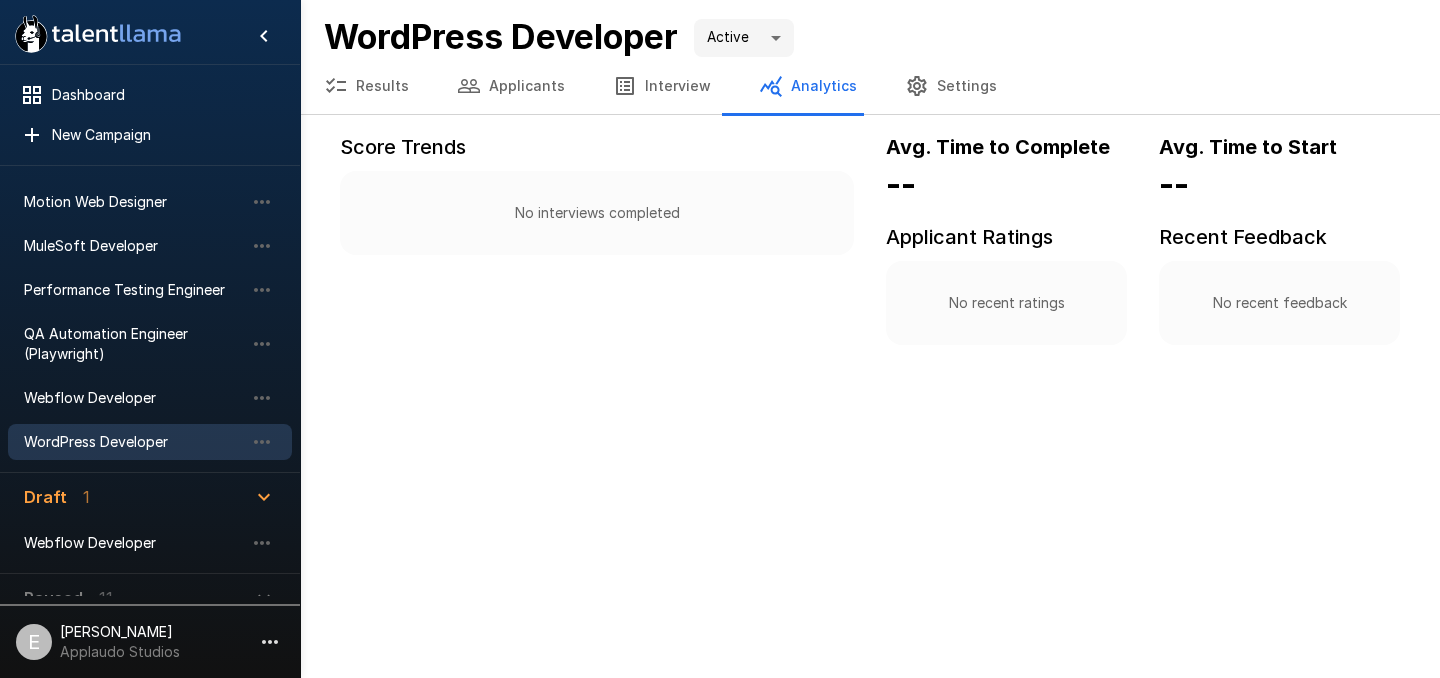 click on "Settings" at bounding box center [951, 86] 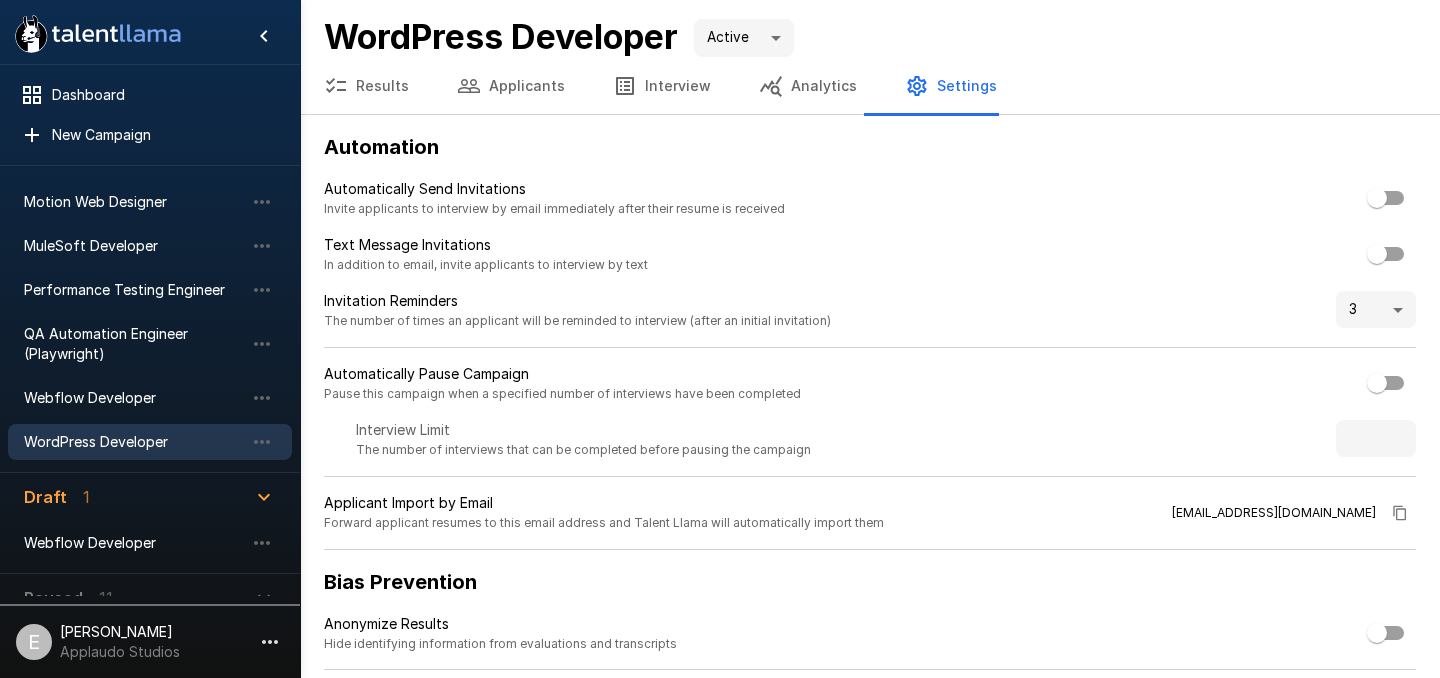 click 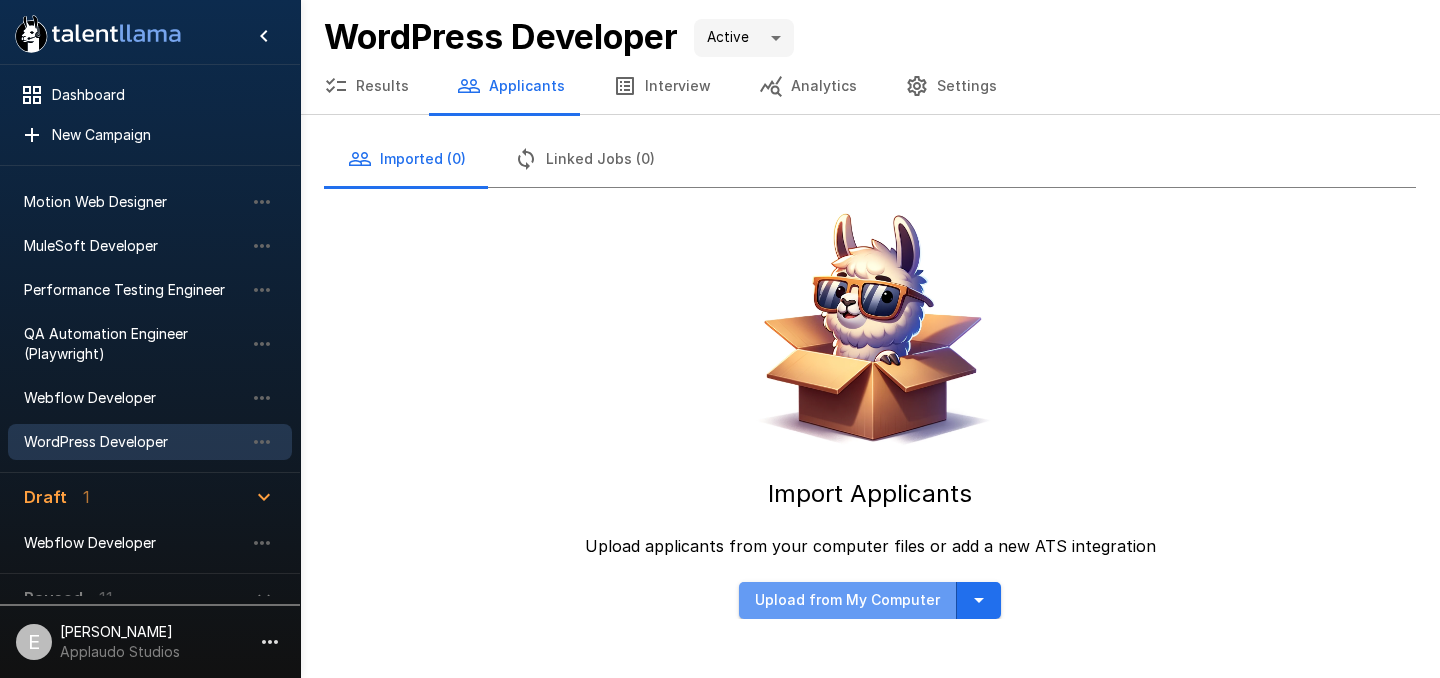 click on "Upload from My Computer" at bounding box center (848, 600) 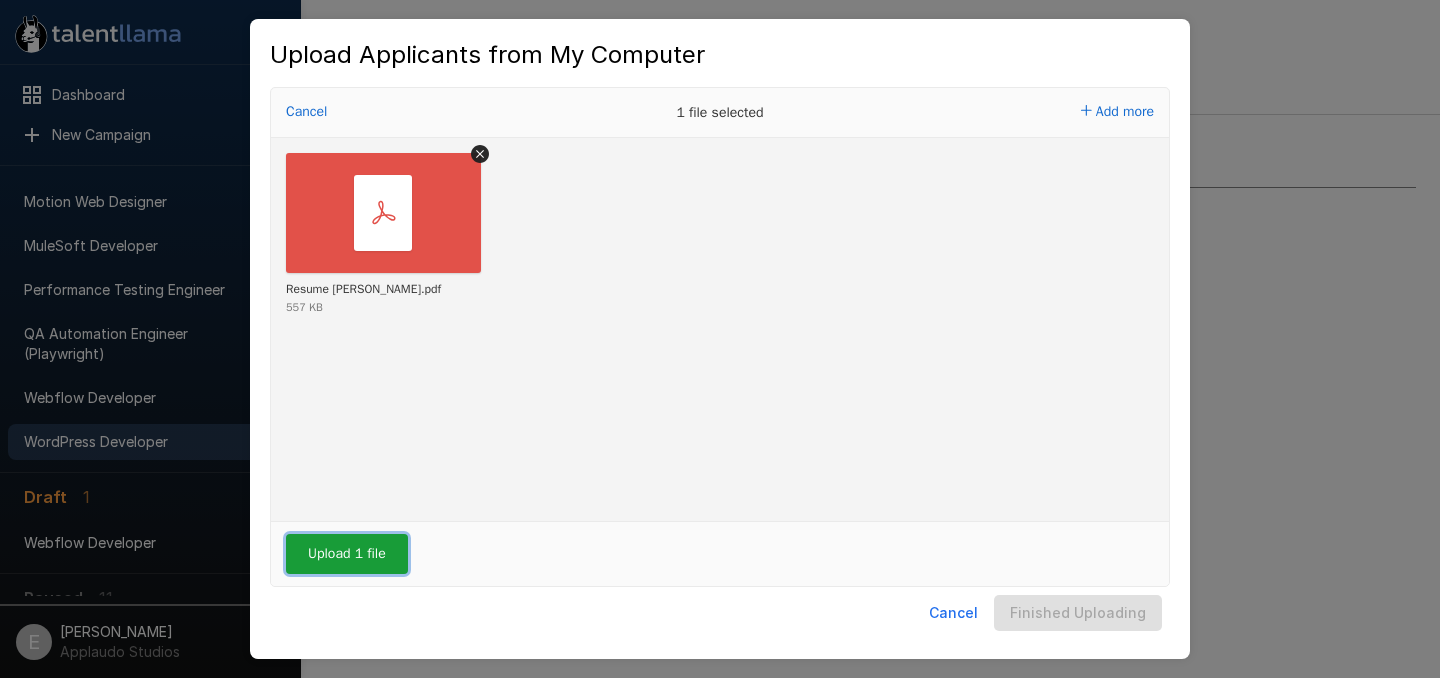 click on "Upload 1 file" at bounding box center [347, 554] 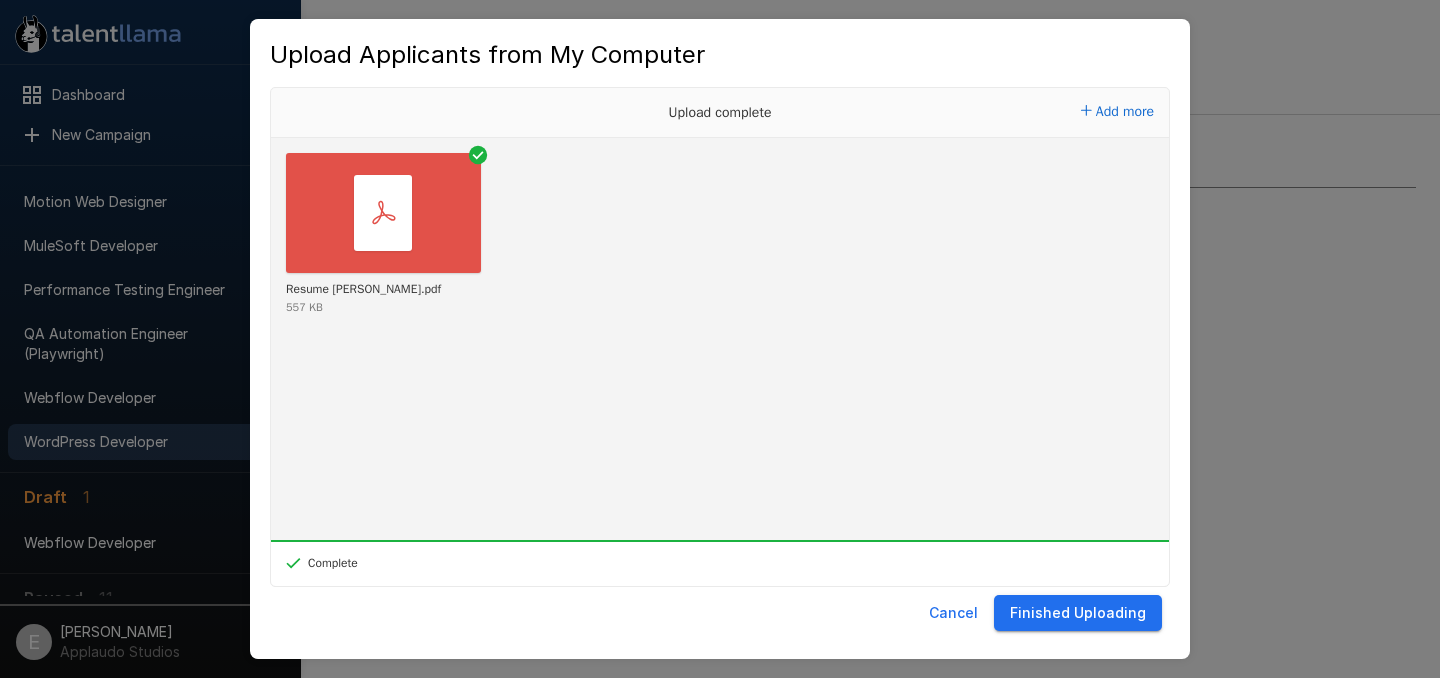 click on "Finished Uploading" at bounding box center (1078, 613) 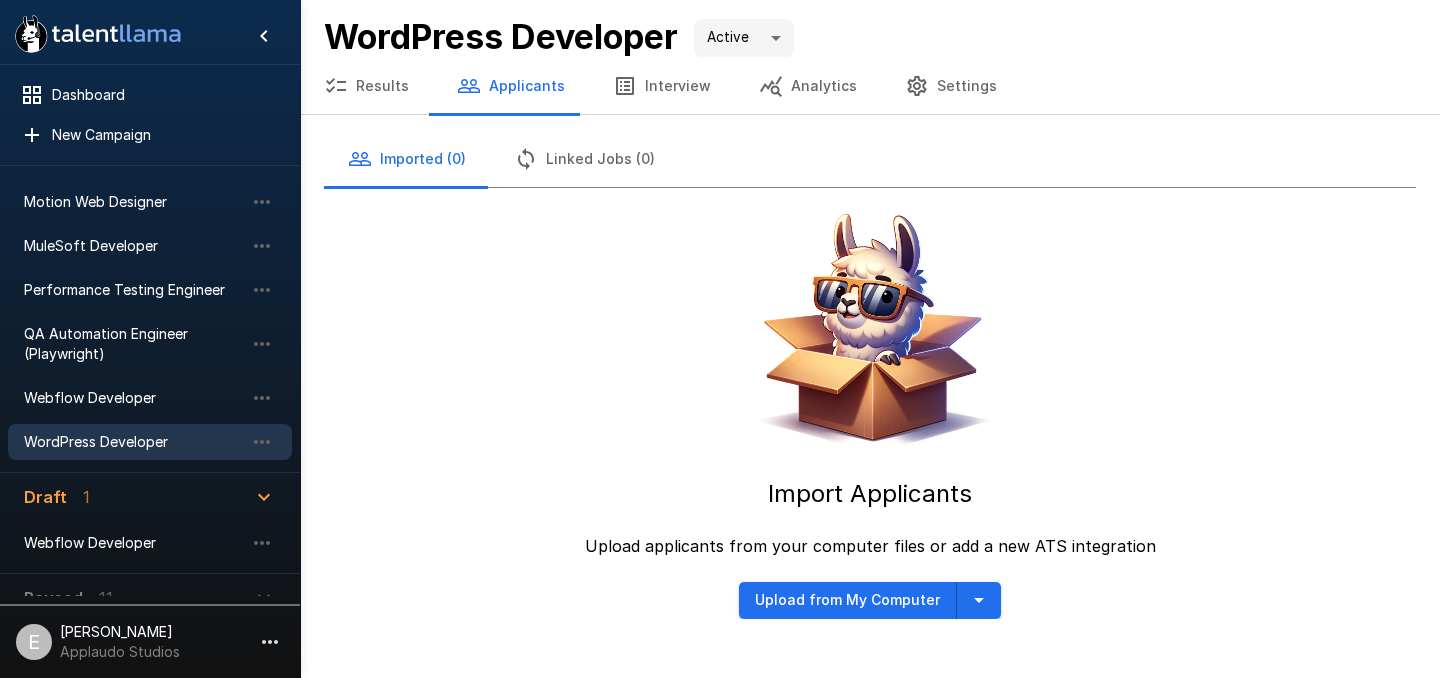 click on "Interview" at bounding box center [662, 86] 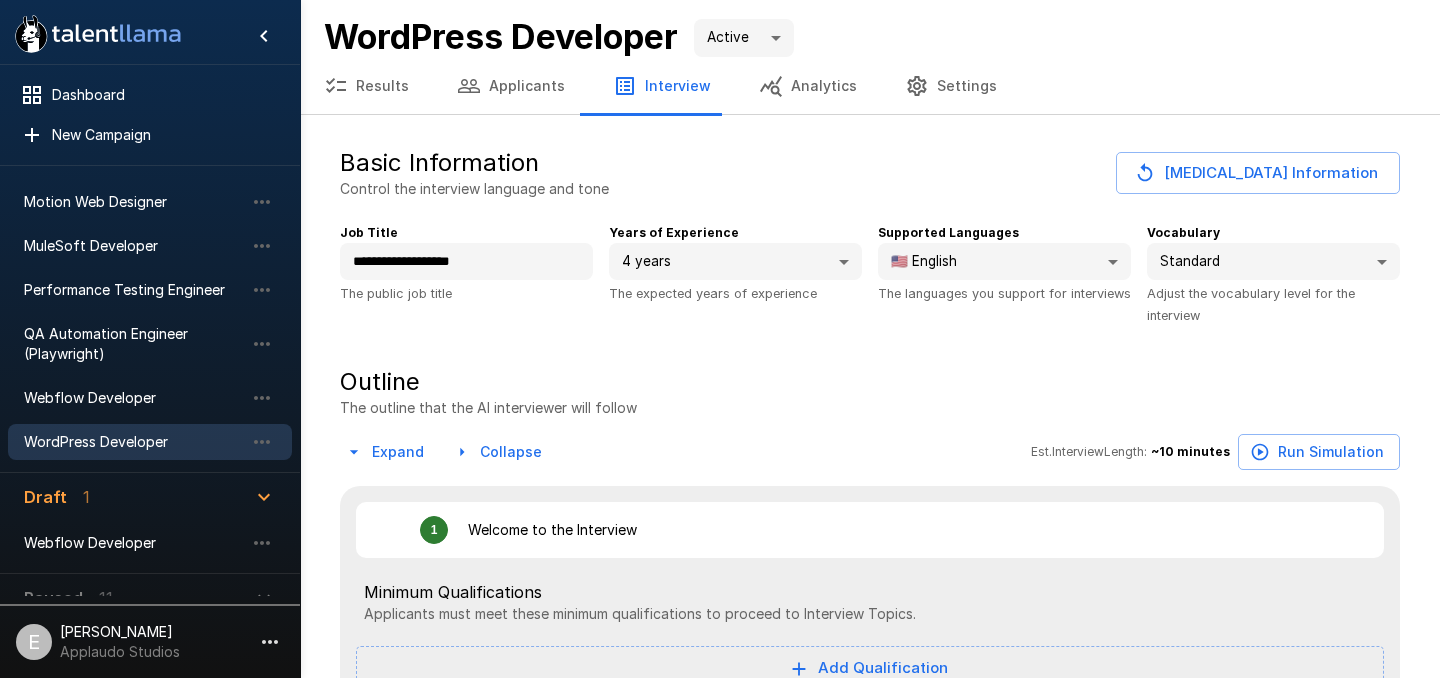 click on "Applicants" at bounding box center (511, 86) 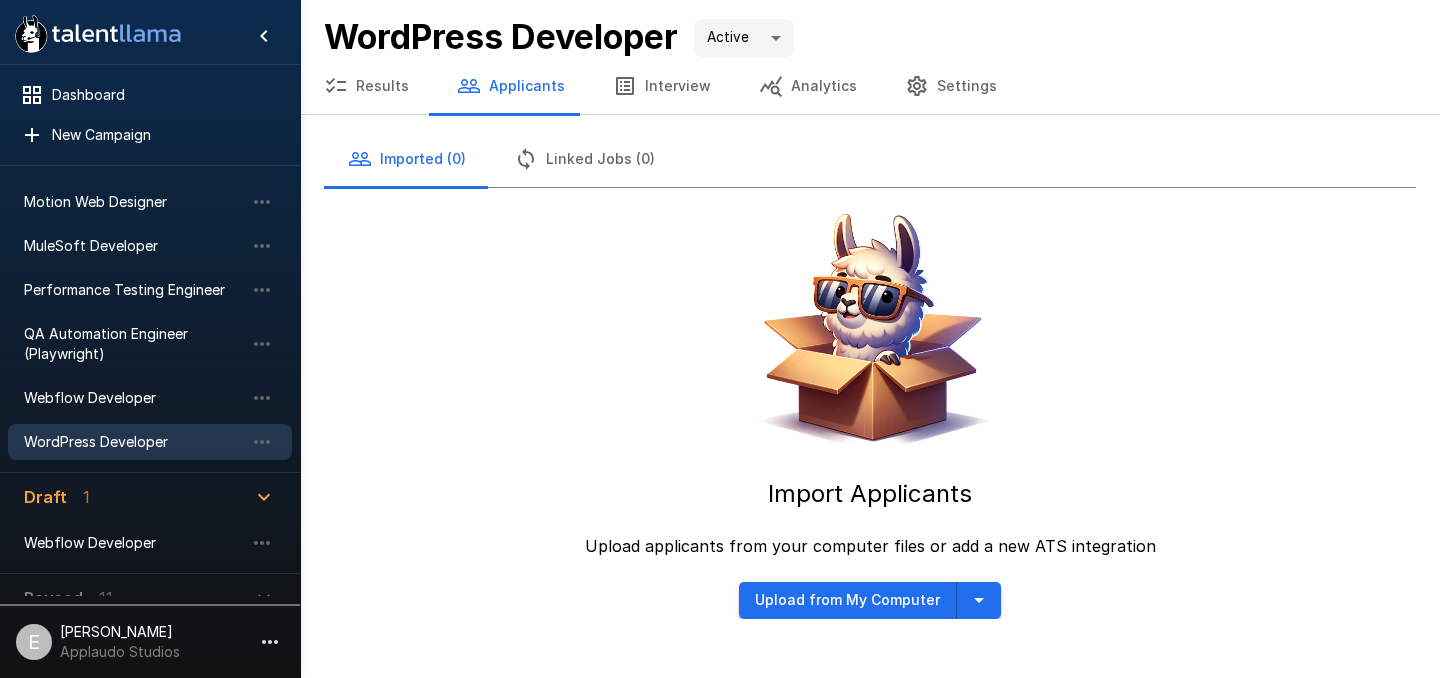 click on "Linked Jobs (0)" at bounding box center (584, 159) 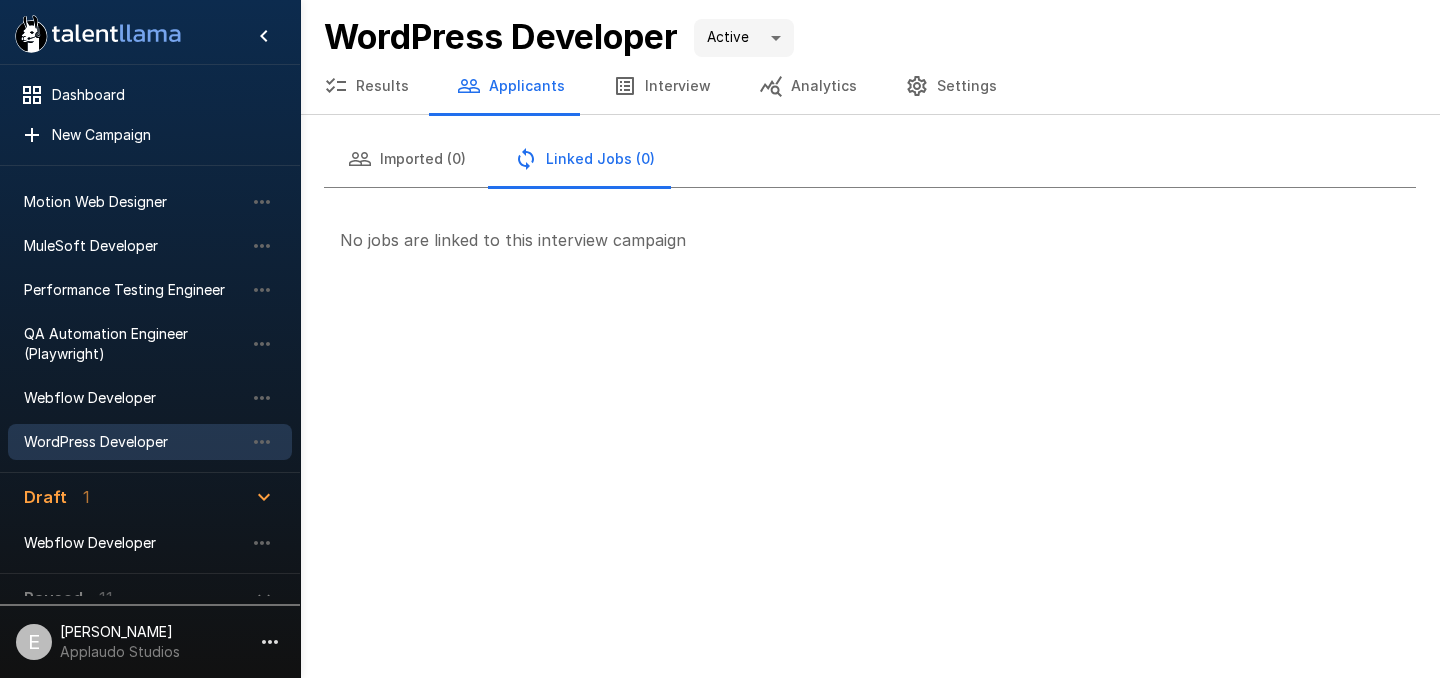 click on "Imported (0)" at bounding box center [407, 159] 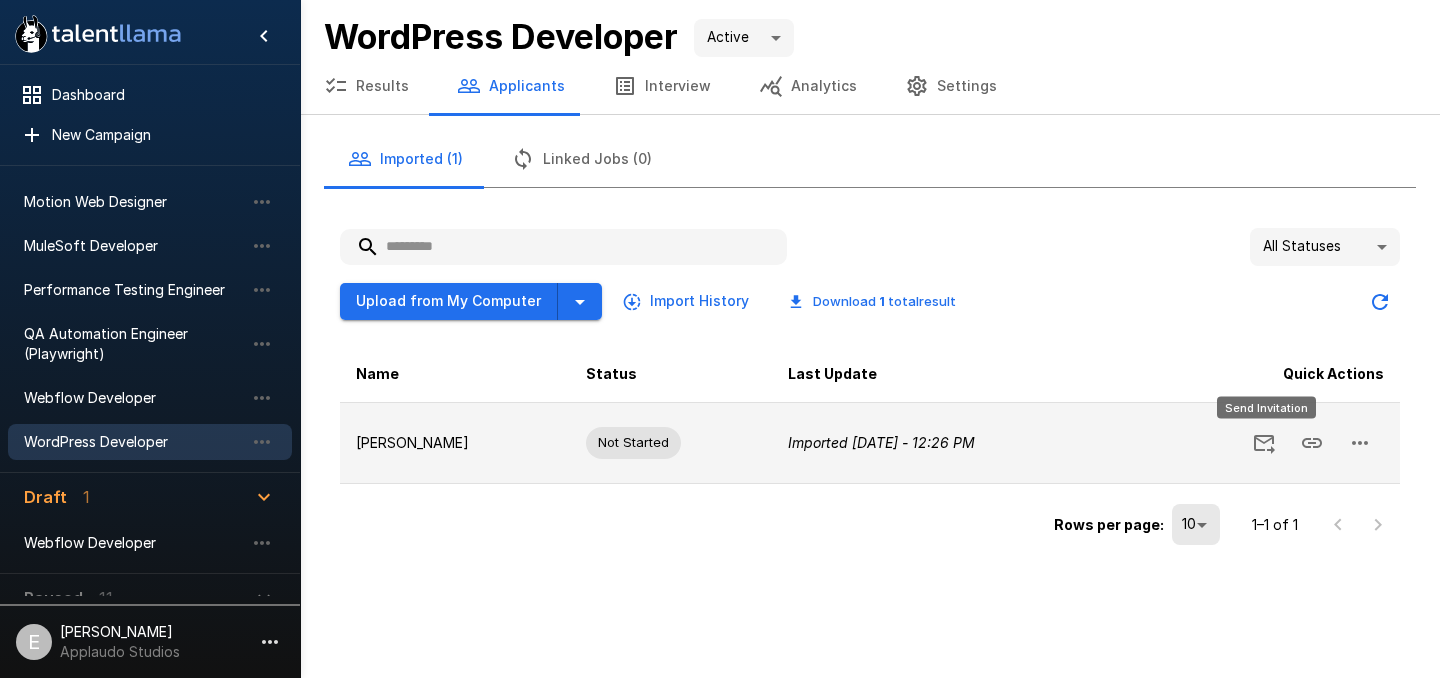 click 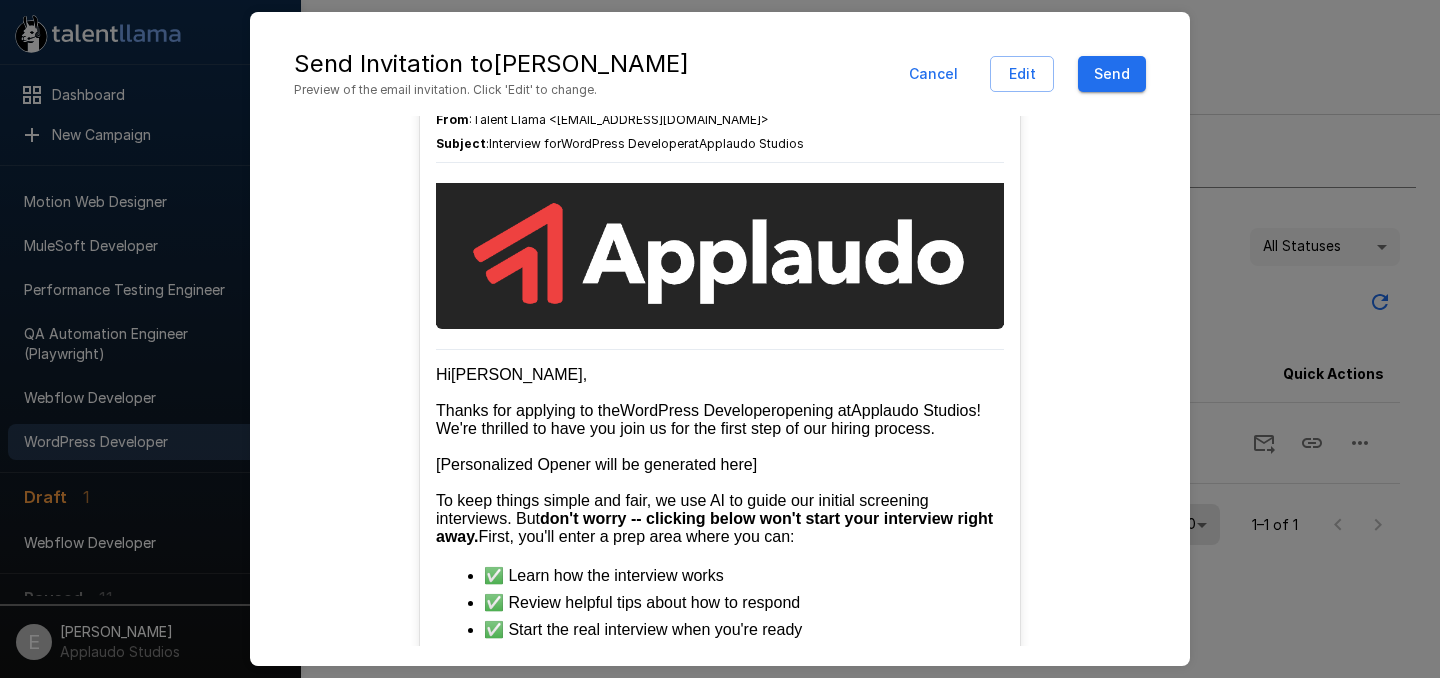 scroll, scrollTop: 137, scrollLeft: 0, axis: vertical 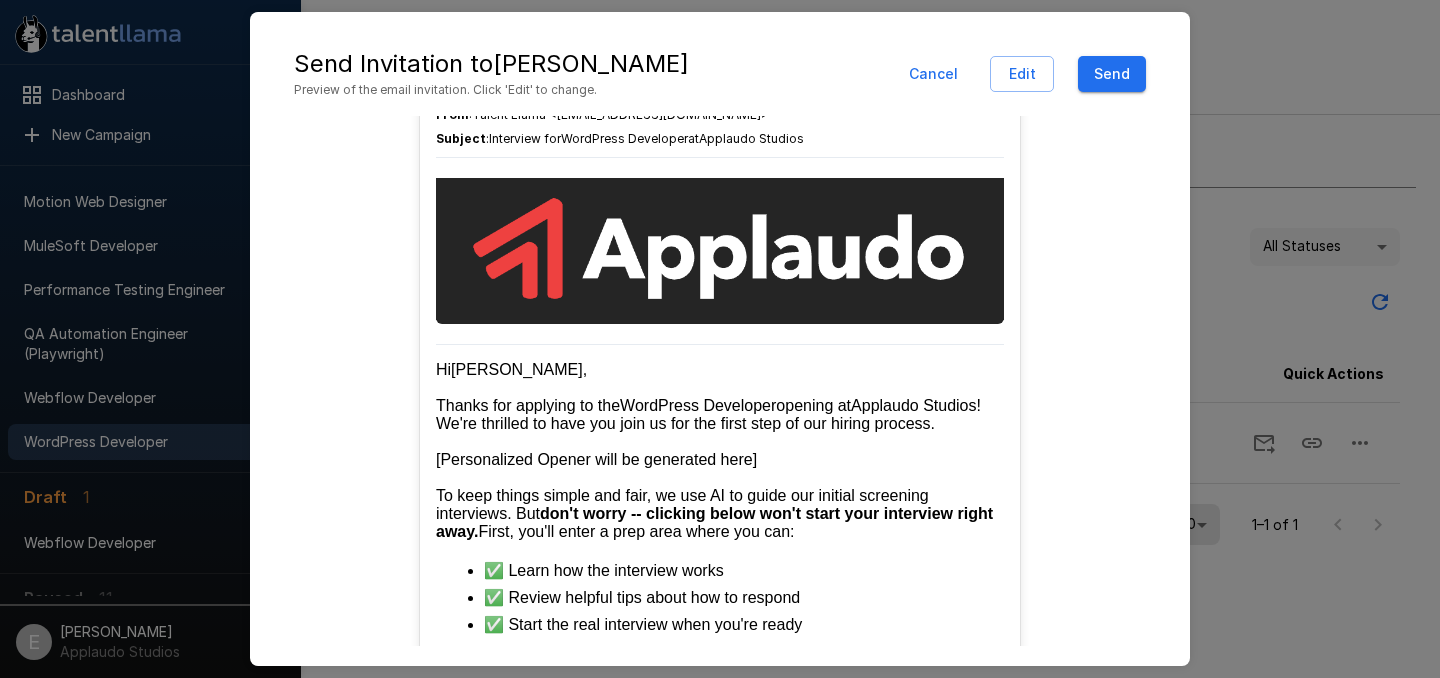 click on "[Personalized Opener will be generated here]" at bounding box center (596, 459) 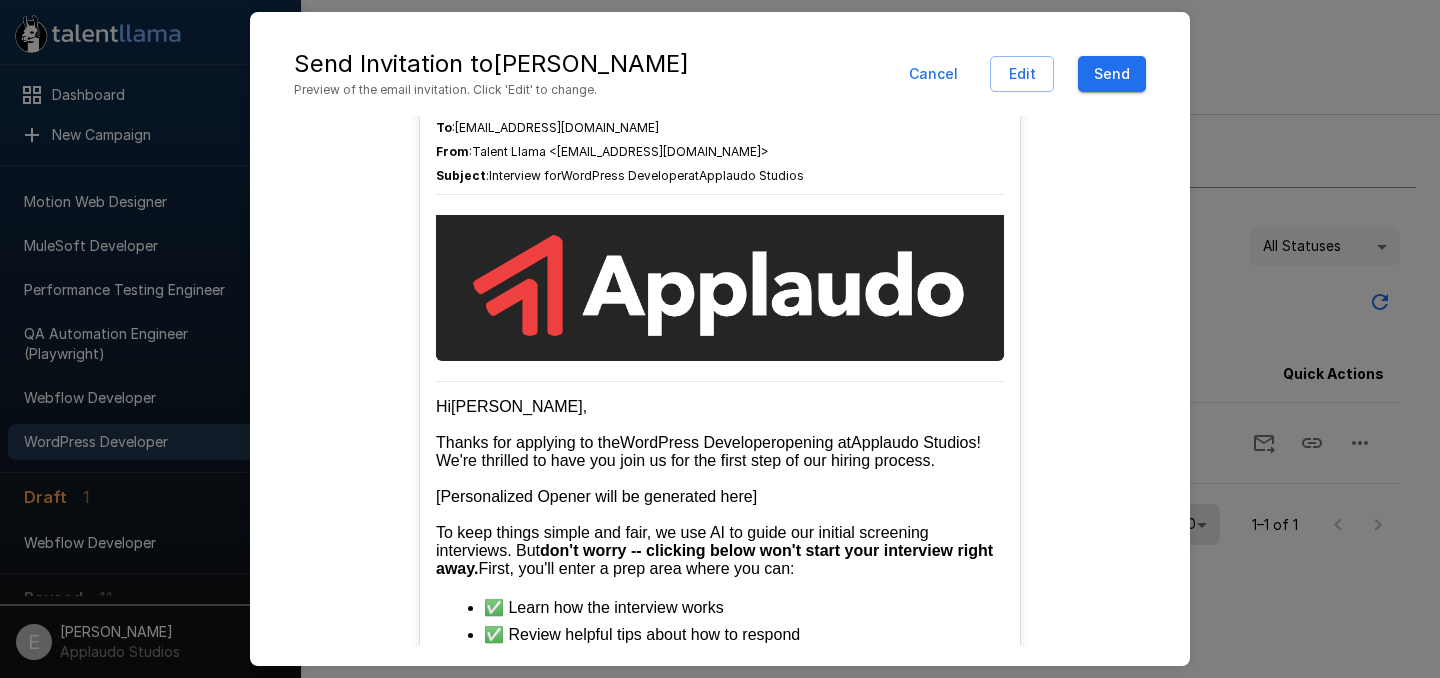 scroll, scrollTop: 0, scrollLeft: 0, axis: both 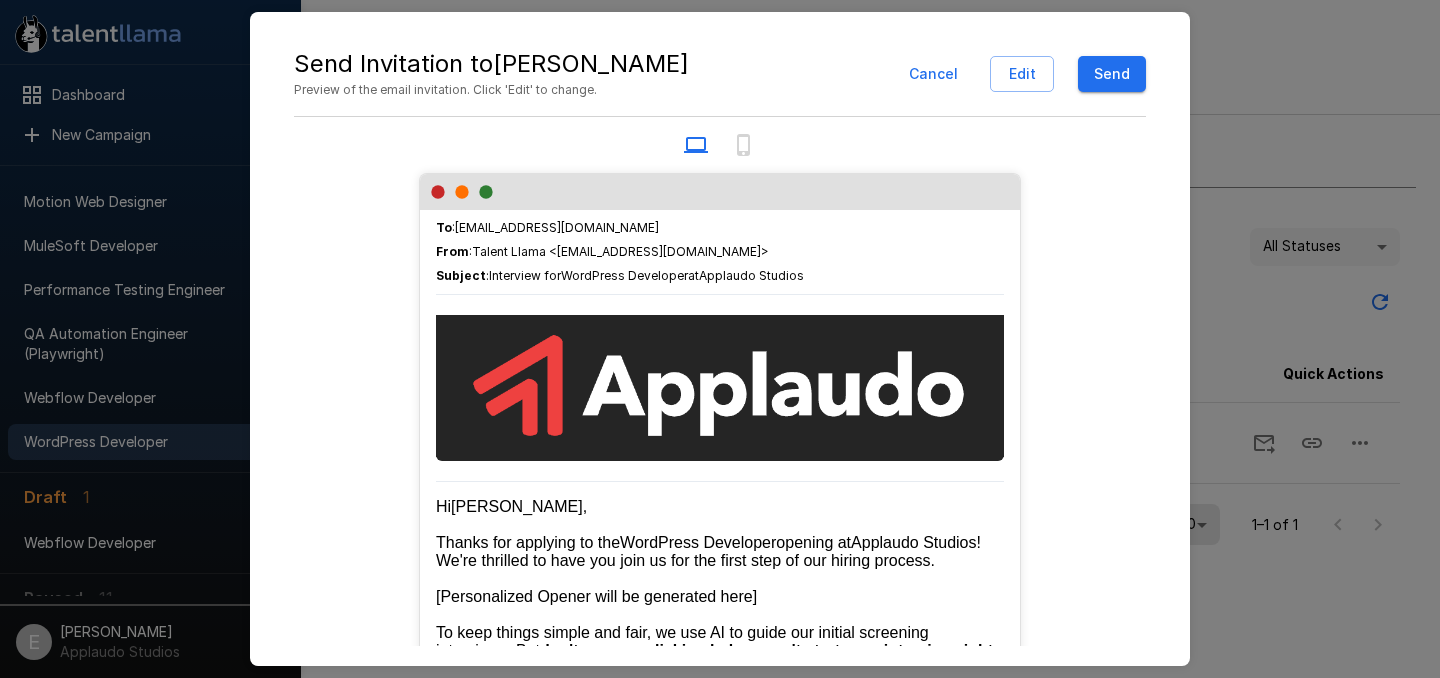 click on "Send" at bounding box center [1112, 74] 